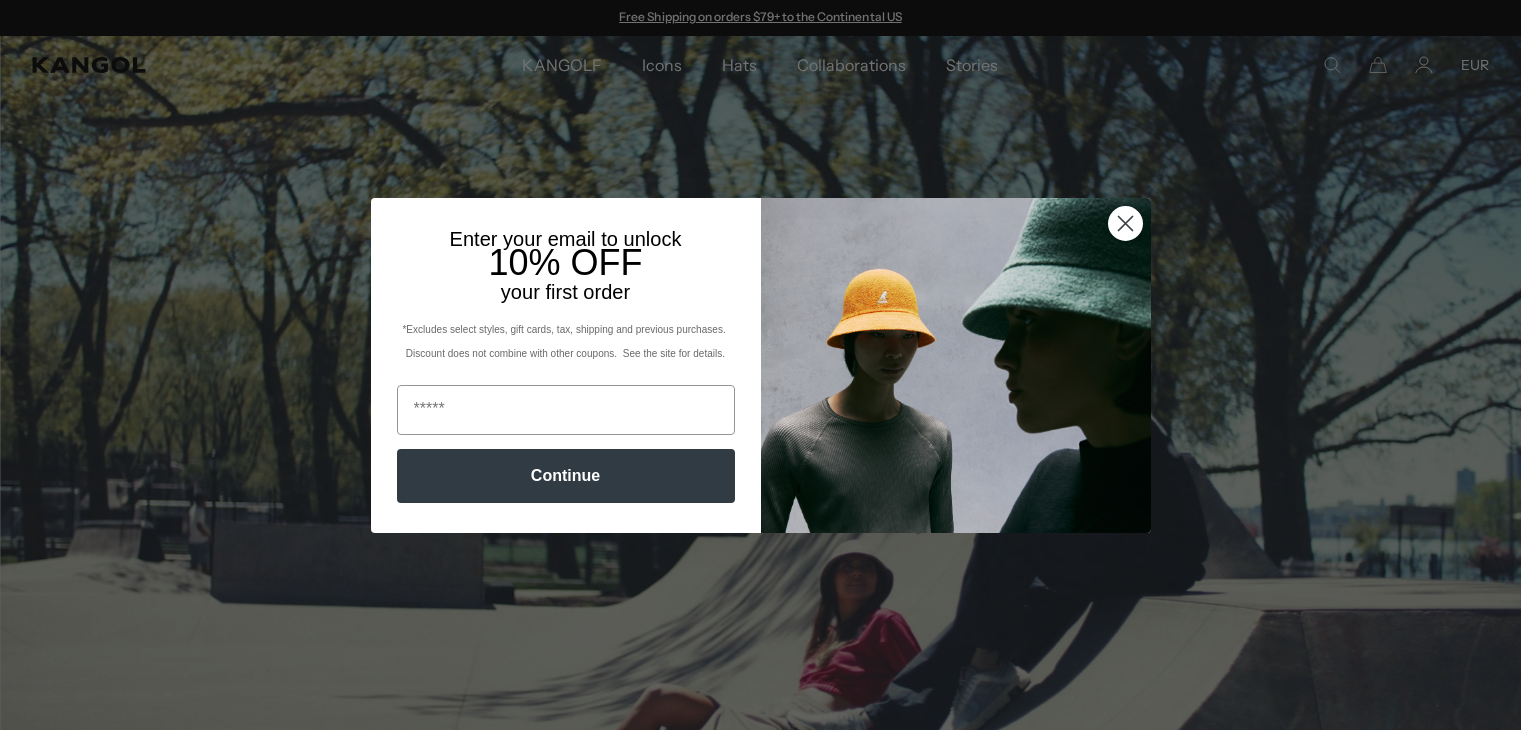 scroll, scrollTop: 0, scrollLeft: 0, axis: both 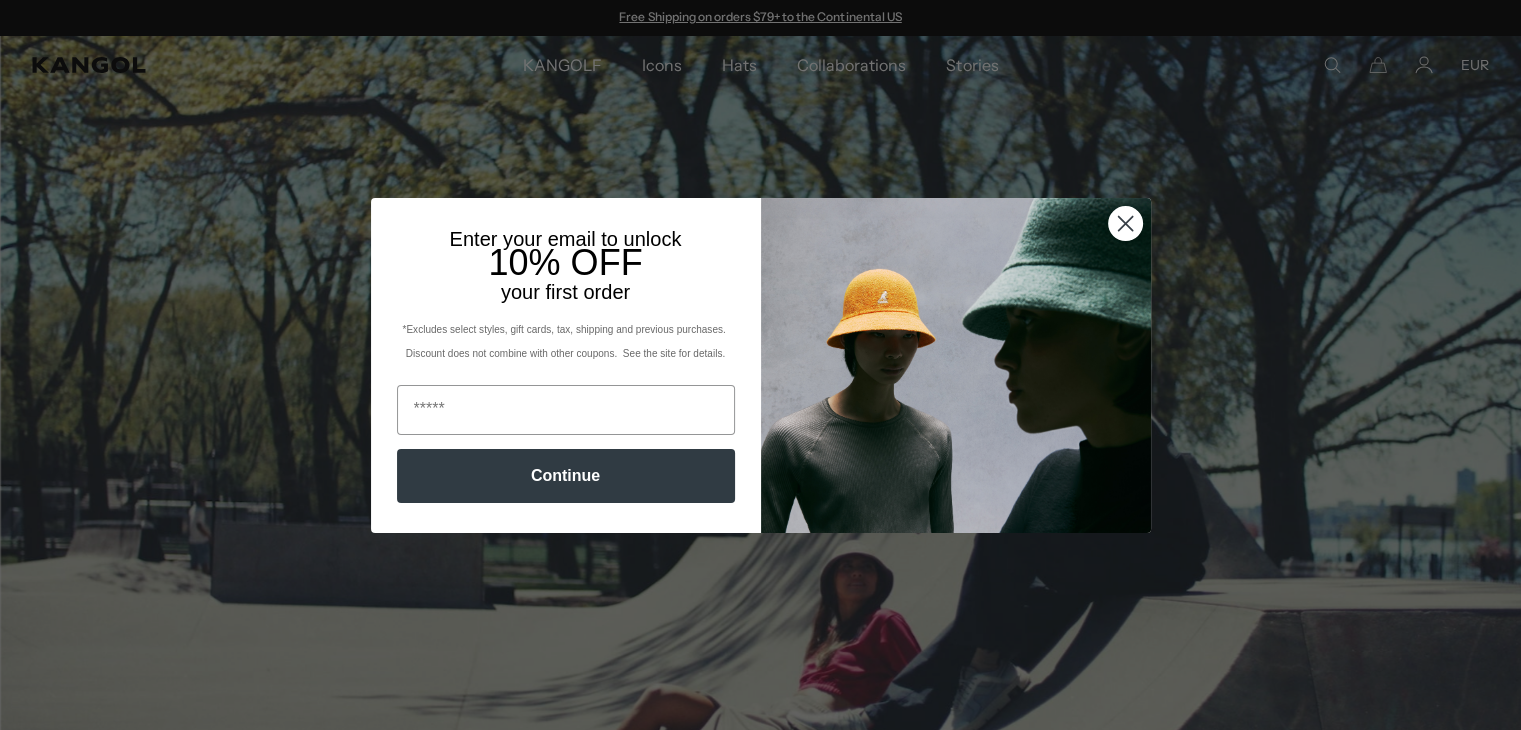 click 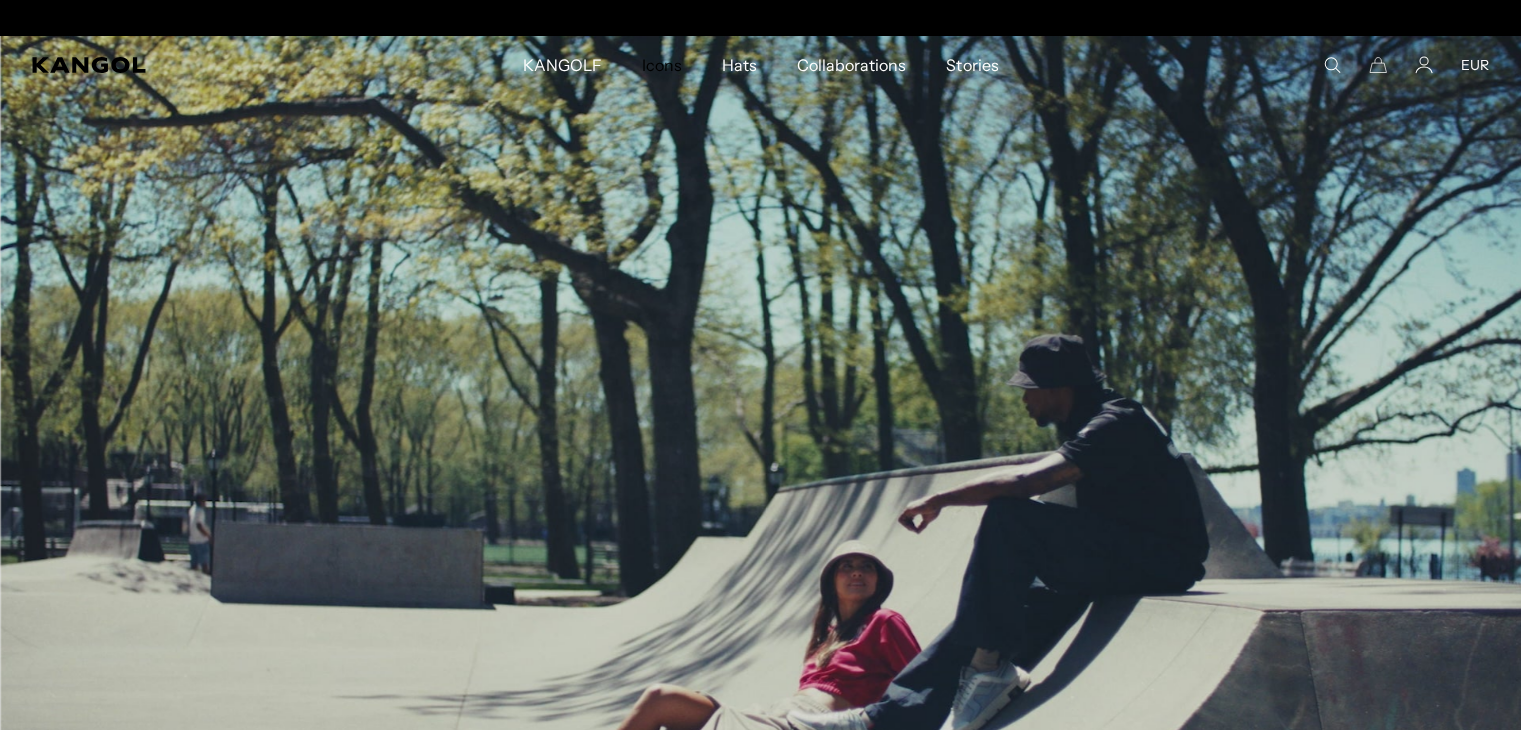 scroll, scrollTop: 0, scrollLeft: 412, axis: horizontal 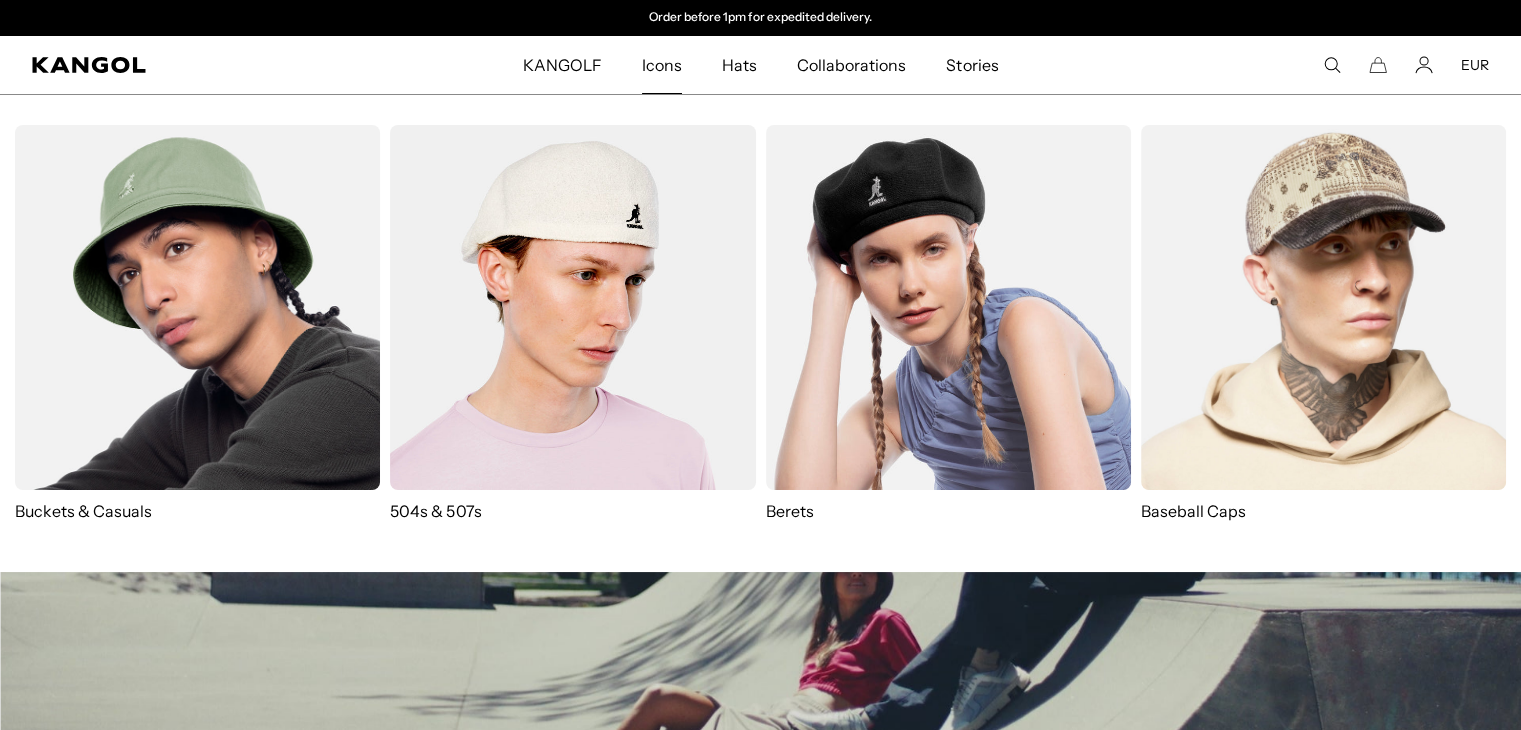 click at bounding box center [197, 307] 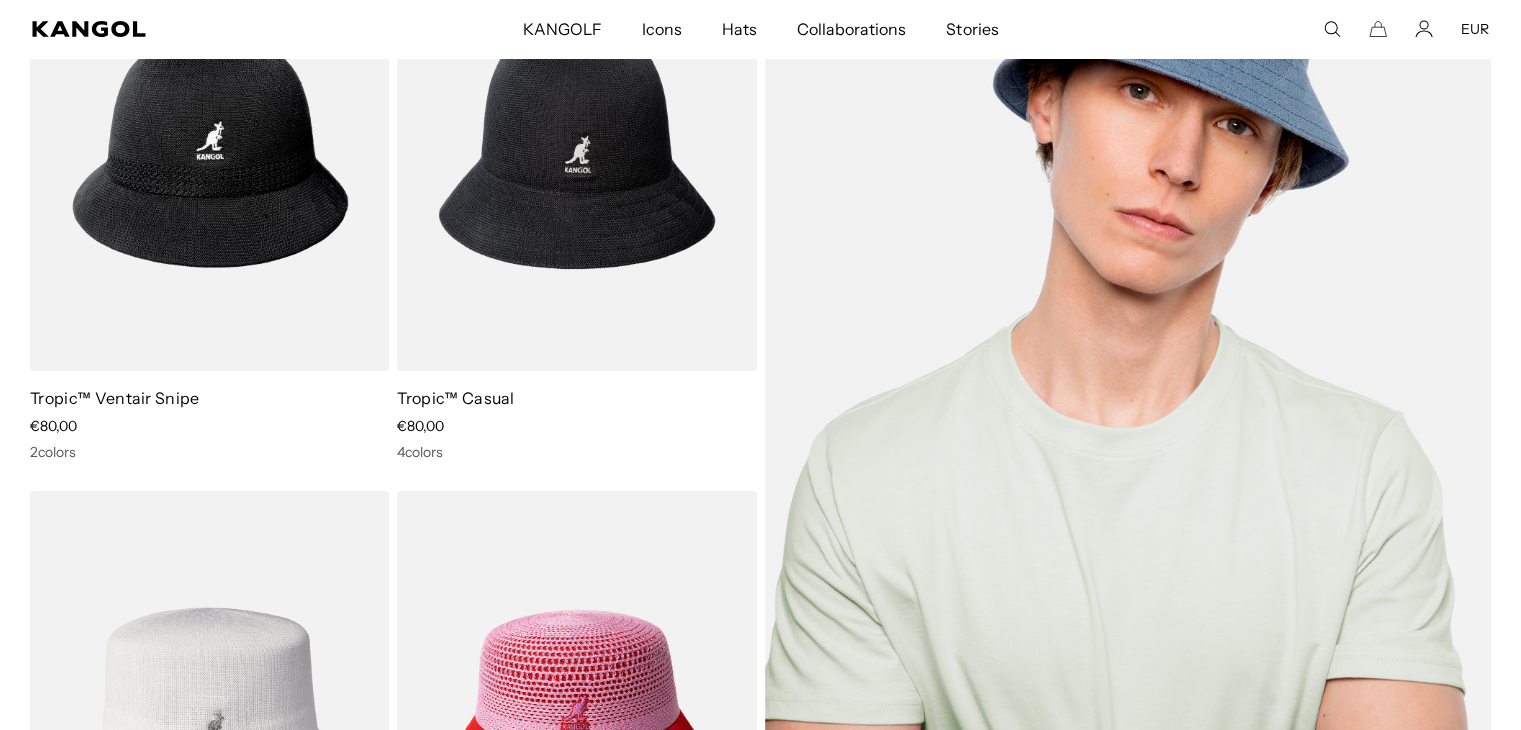 scroll, scrollTop: 700, scrollLeft: 0, axis: vertical 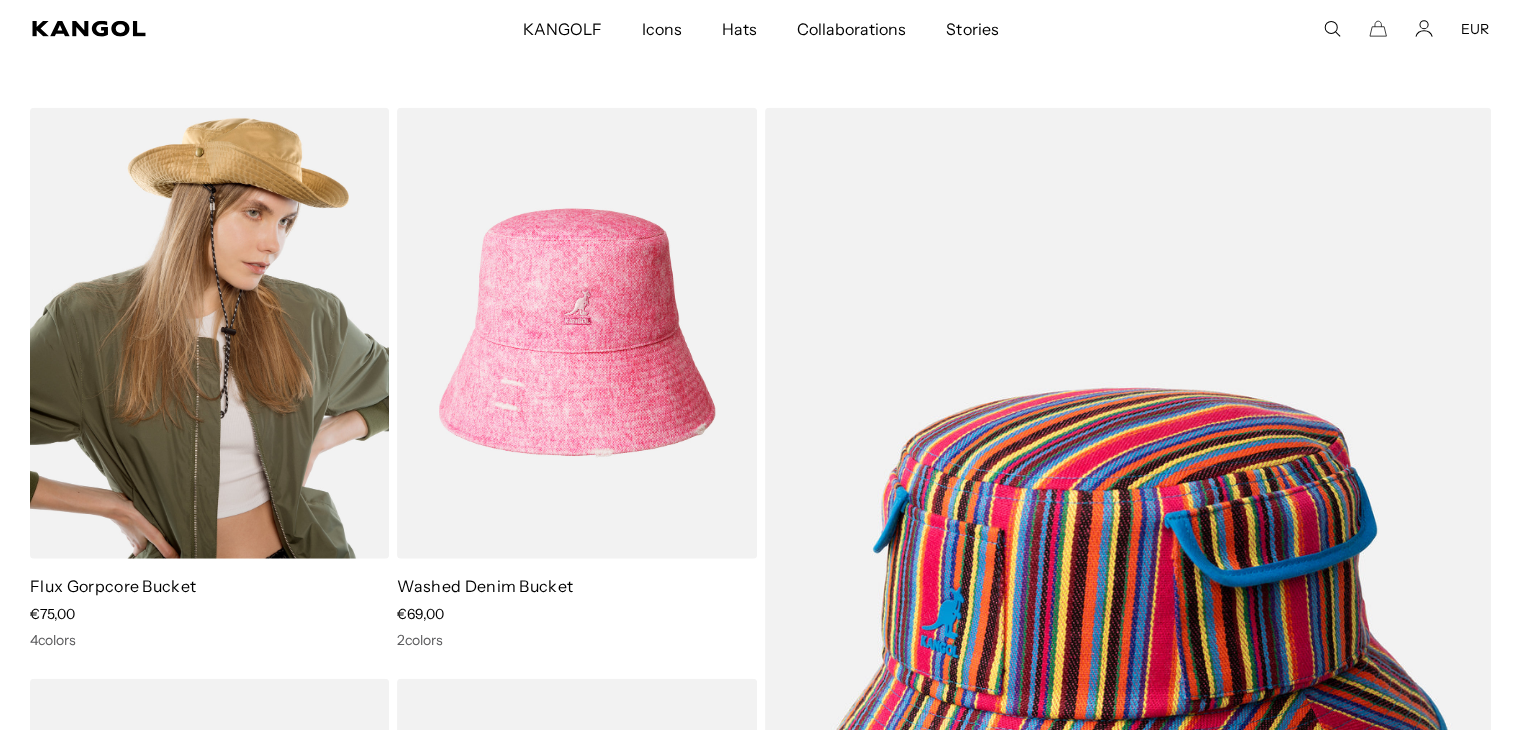 click at bounding box center (209, 333) 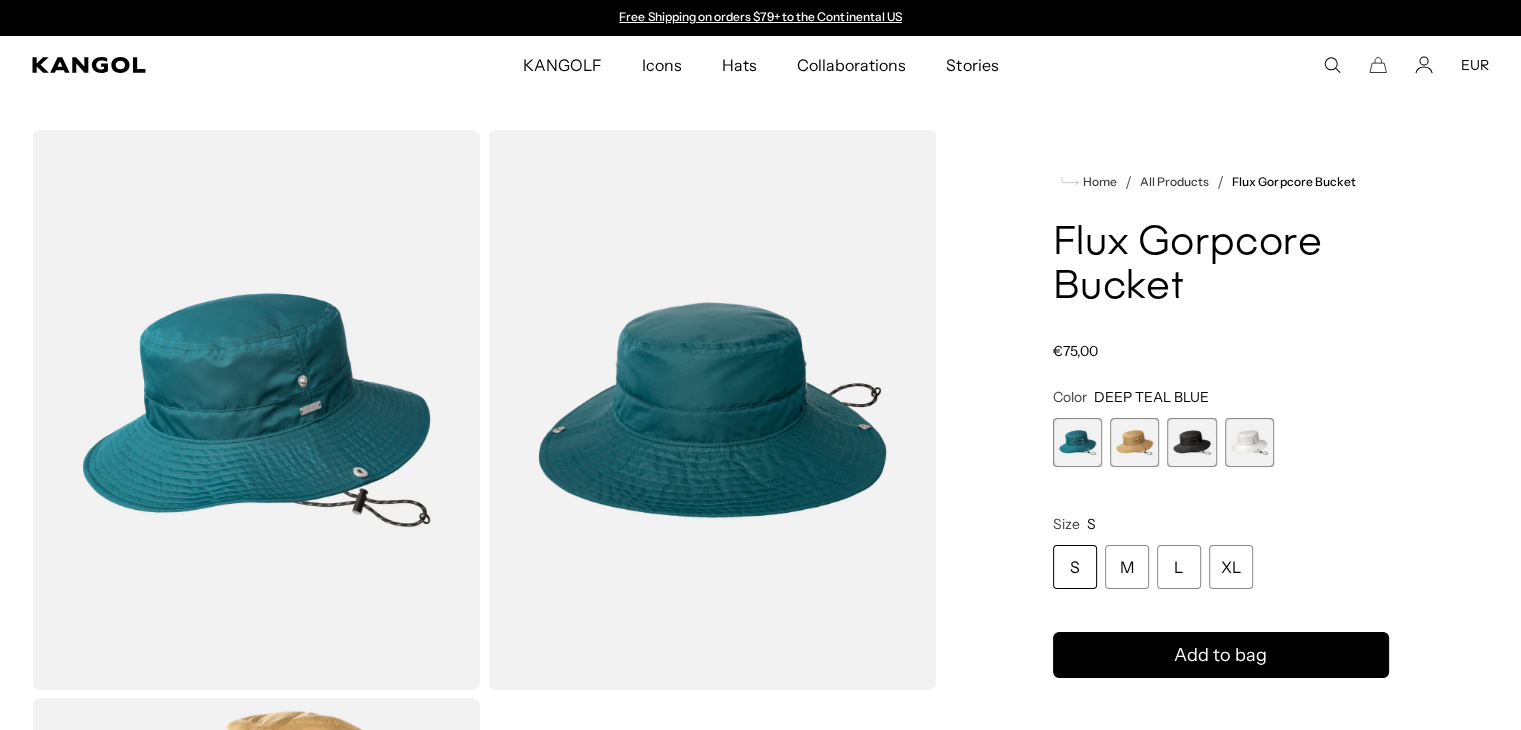 scroll, scrollTop: 0, scrollLeft: 0, axis: both 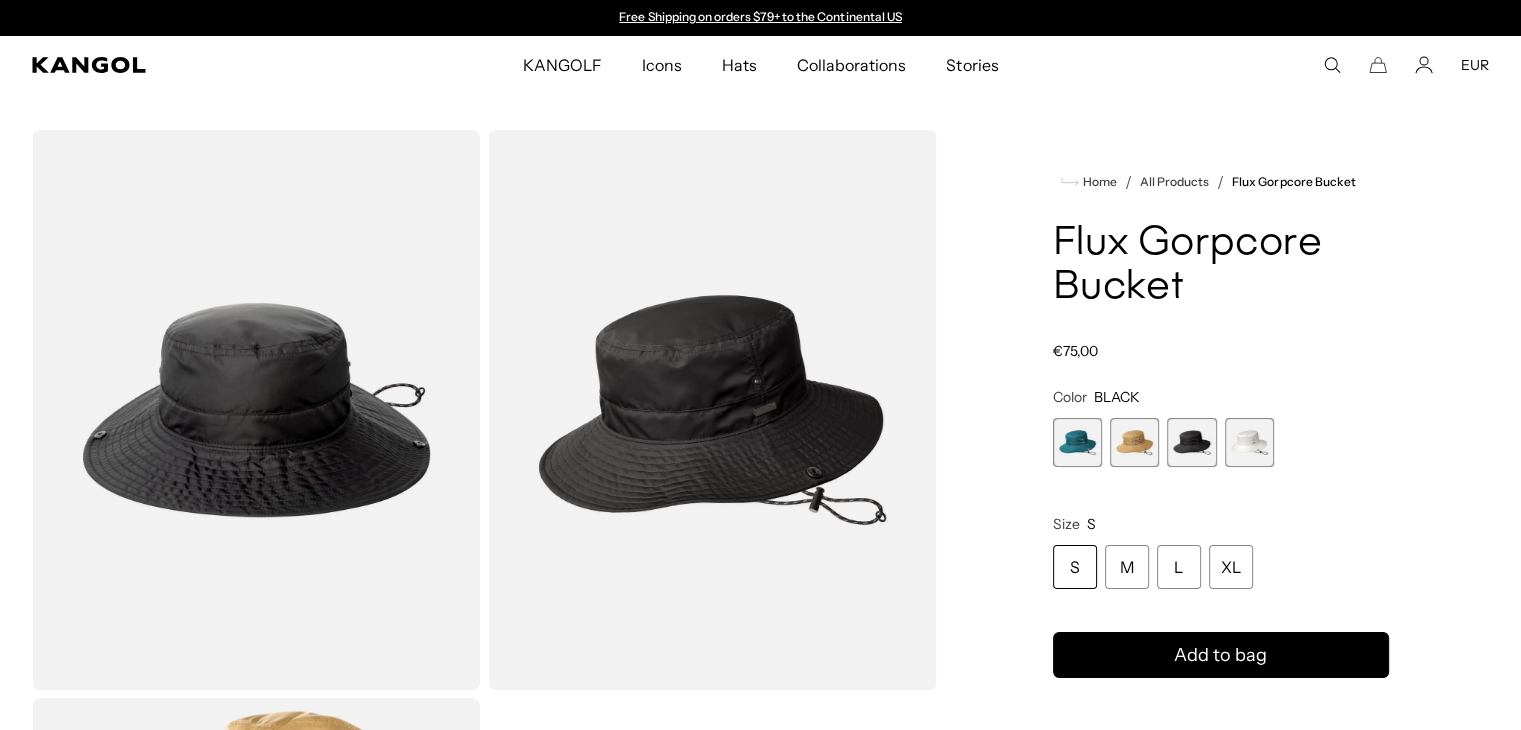 click at bounding box center [1077, 442] 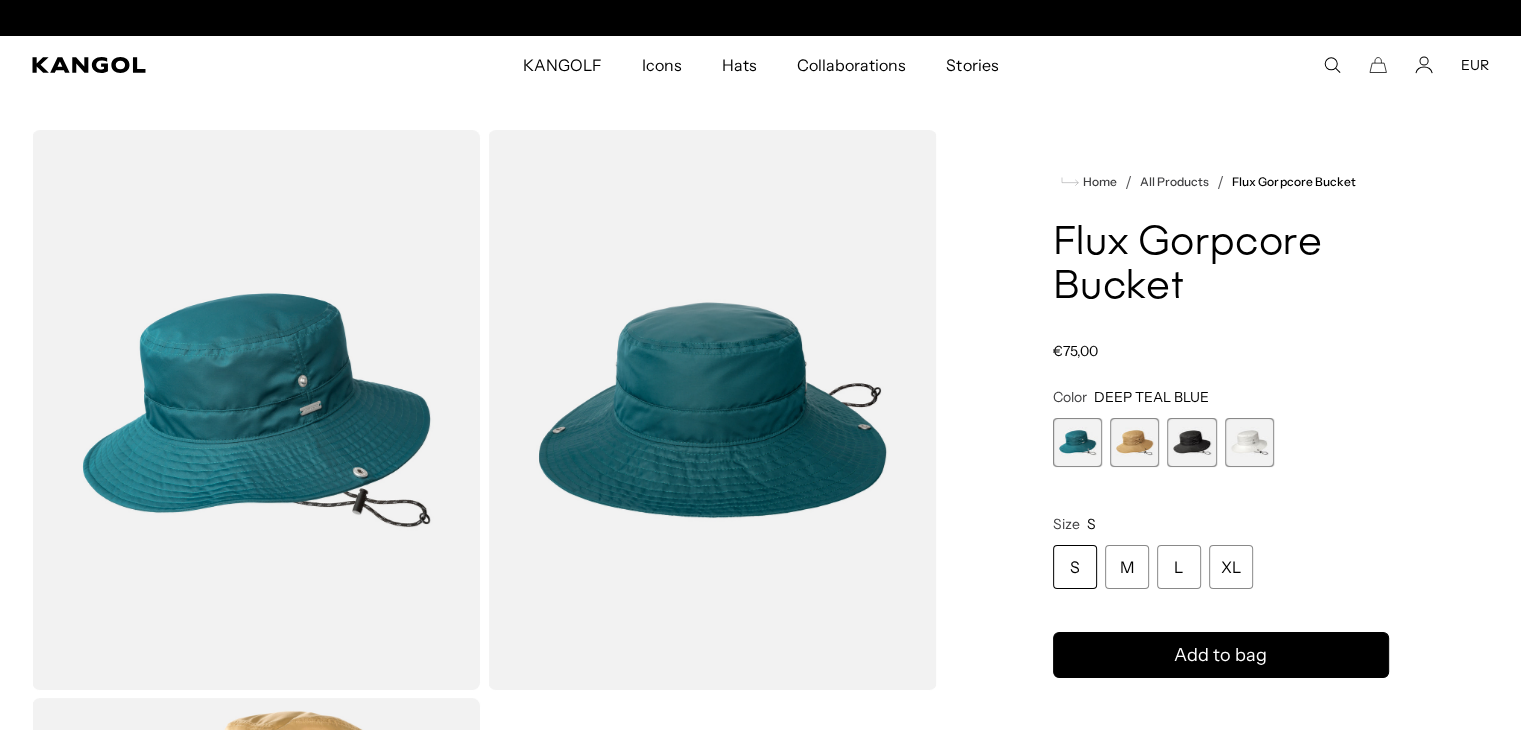 scroll, scrollTop: 0, scrollLeft: 412, axis: horizontal 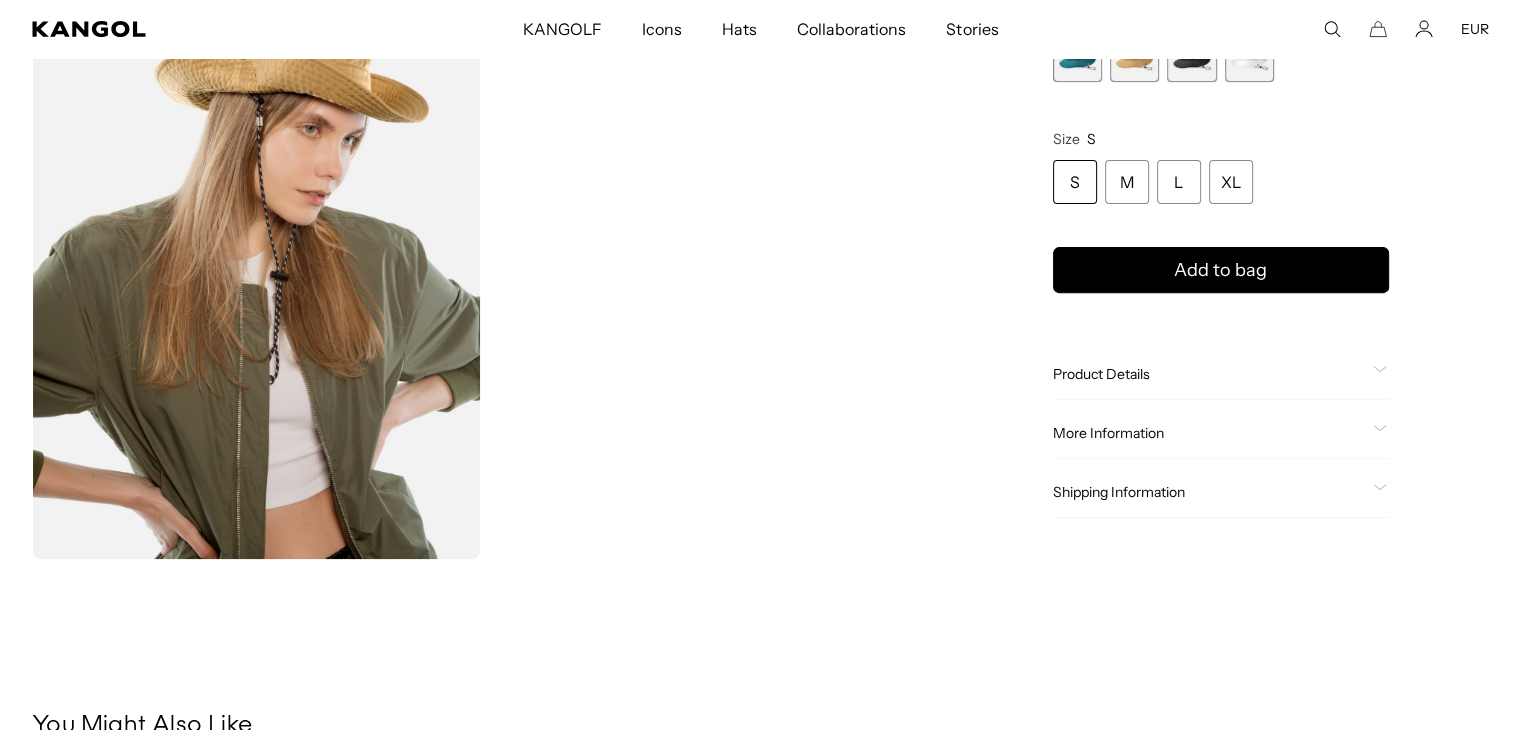 click on "Product Details" 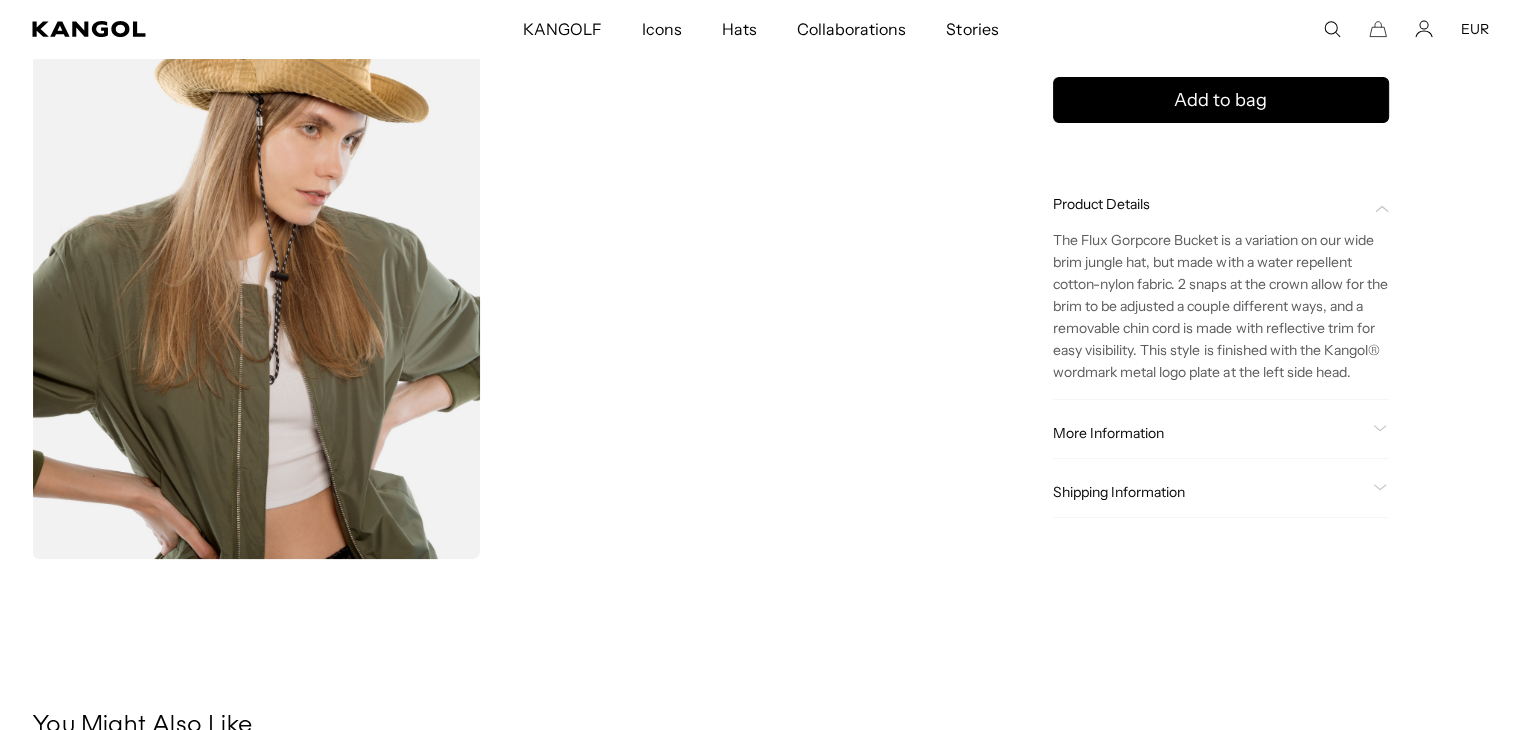 scroll, scrollTop: 0, scrollLeft: 412, axis: horizontal 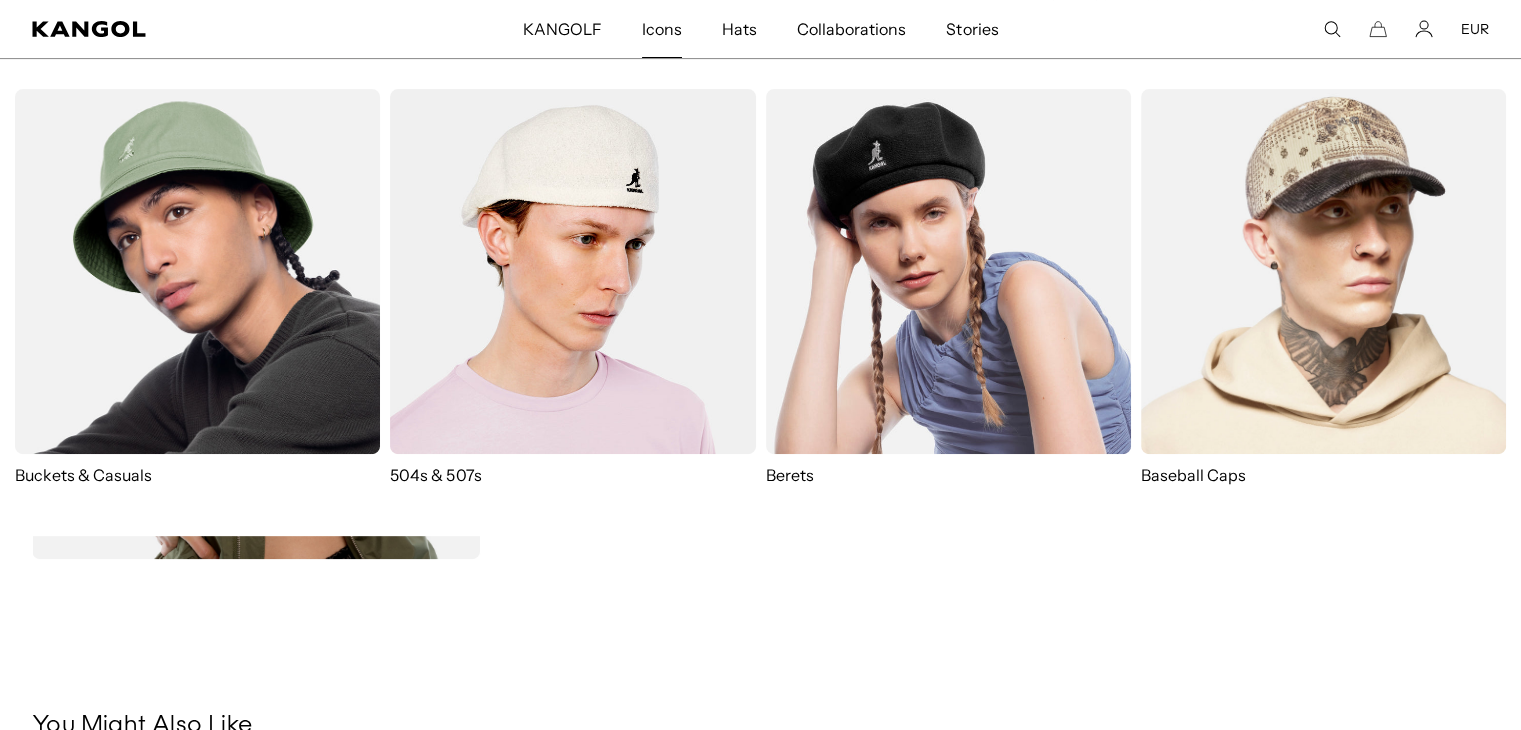 click at bounding box center [197, 271] 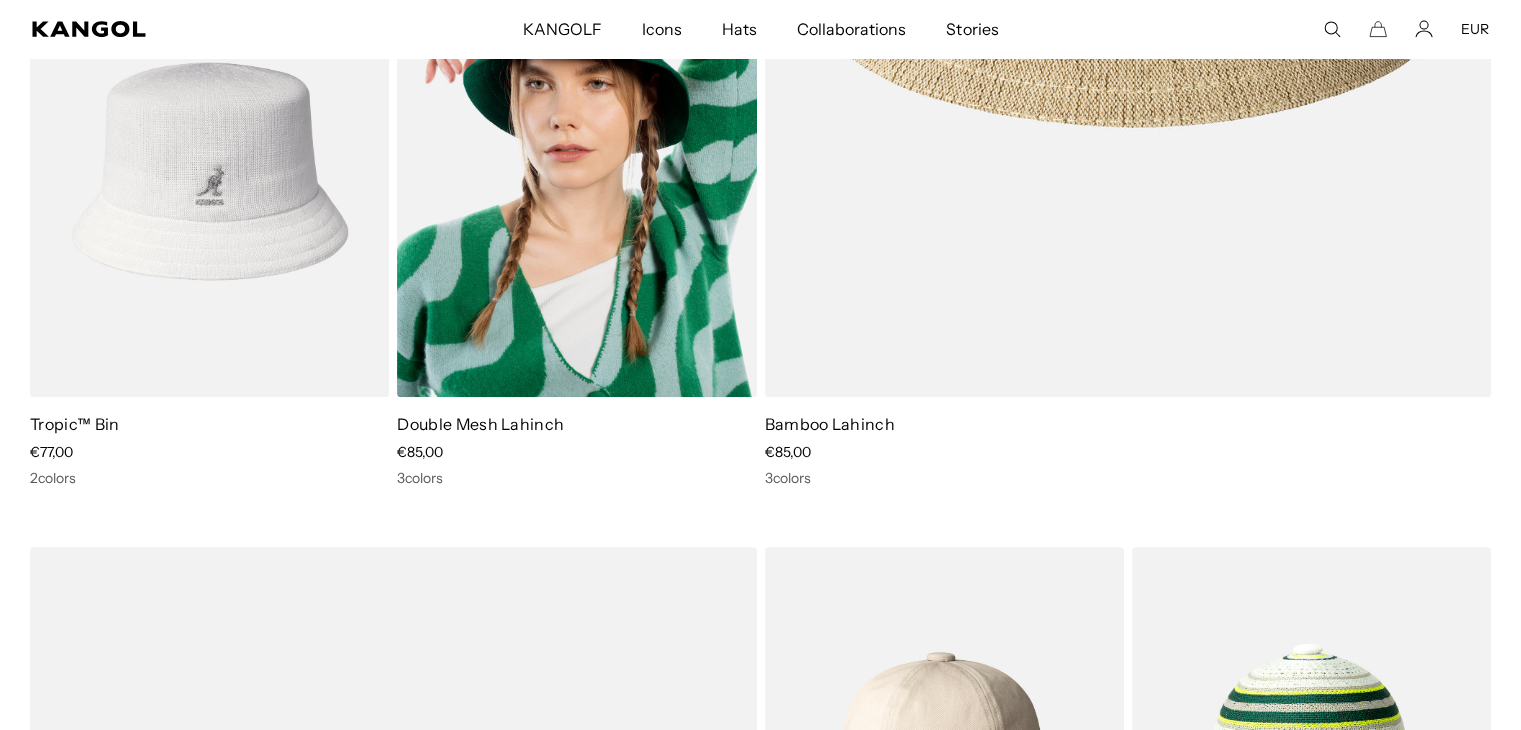 scroll, scrollTop: 700, scrollLeft: 0, axis: vertical 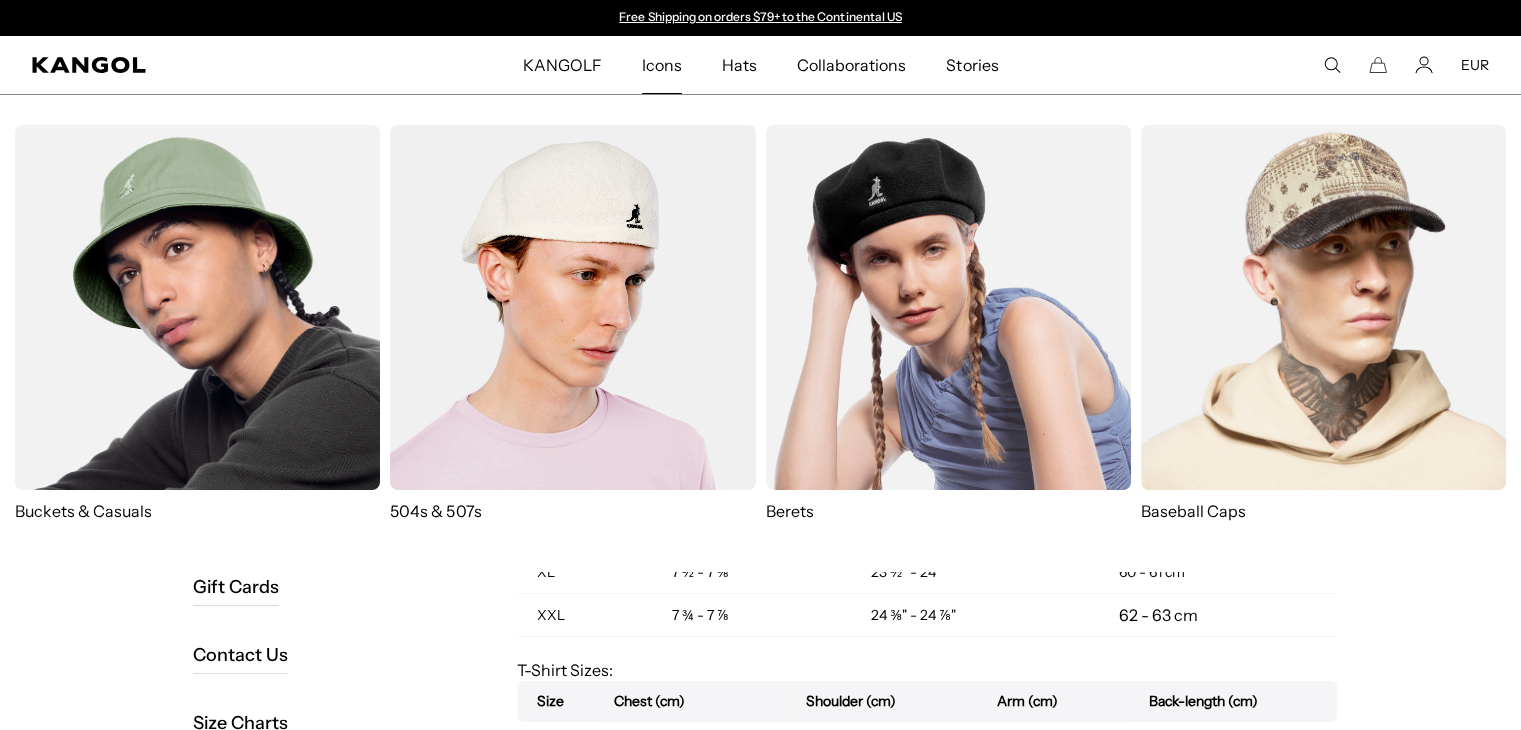 click at bounding box center [197, 307] 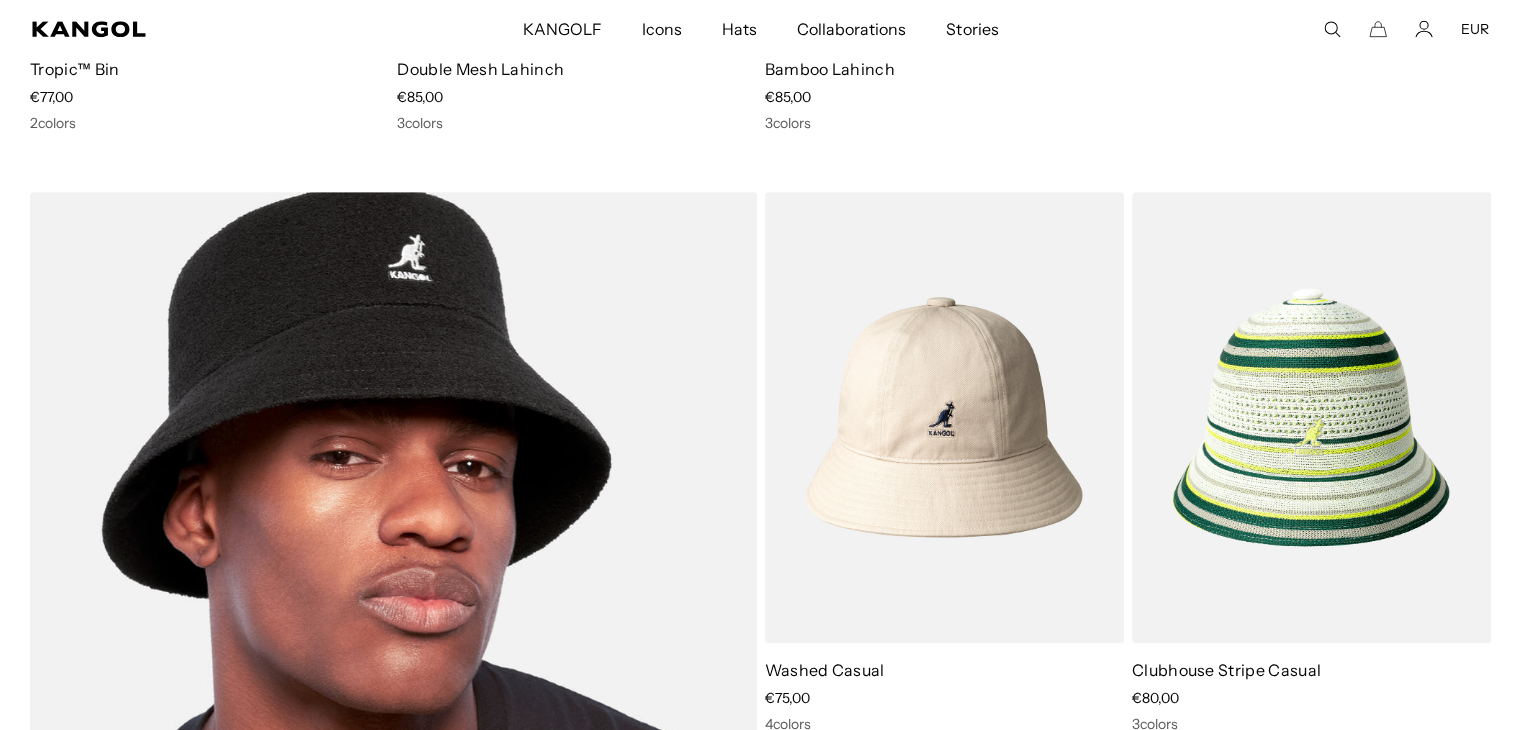 scroll, scrollTop: 1628, scrollLeft: 0, axis: vertical 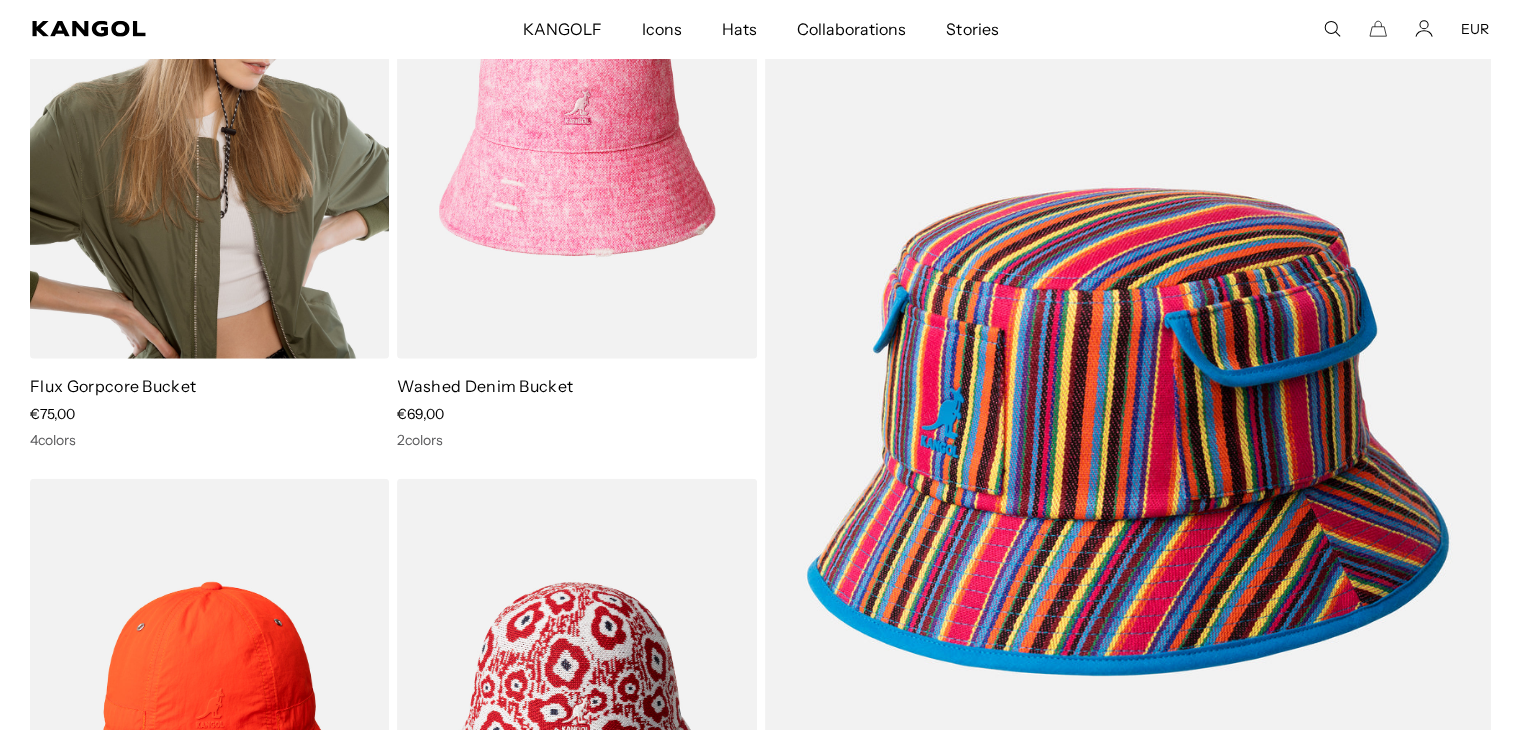 click at bounding box center [209, 133] 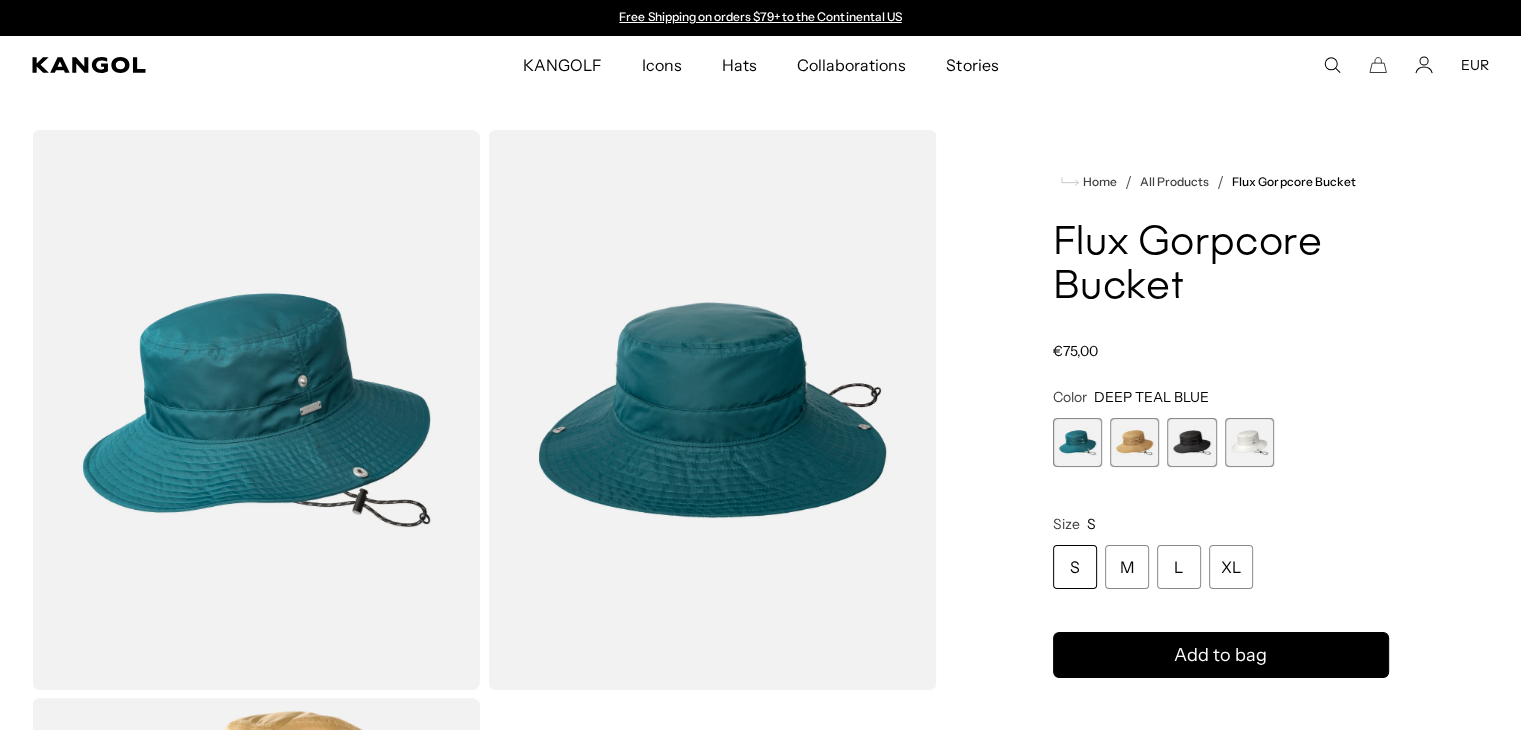 scroll, scrollTop: 0, scrollLeft: 0, axis: both 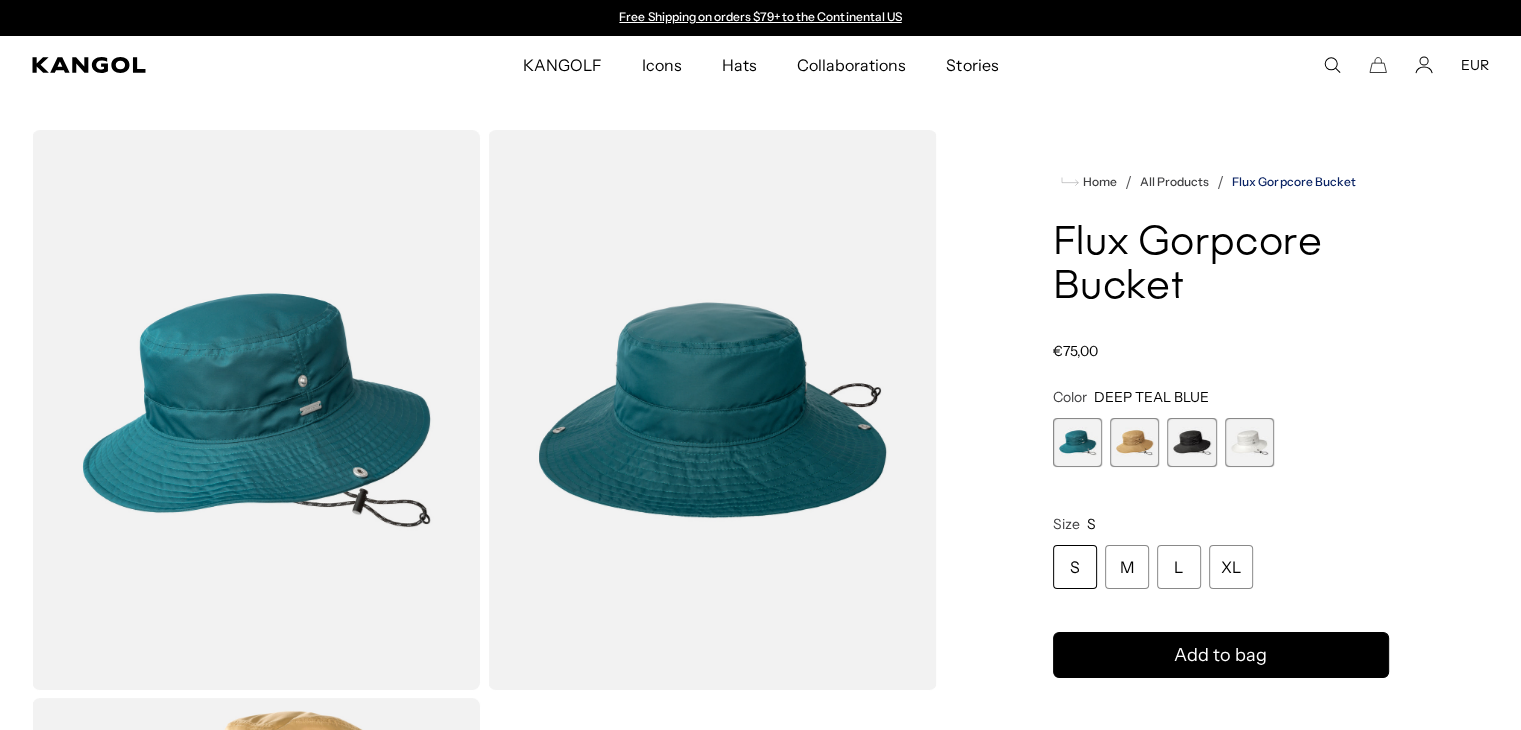 click on "Flux Gorpcore Bucket" at bounding box center (1294, 182) 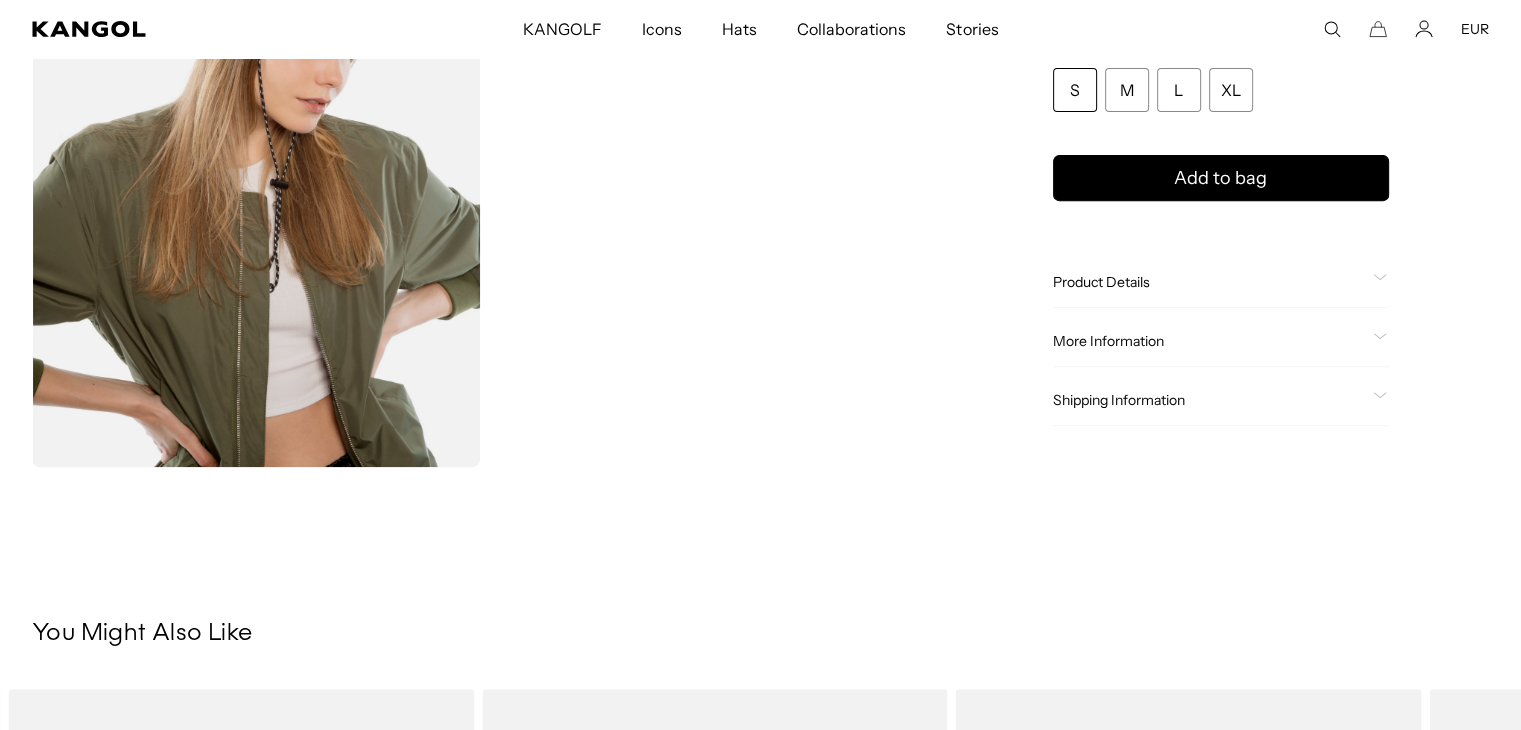 scroll, scrollTop: 800, scrollLeft: 0, axis: vertical 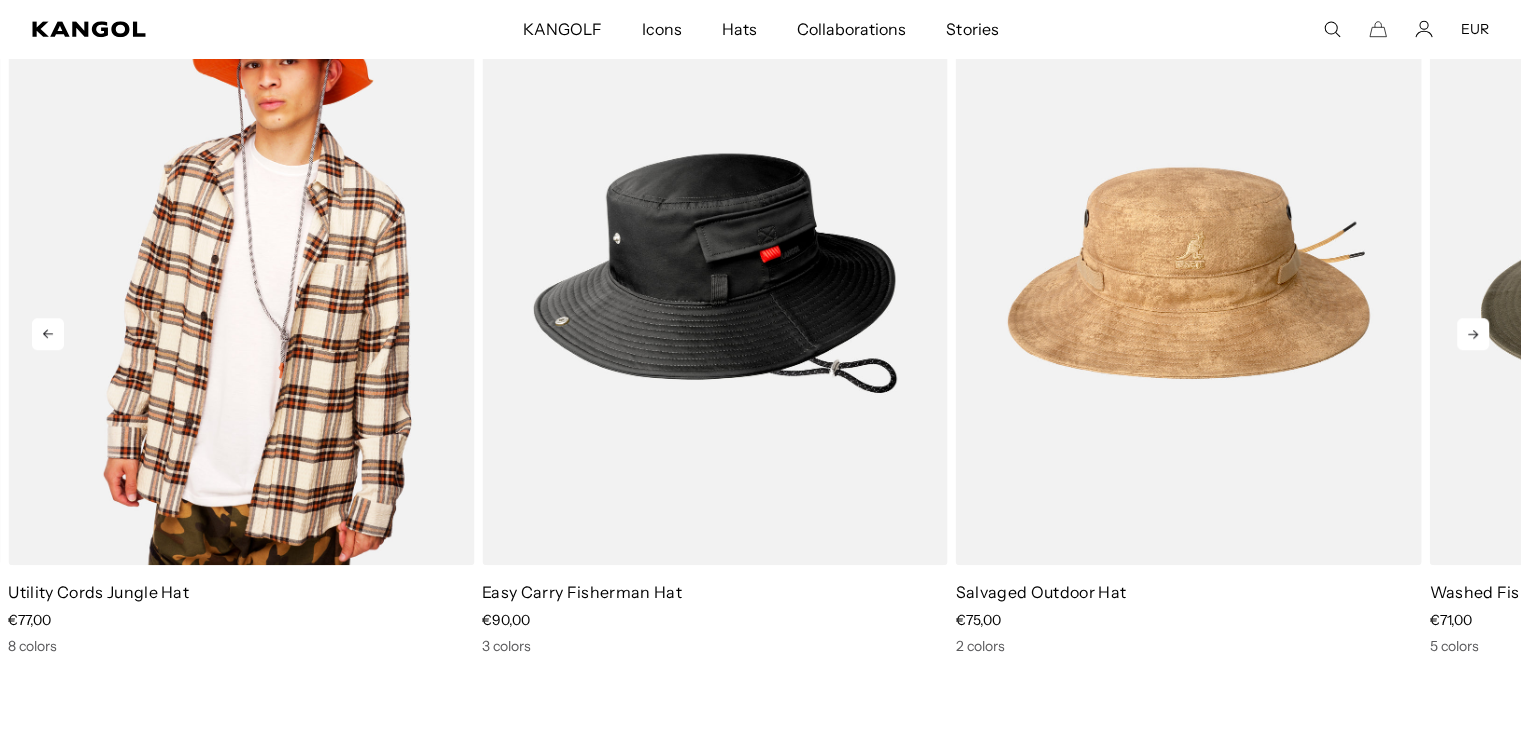 click at bounding box center [241, 273] 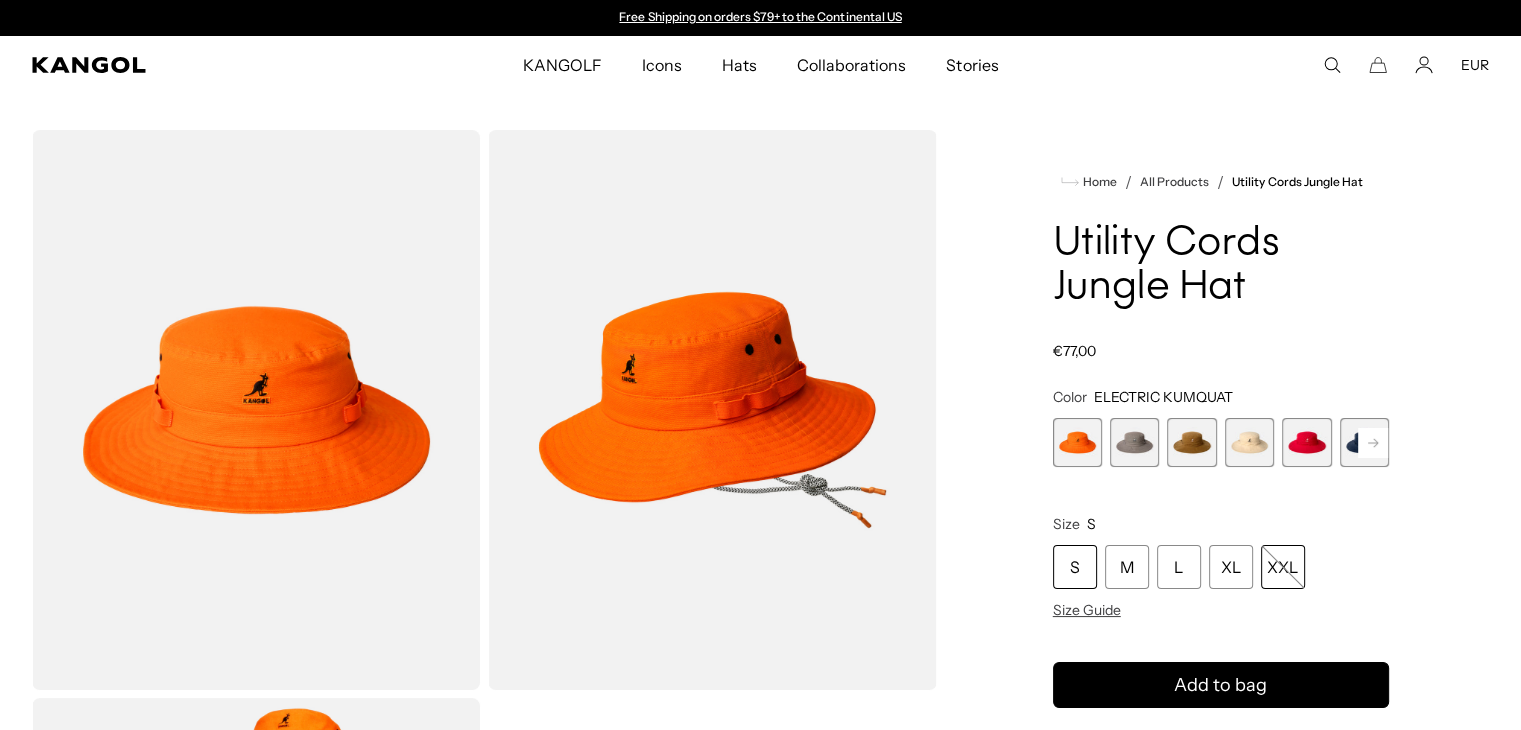 scroll, scrollTop: 0, scrollLeft: 0, axis: both 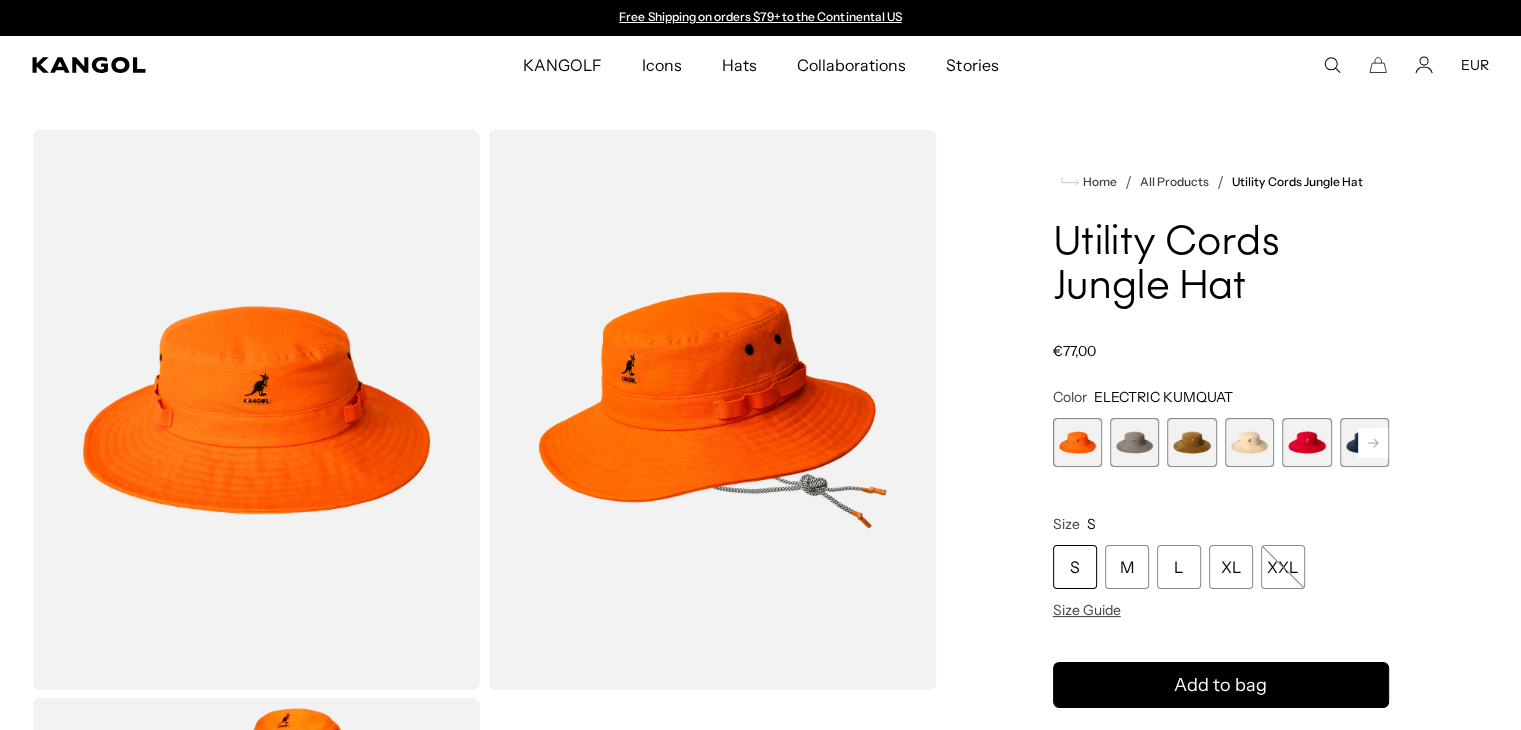 click at bounding box center (1134, 442) 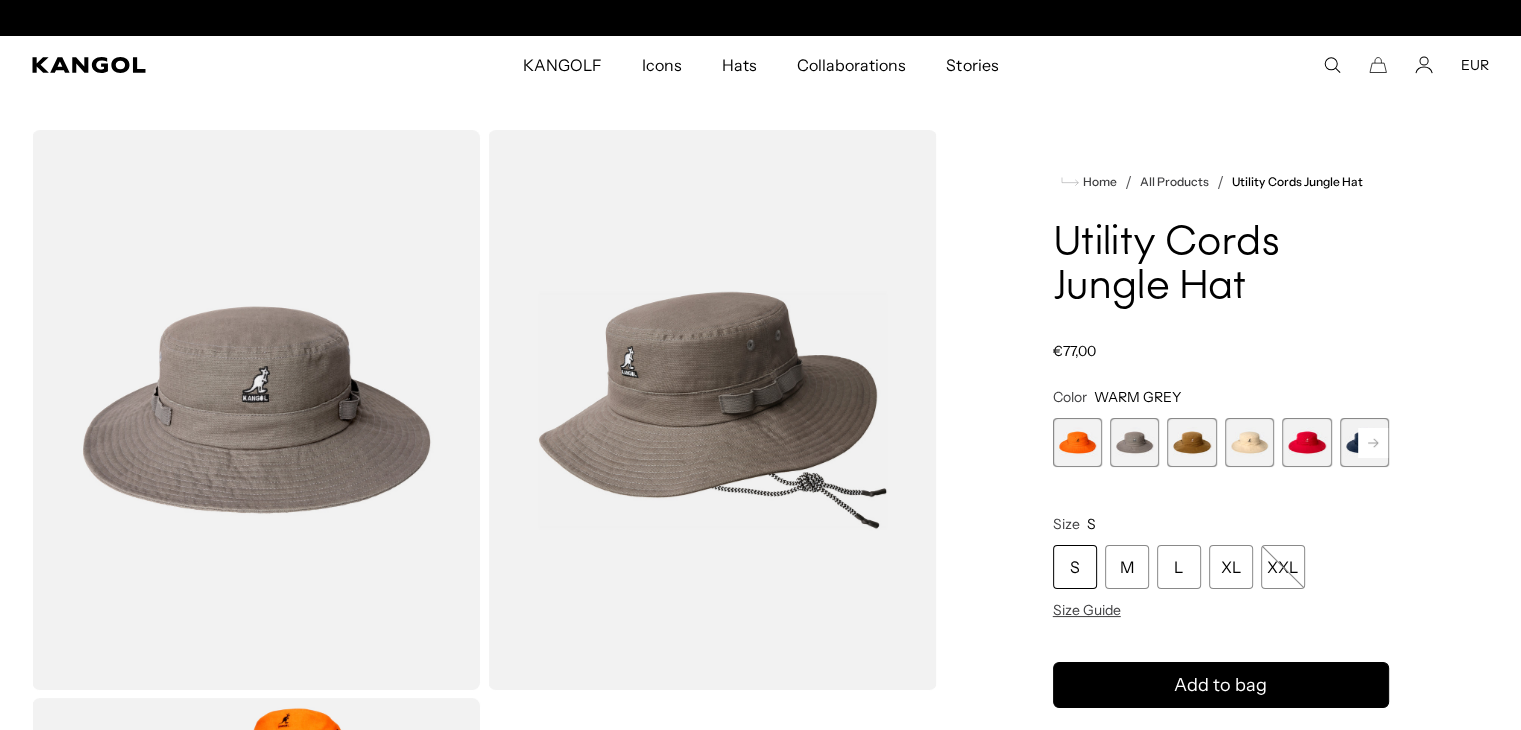 scroll, scrollTop: 0, scrollLeft: 412, axis: horizontal 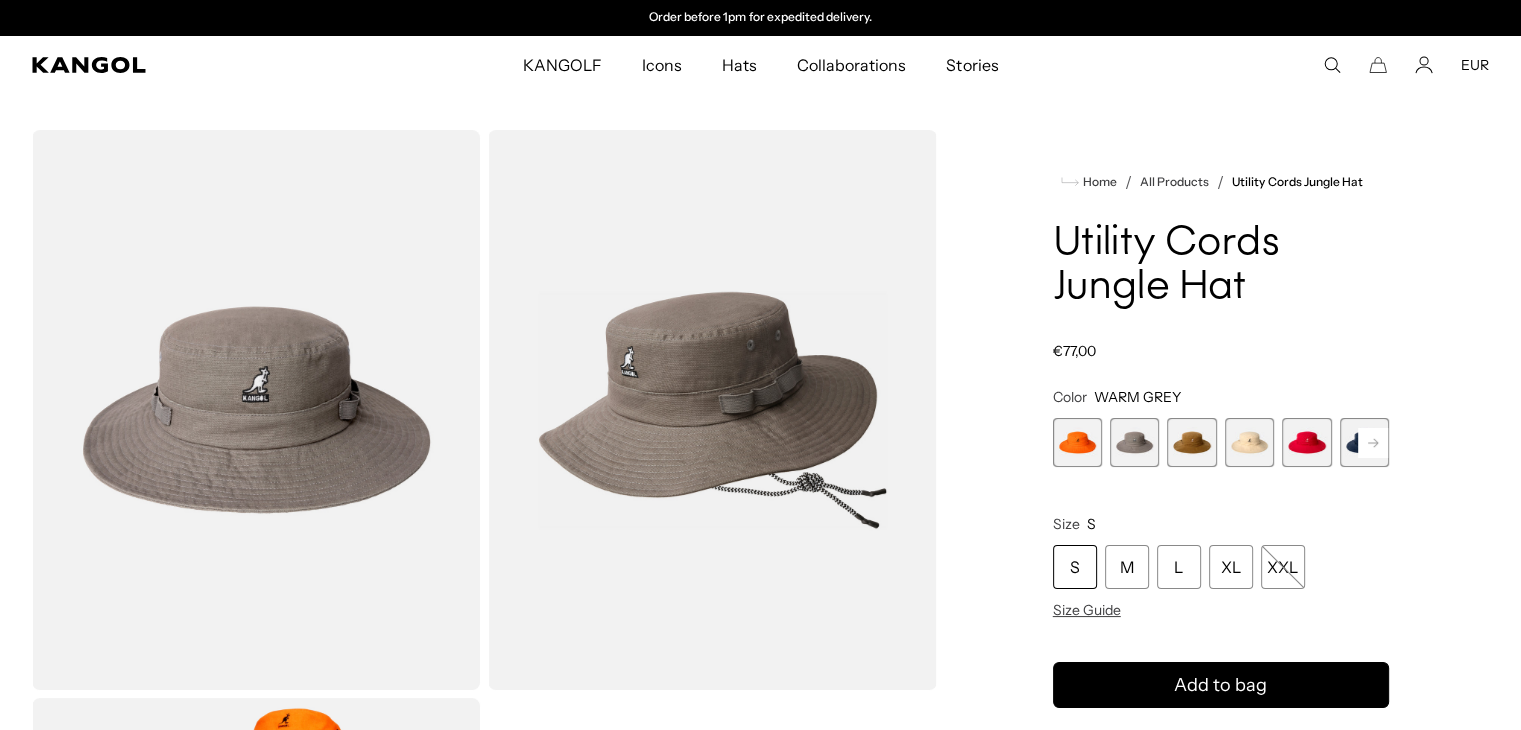 click at bounding box center (1191, 442) 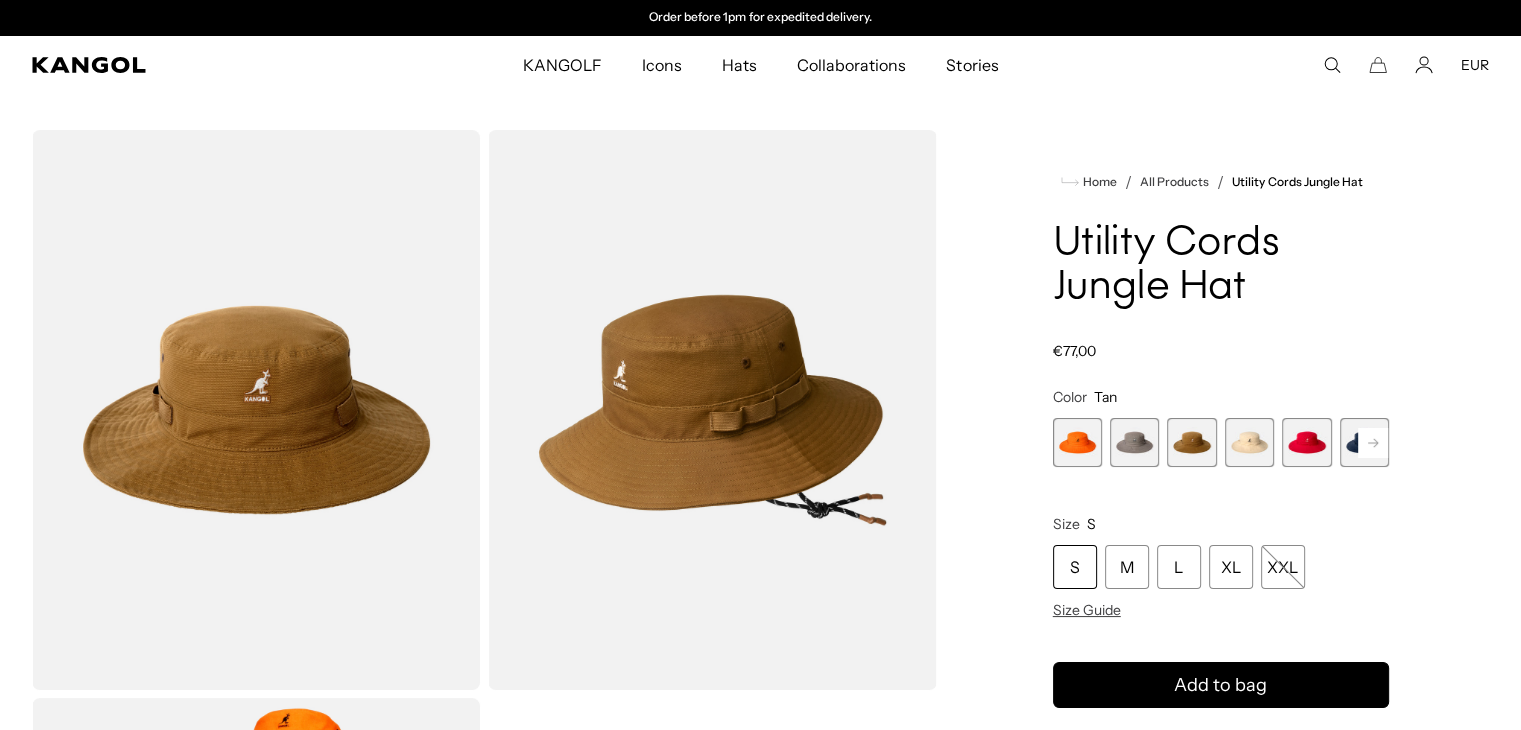 click at bounding box center (1249, 442) 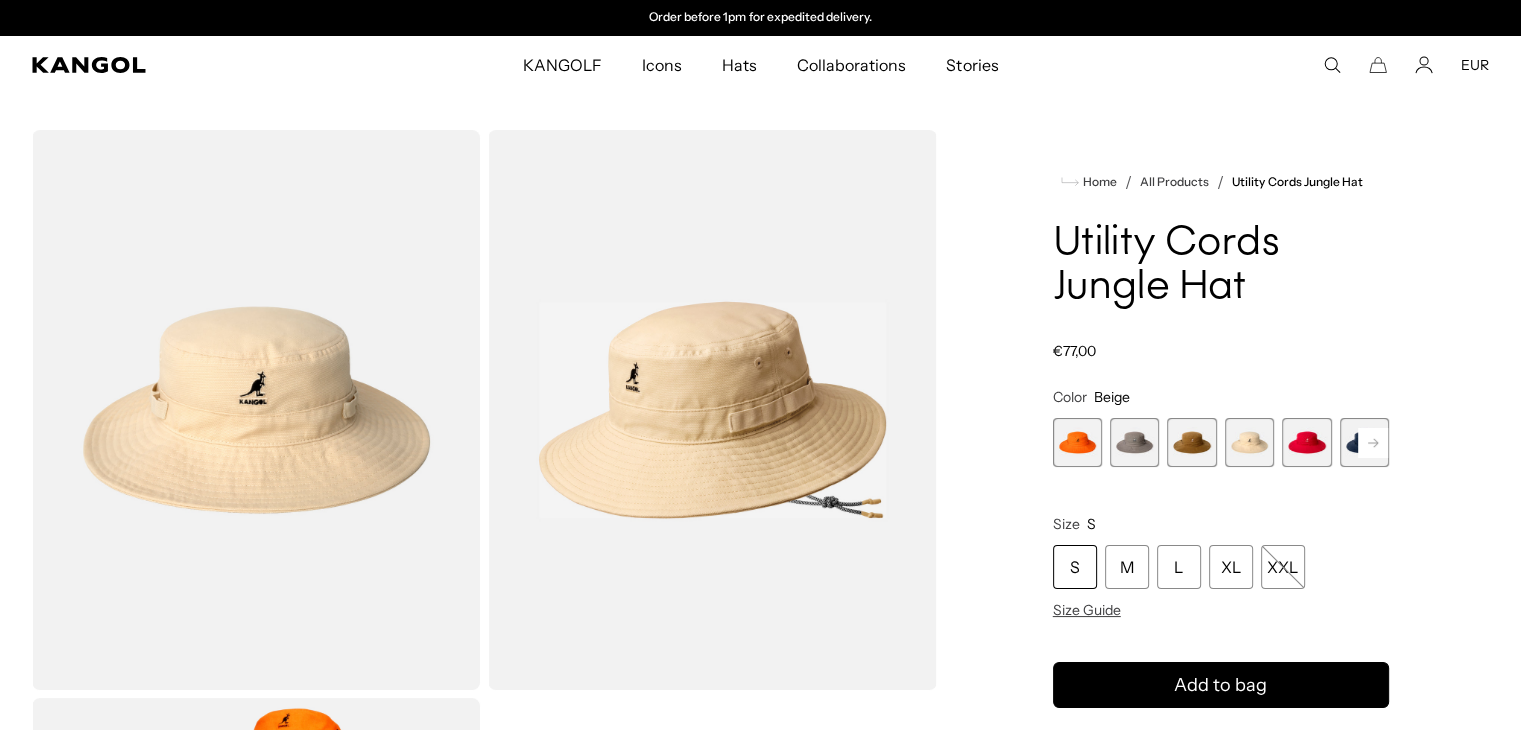 click at bounding box center (1306, 442) 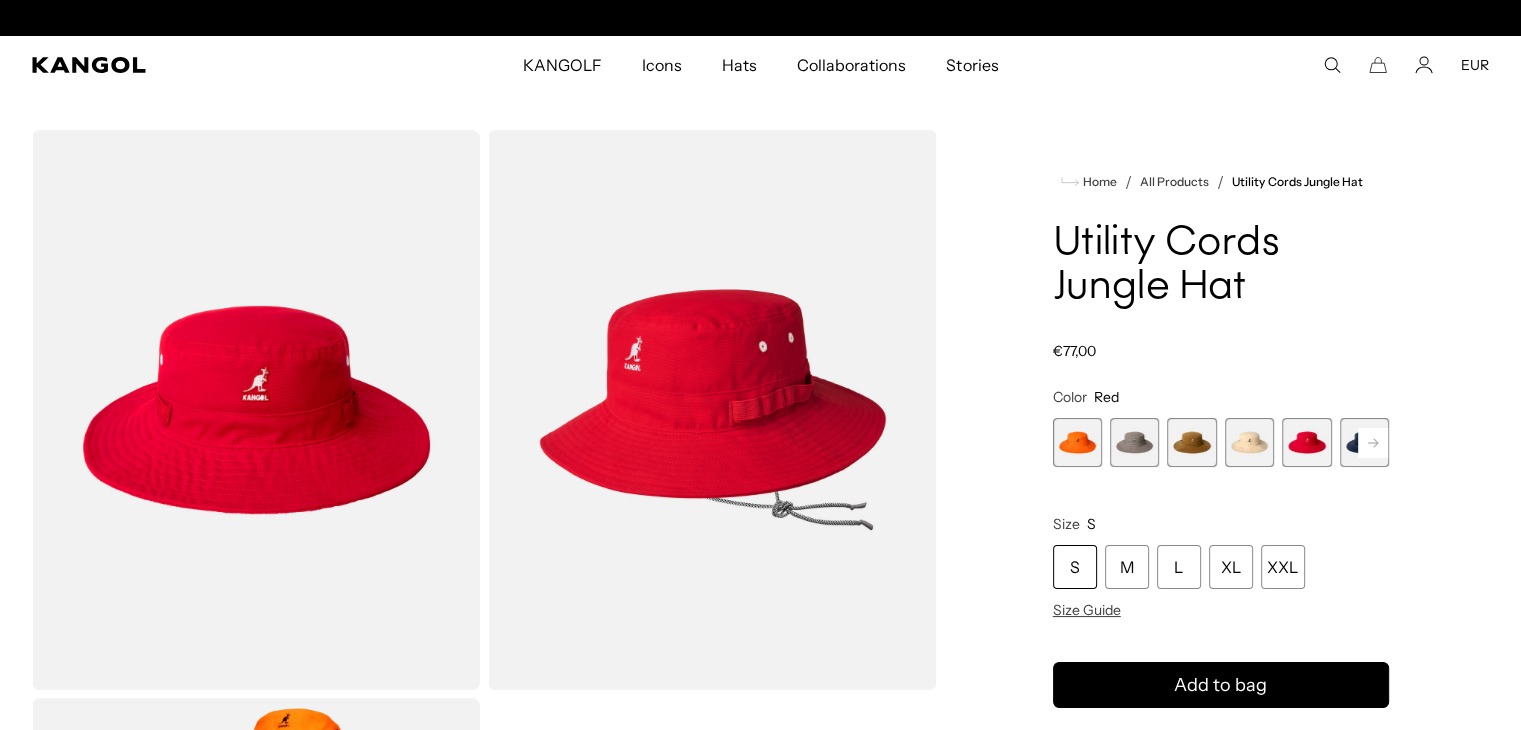 scroll, scrollTop: 0, scrollLeft: 0, axis: both 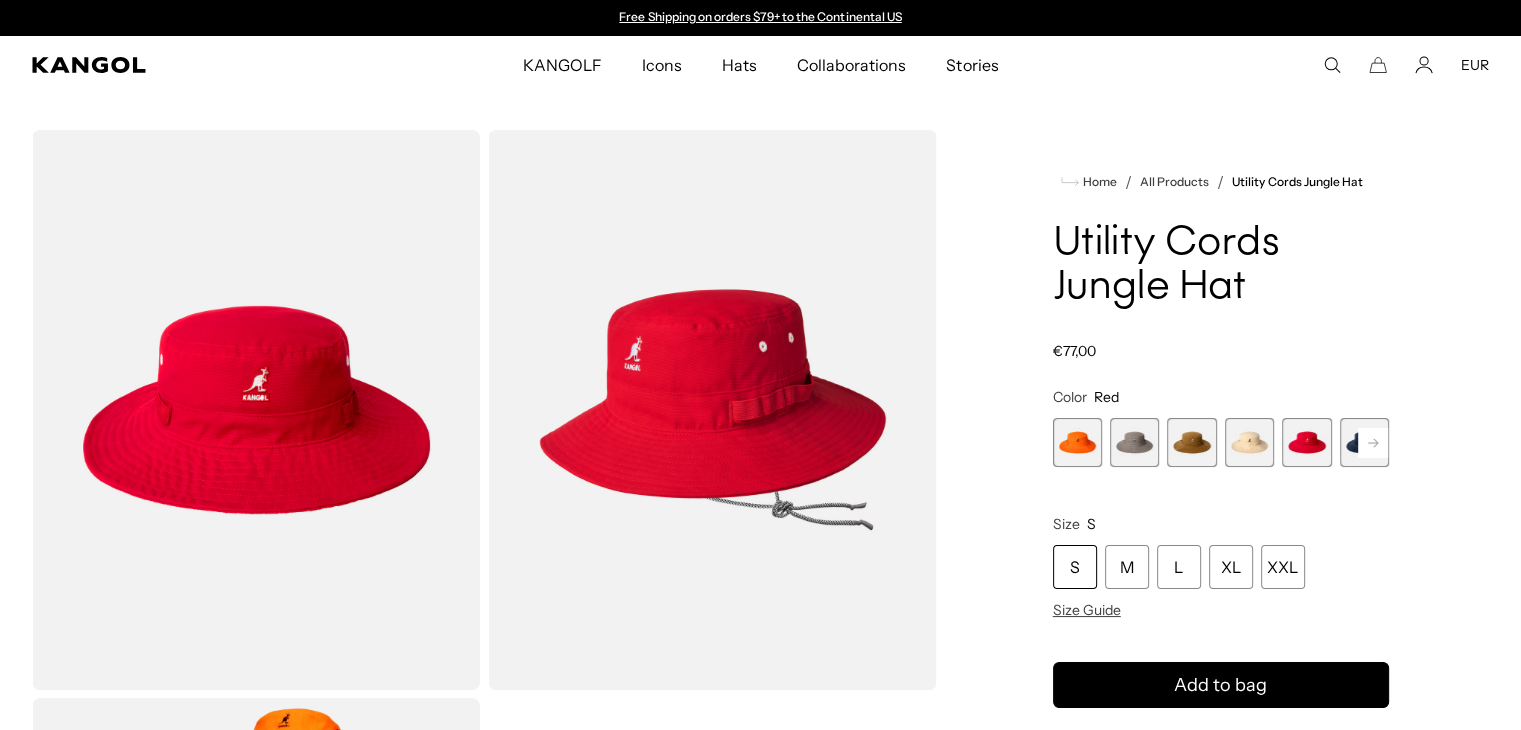 click 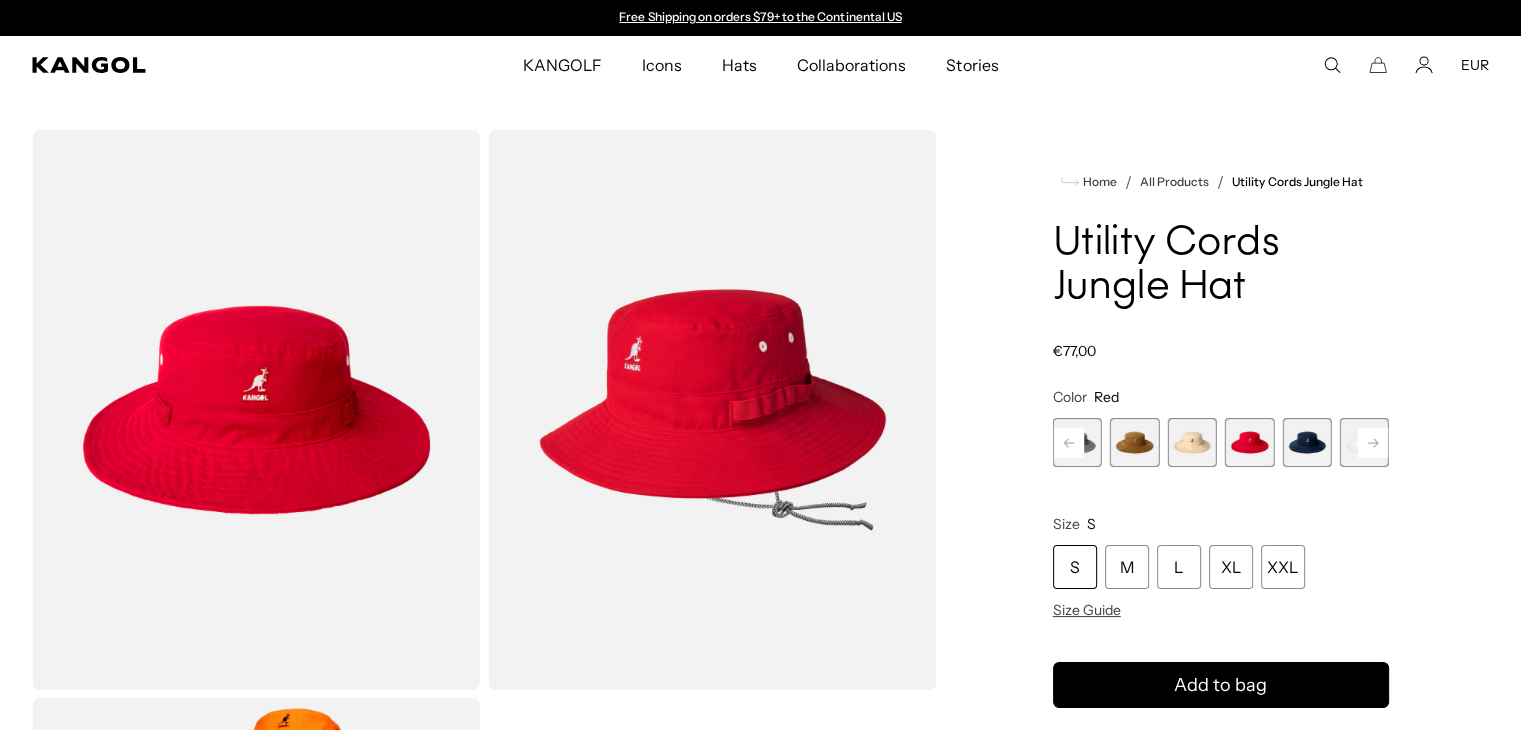 click at bounding box center (1306, 442) 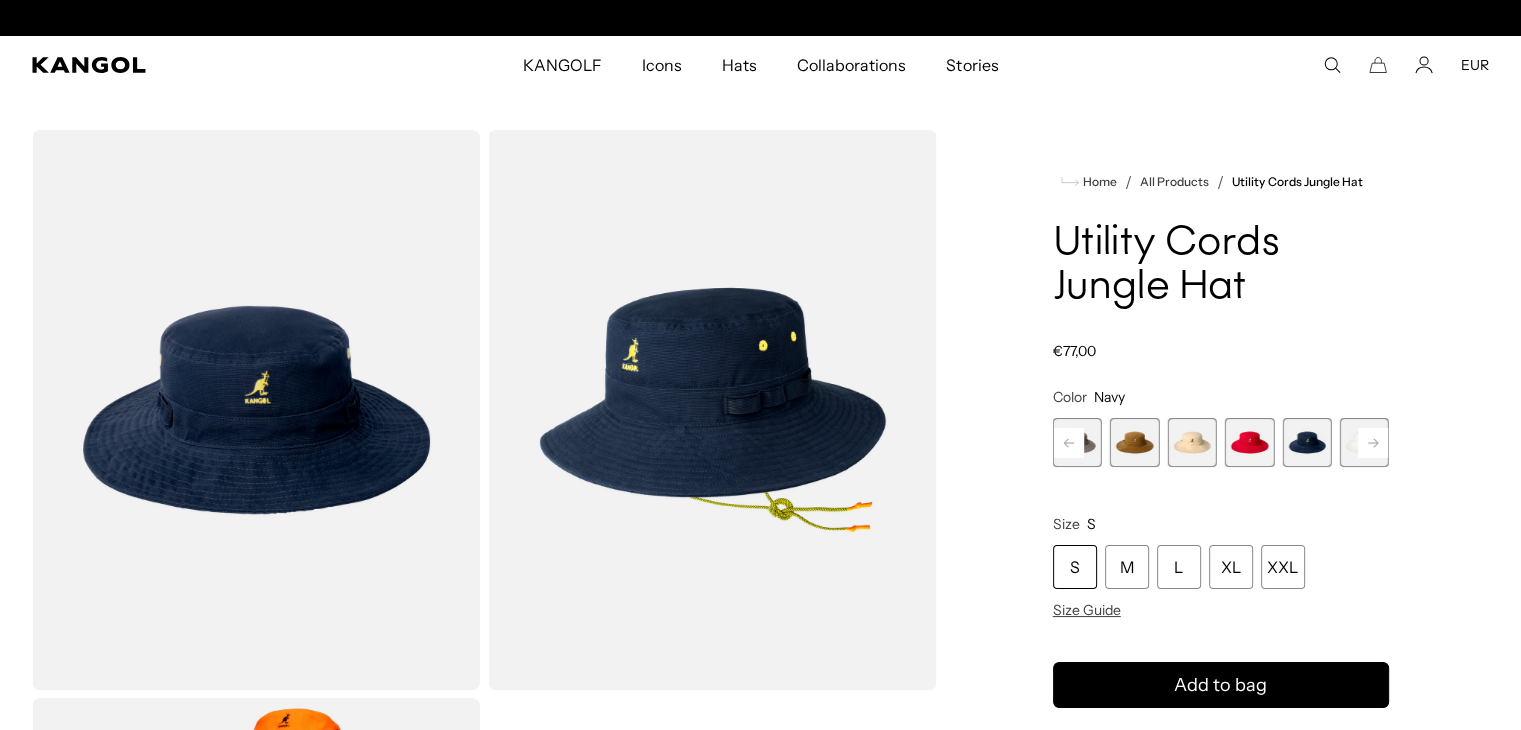 scroll, scrollTop: 0, scrollLeft: 412, axis: horizontal 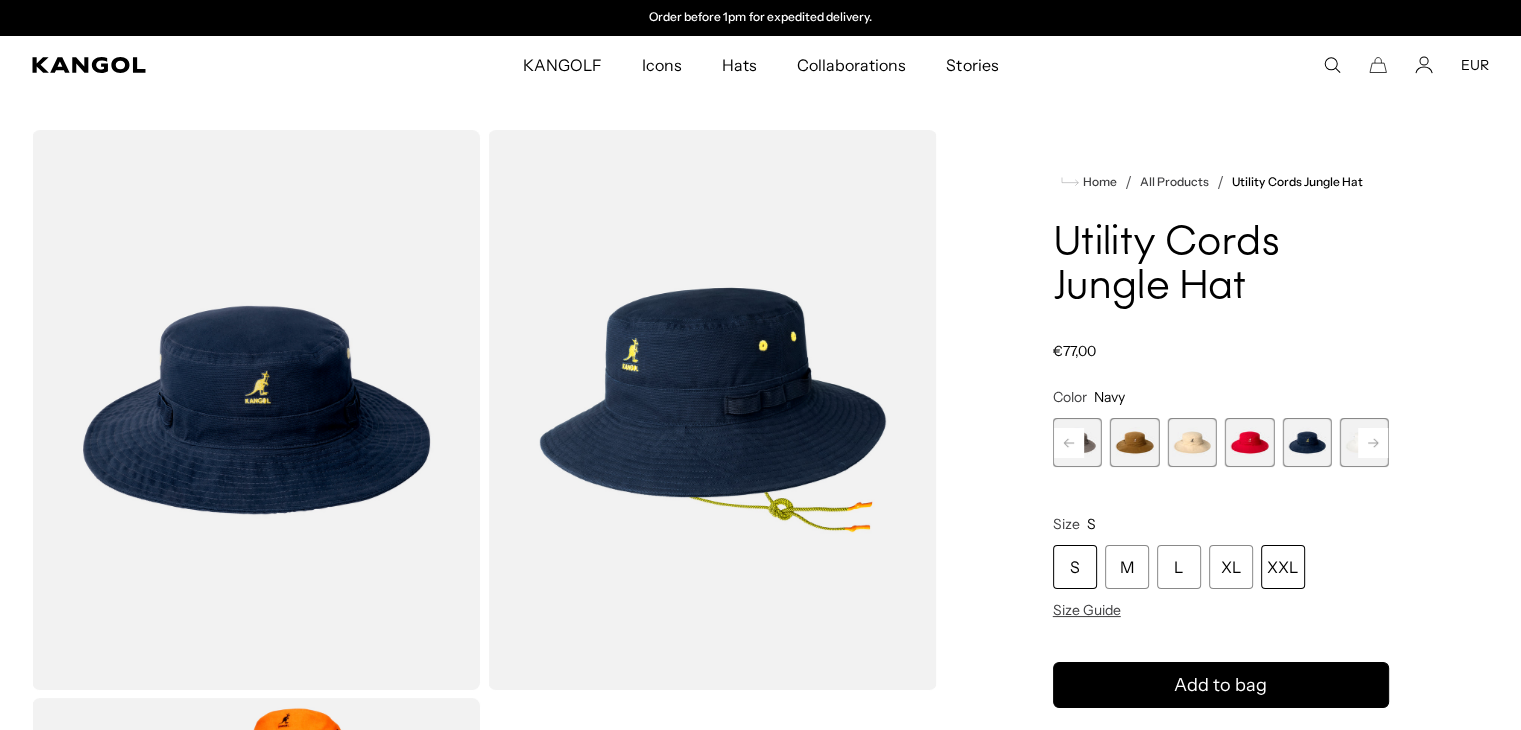 click on "XXL" at bounding box center [1283, 567] 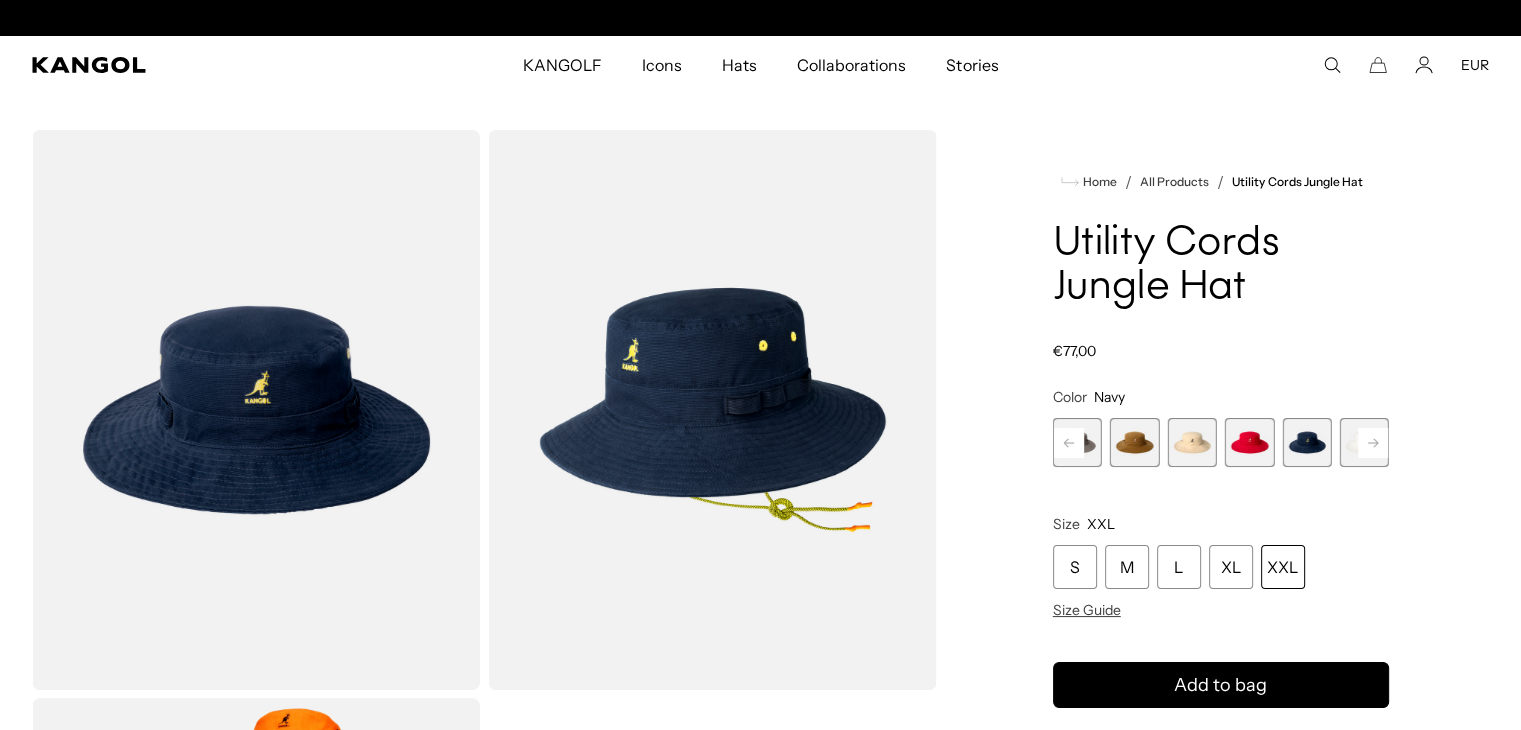 scroll, scrollTop: 0, scrollLeft: 0, axis: both 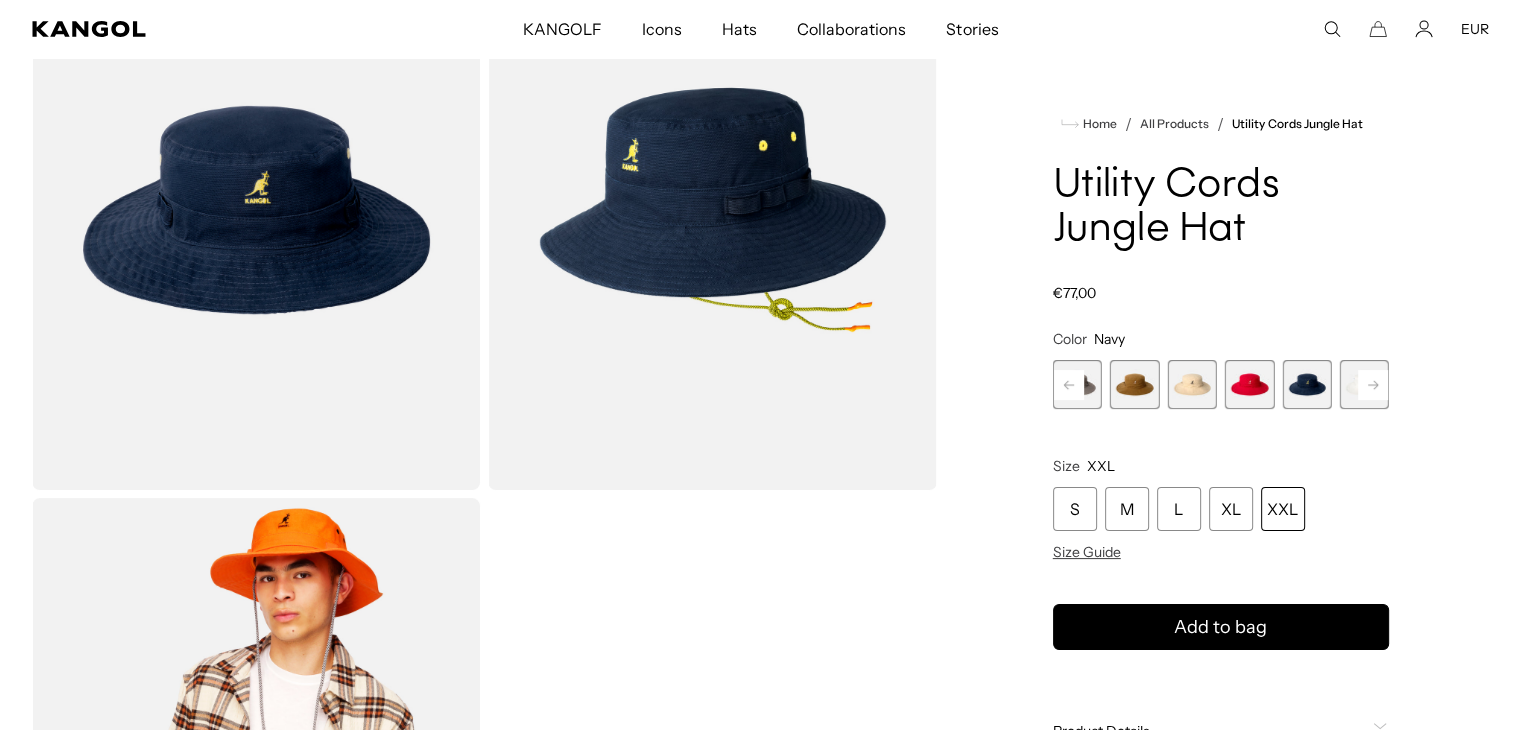 click 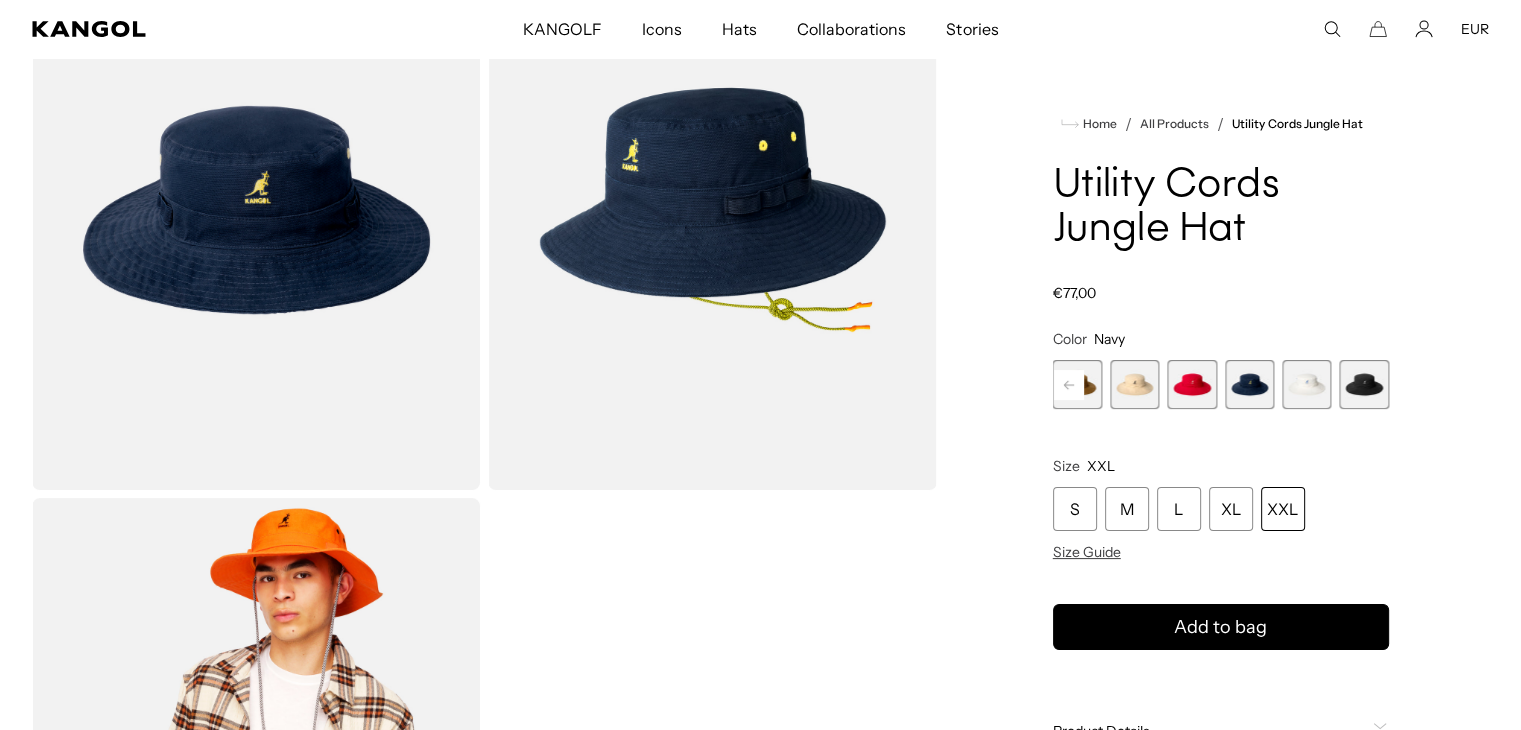 click on "Previous
Next
ELECTRIC KUMQUAT
Variant sold out or unavailable
WARM GREY
Variant sold out or unavailable
Tan
Variant sold out or unavailable
Beige
Variant sold out or unavailable
Red
Variant sold out or unavailable
Navy
Variant sold out or unavailable
Off White" at bounding box center [1221, 384] 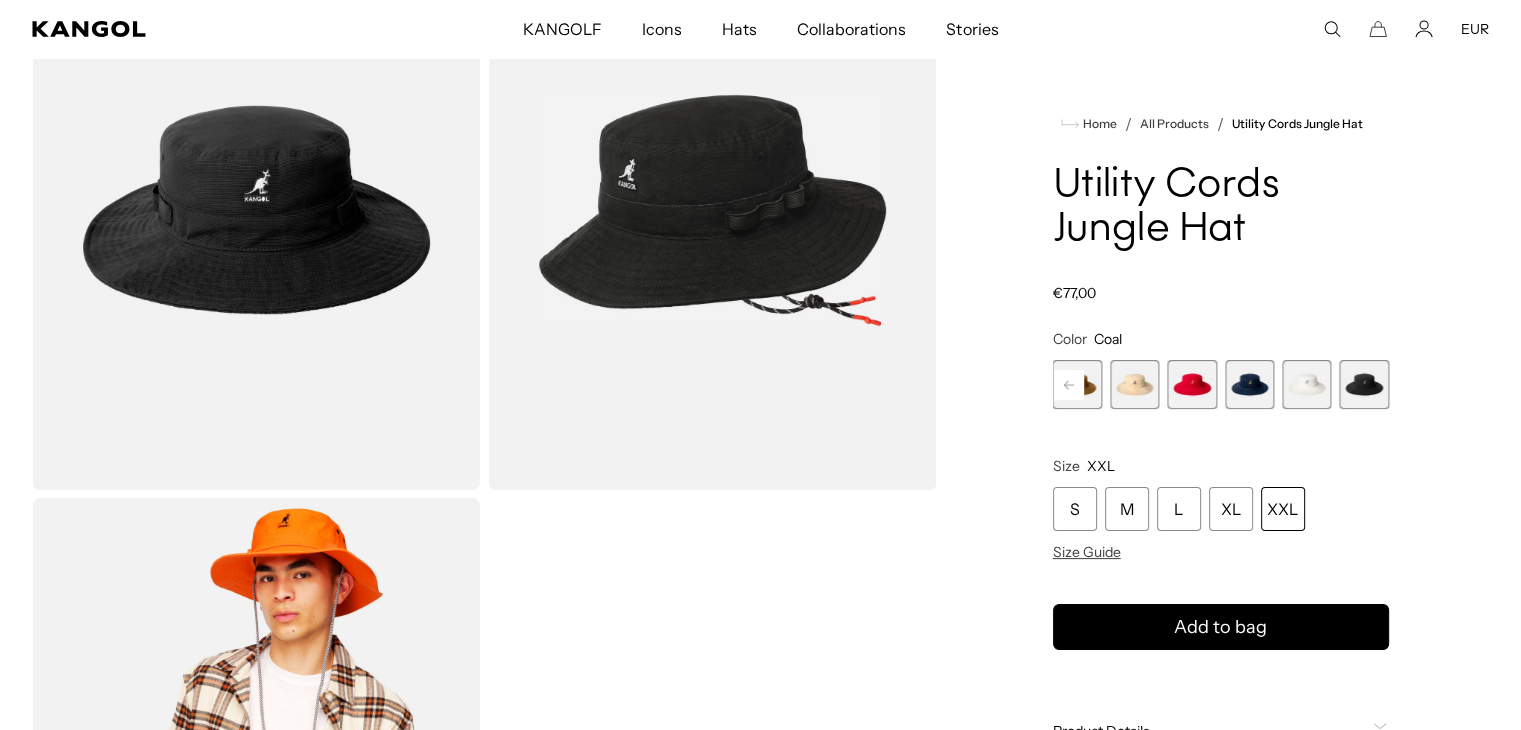 scroll, scrollTop: 0, scrollLeft: 412, axis: horizontal 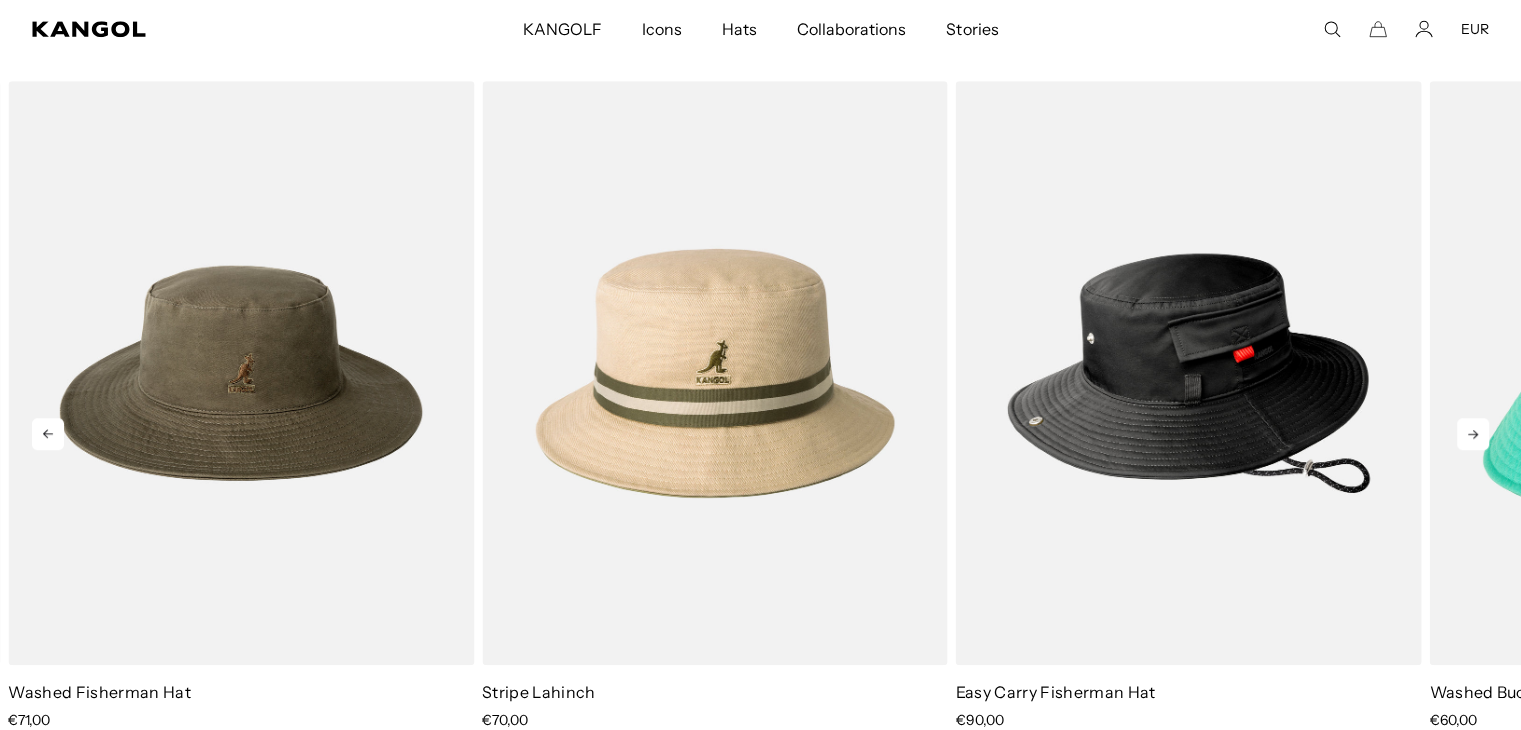 click 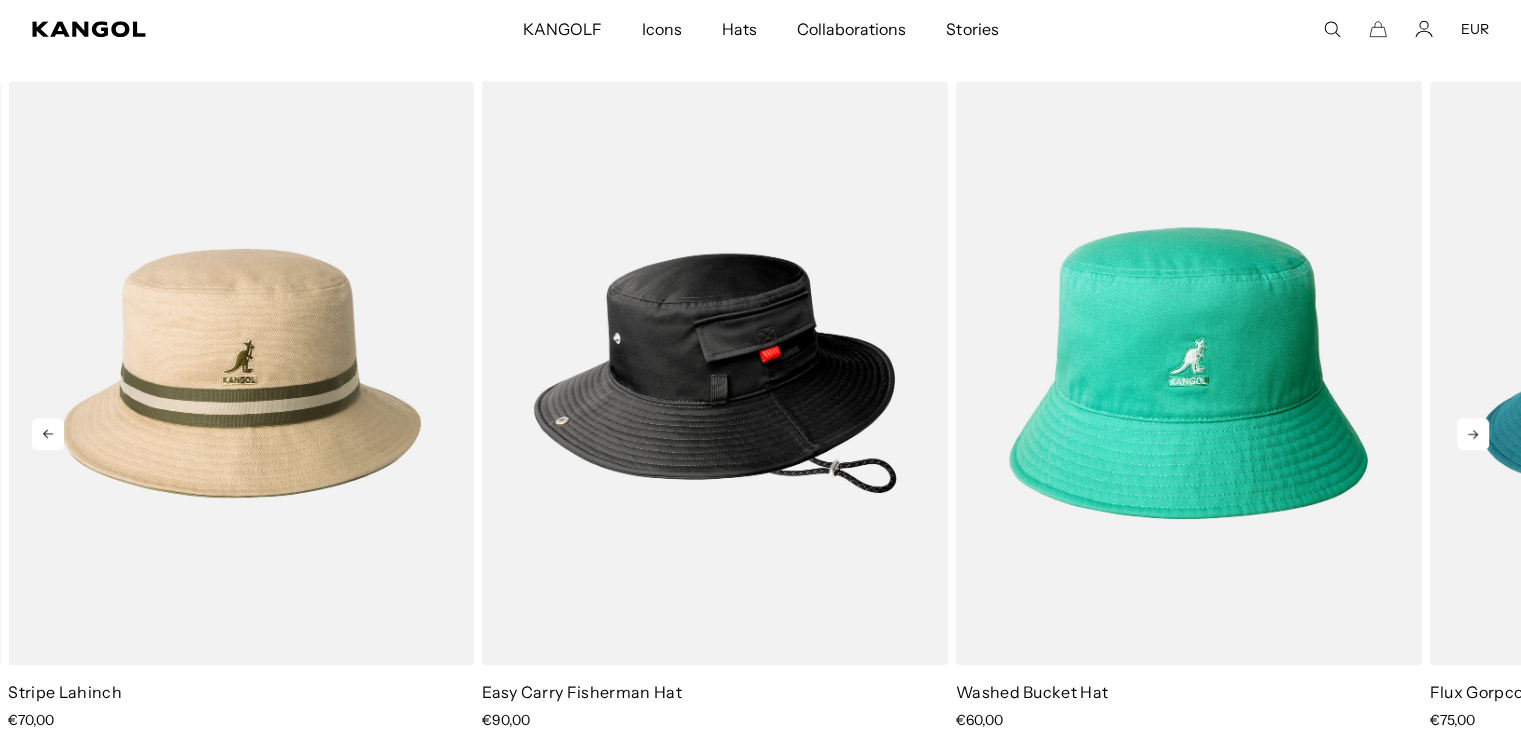 click 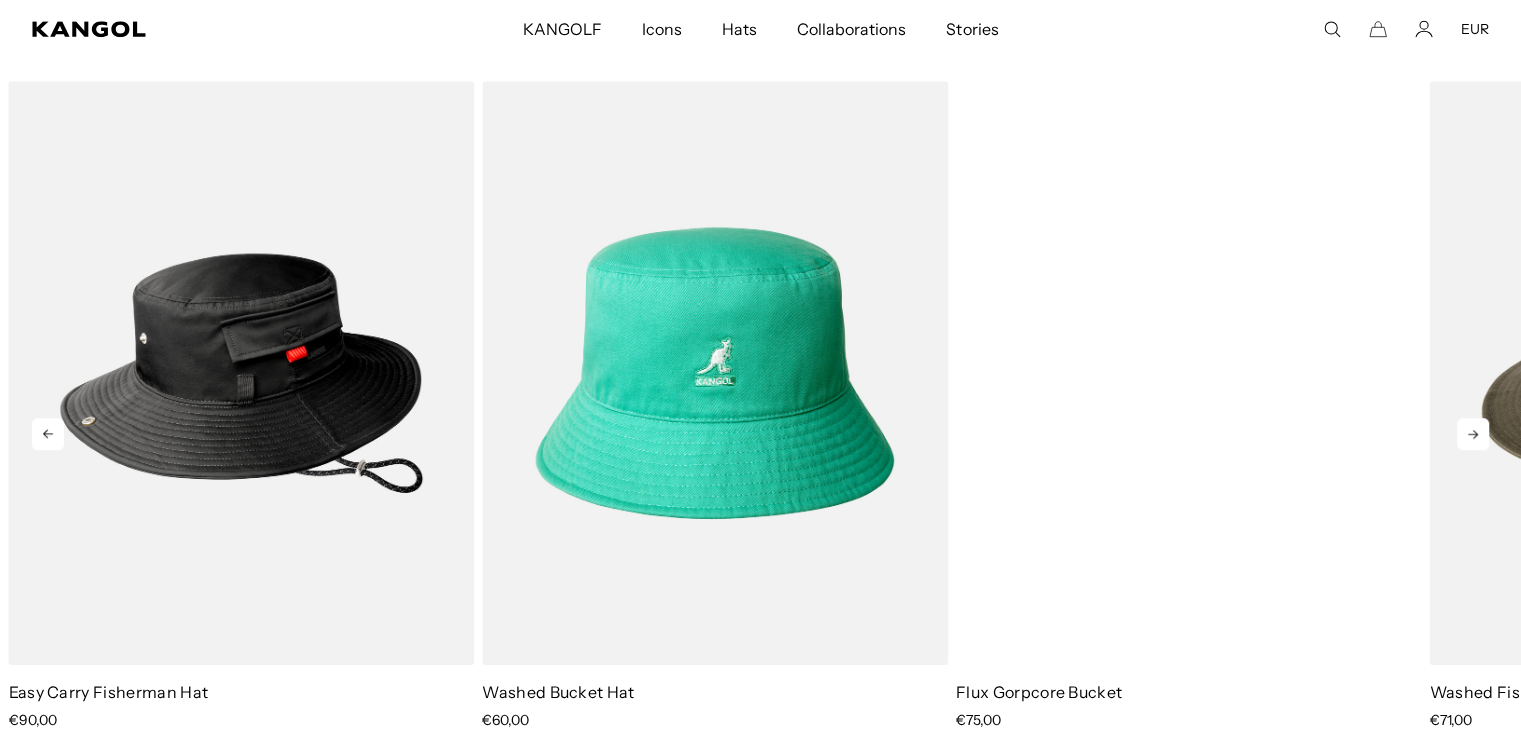 scroll, scrollTop: 0, scrollLeft: 412, axis: horizontal 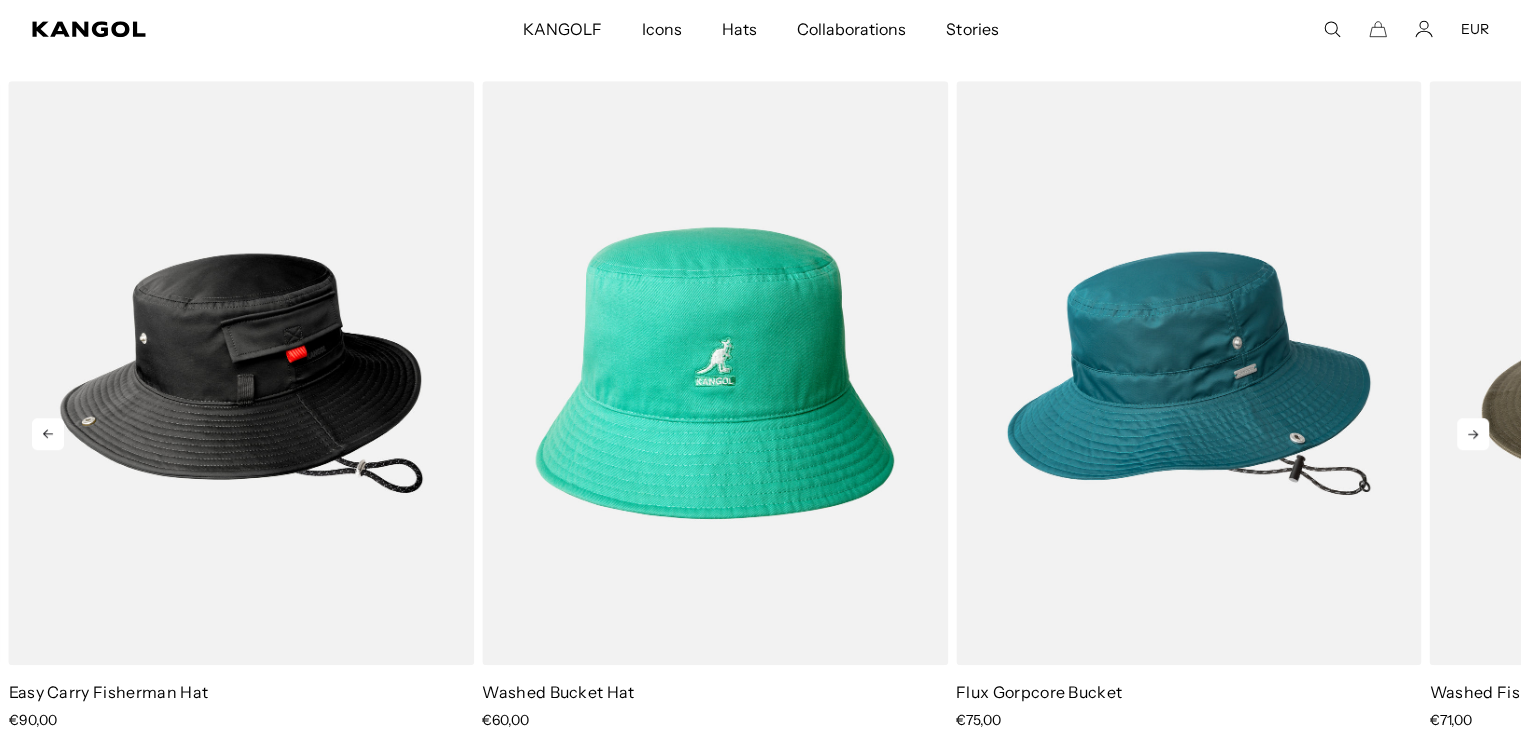 click 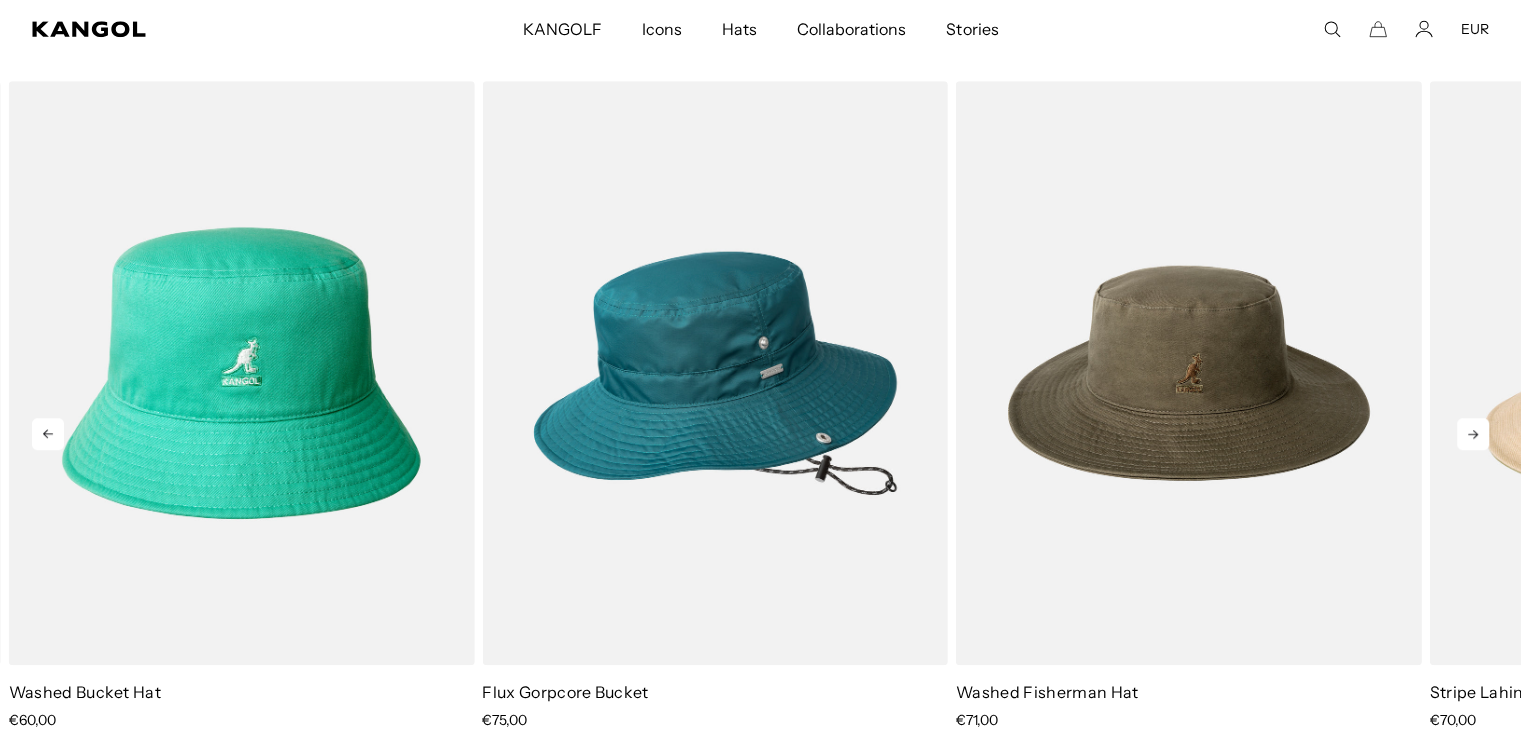 click 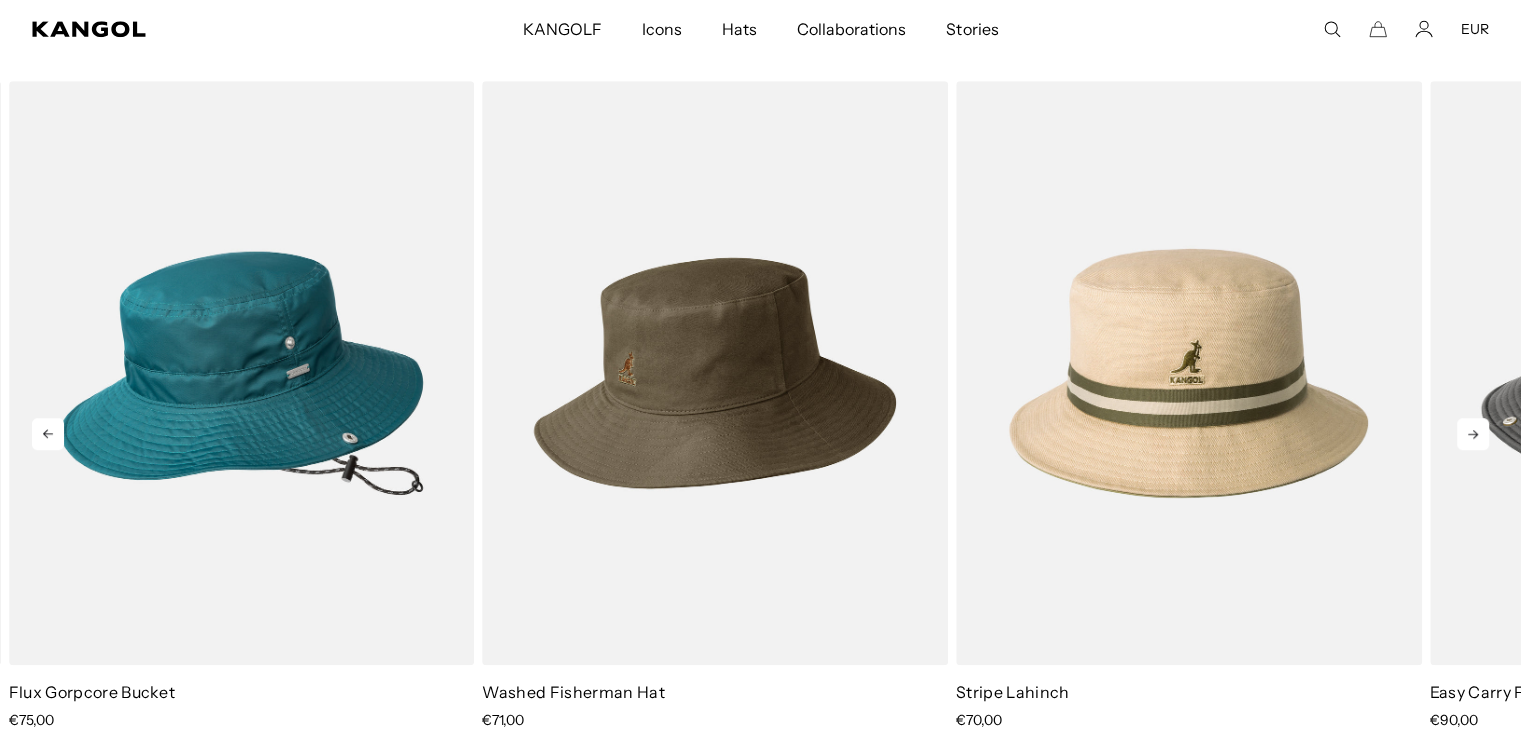 scroll, scrollTop: 0, scrollLeft: 0, axis: both 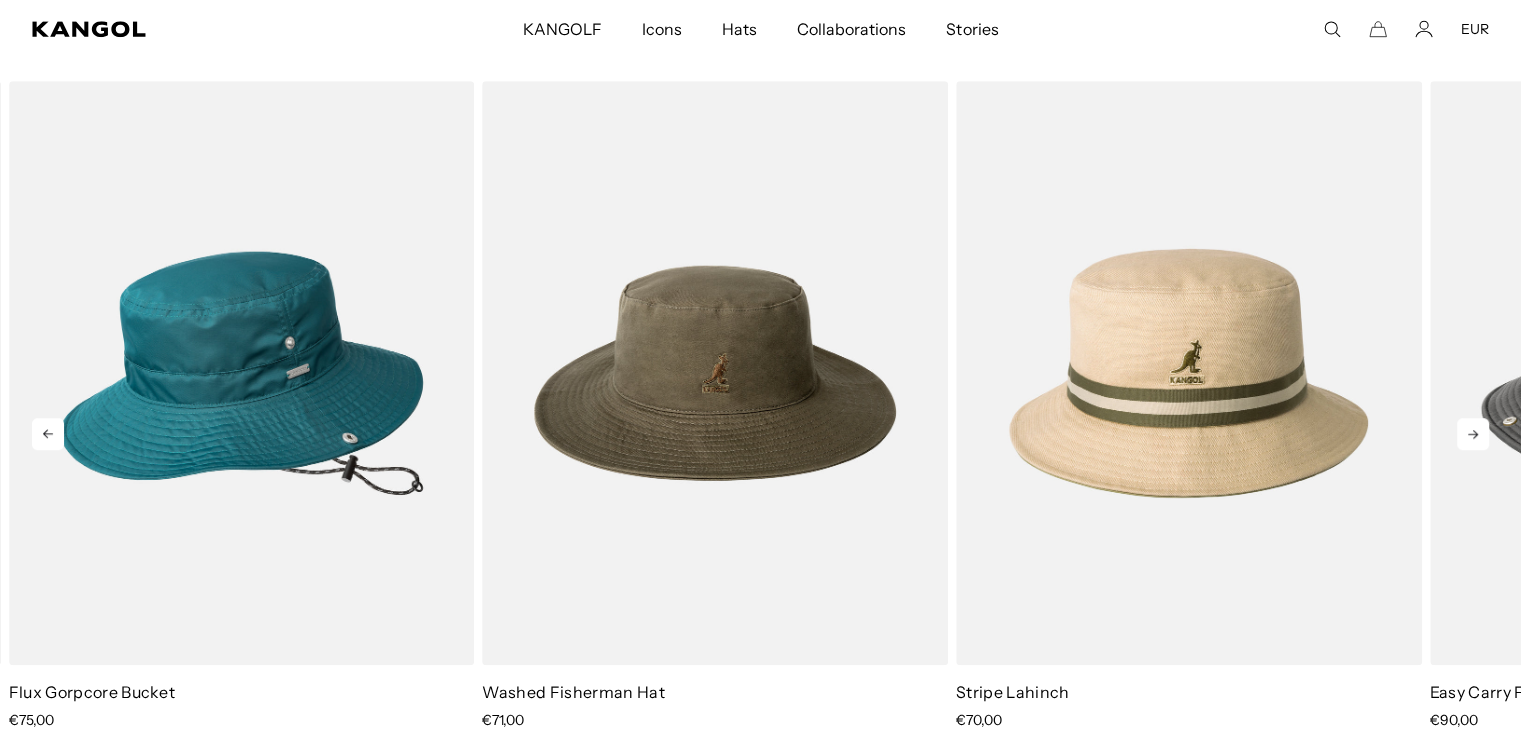 click 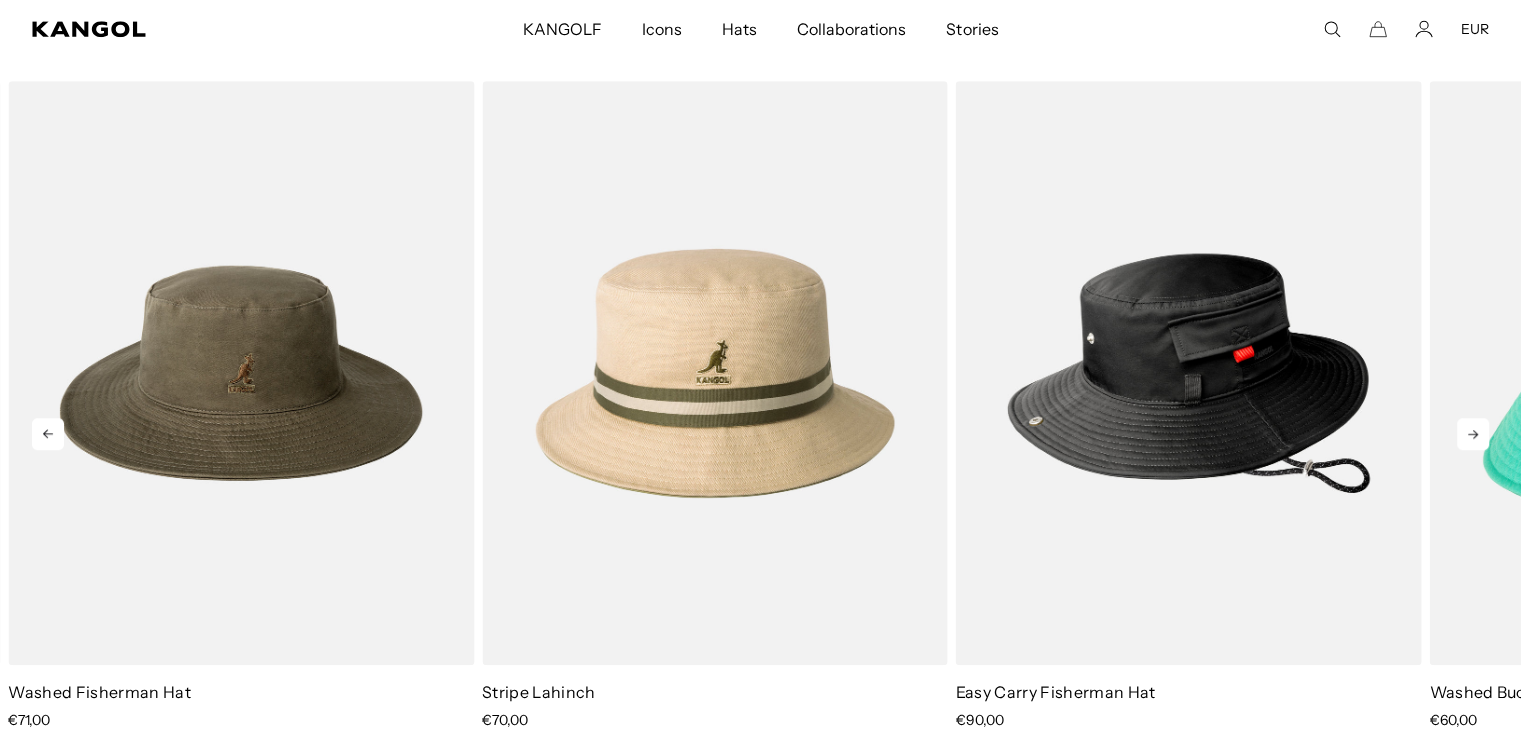 click 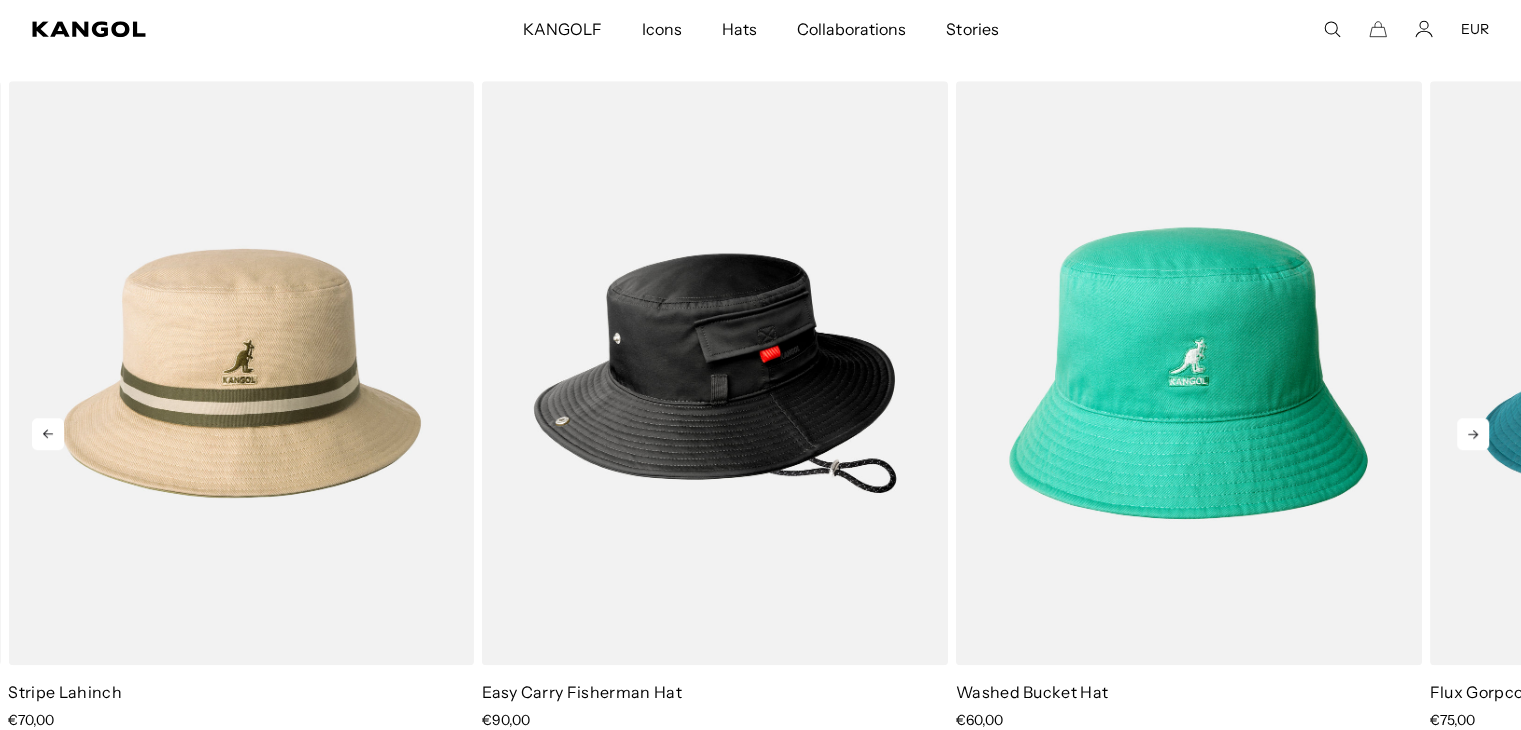 scroll, scrollTop: 0, scrollLeft: 412, axis: horizontal 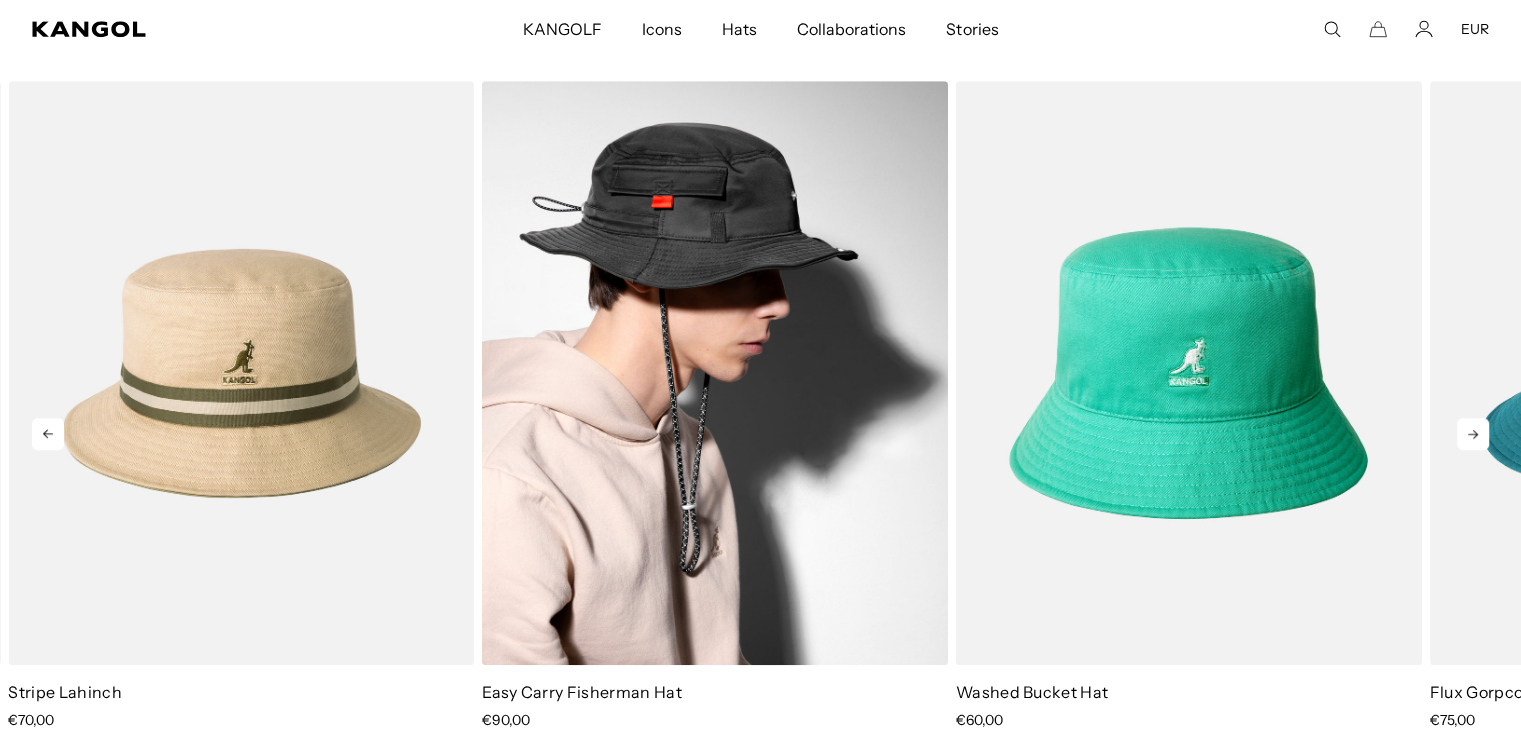 click at bounding box center (715, 373) 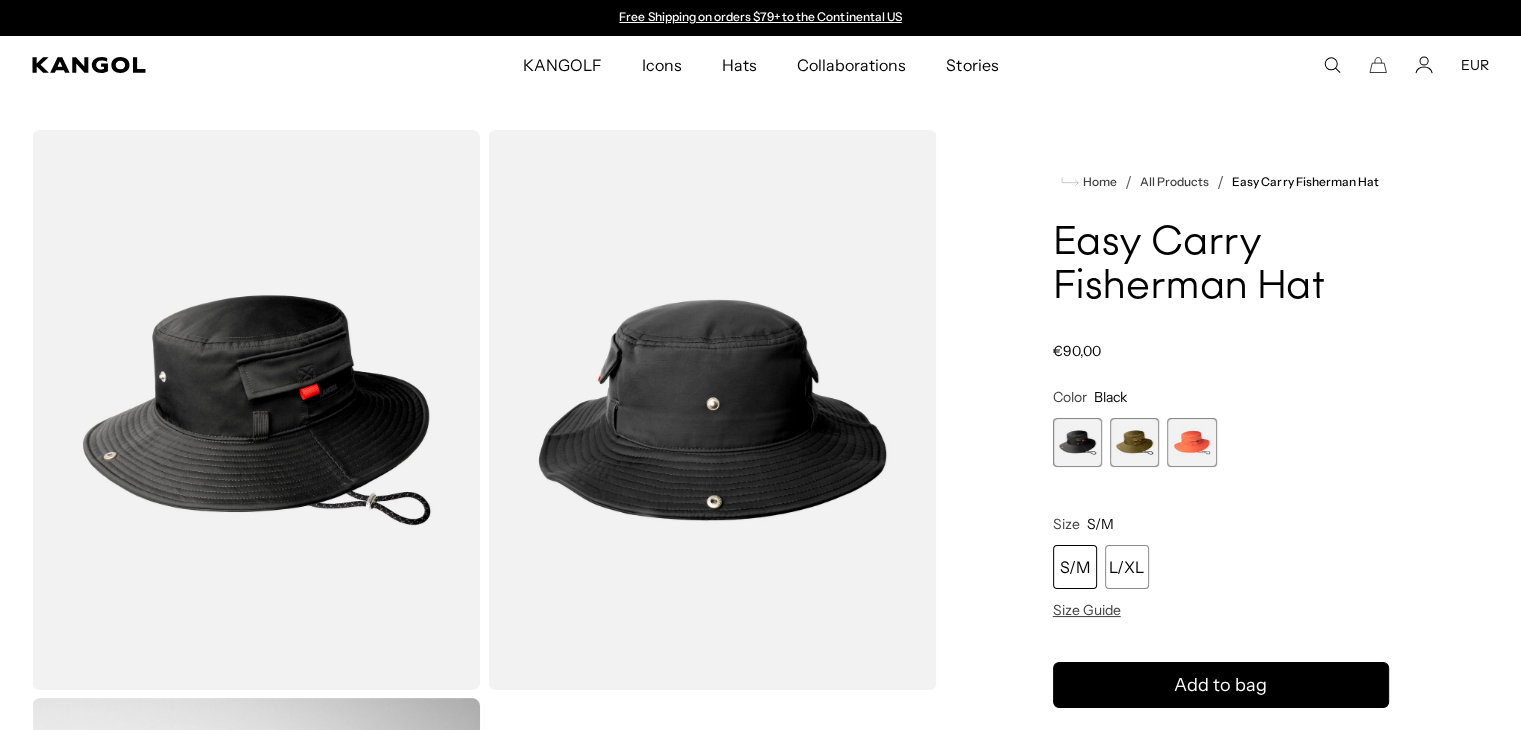 scroll, scrollTop: 0, scrollLeft: 0, axis: both 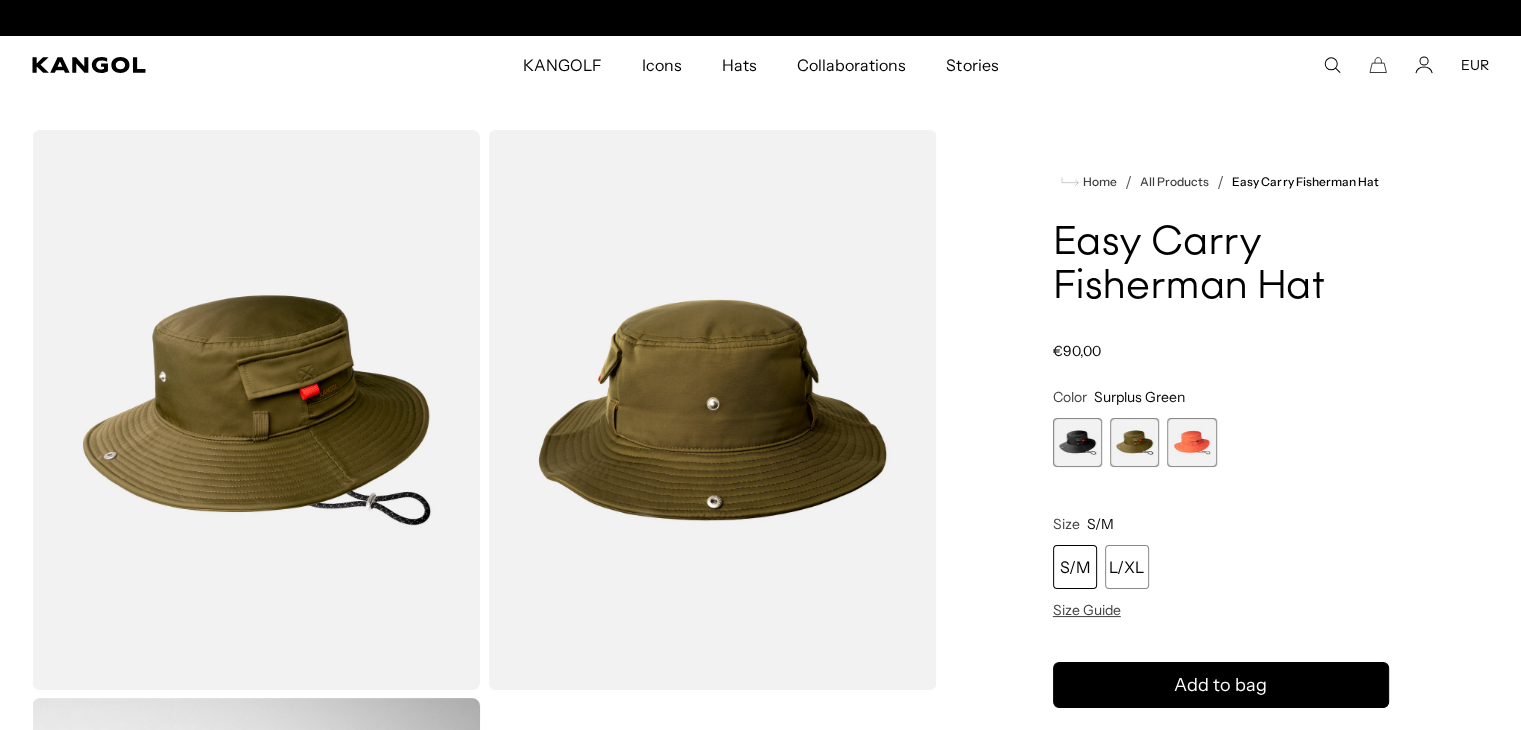 click at bounding box center [1191, 442] 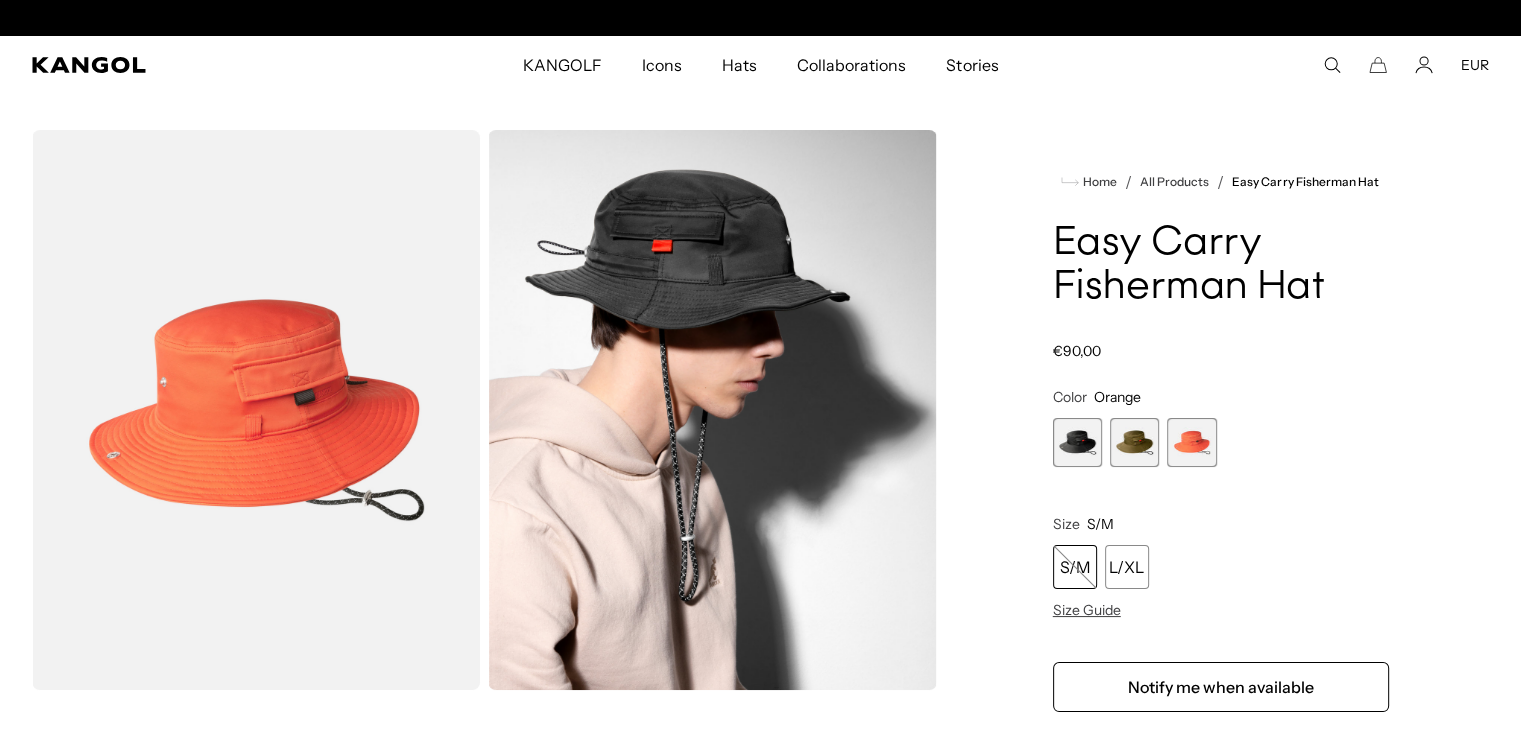 scroll, scrollTop: 0, scrollLeft: 412, axis: horizontal 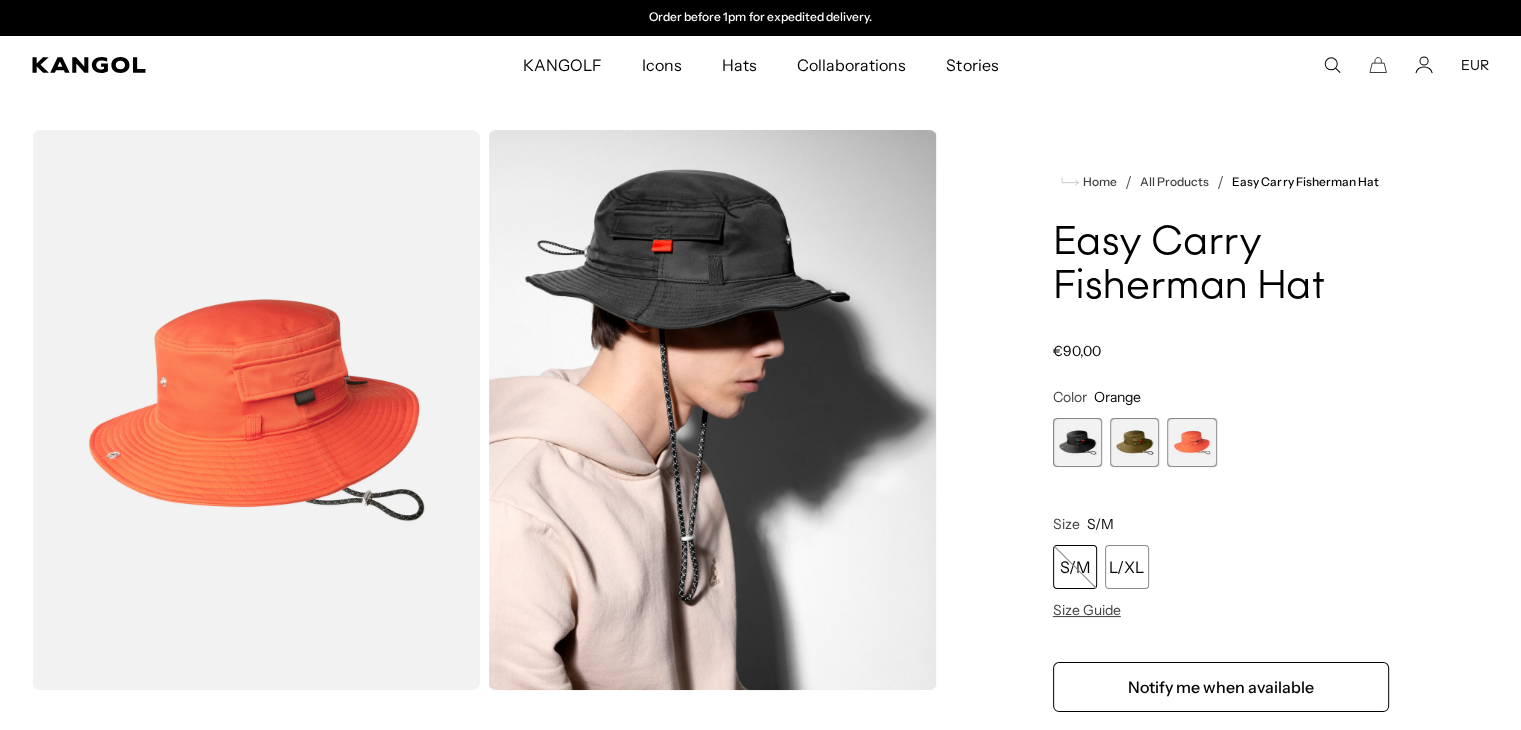 click at bounding box center (1077, 442) 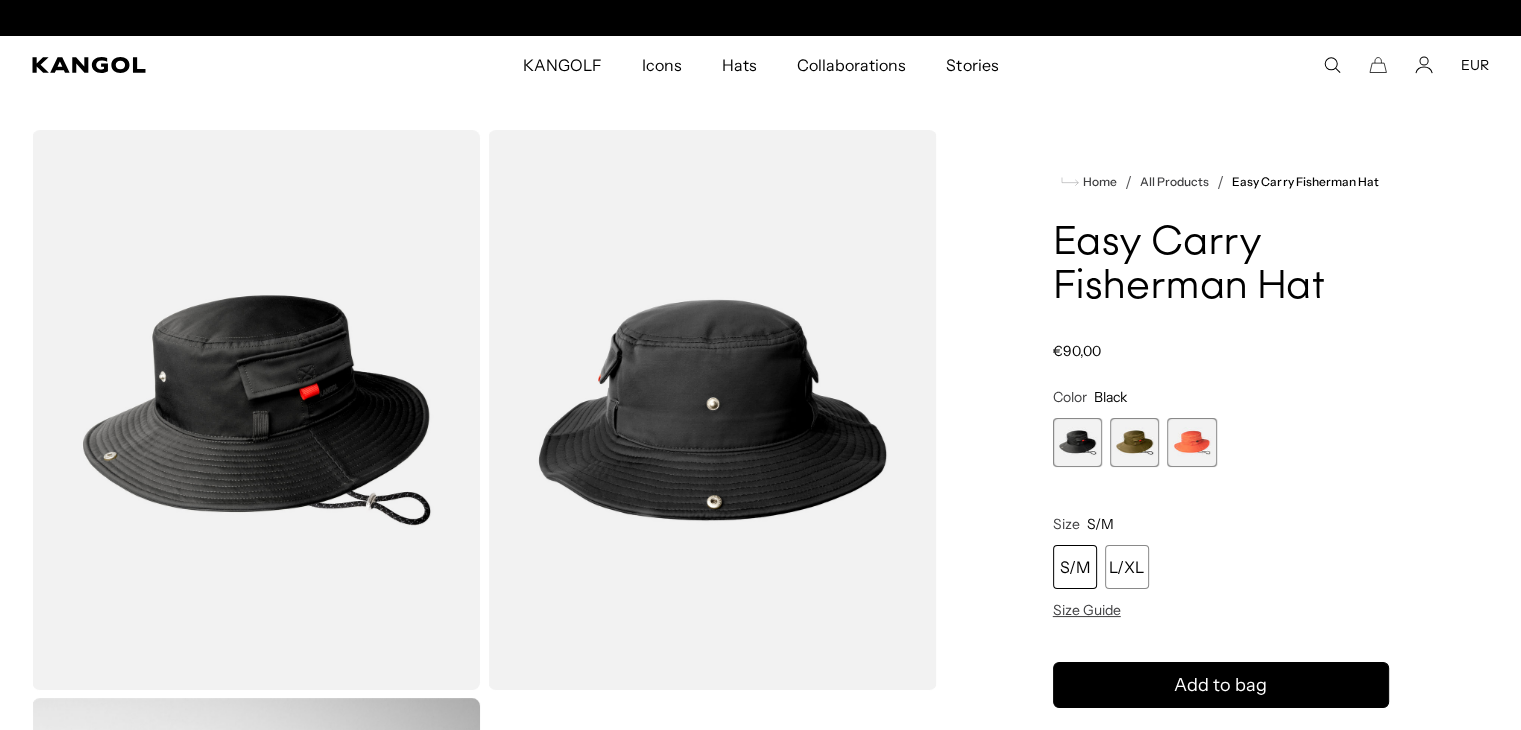 scroll, scrollTop: 0, scrollLeft: 0, axis: both 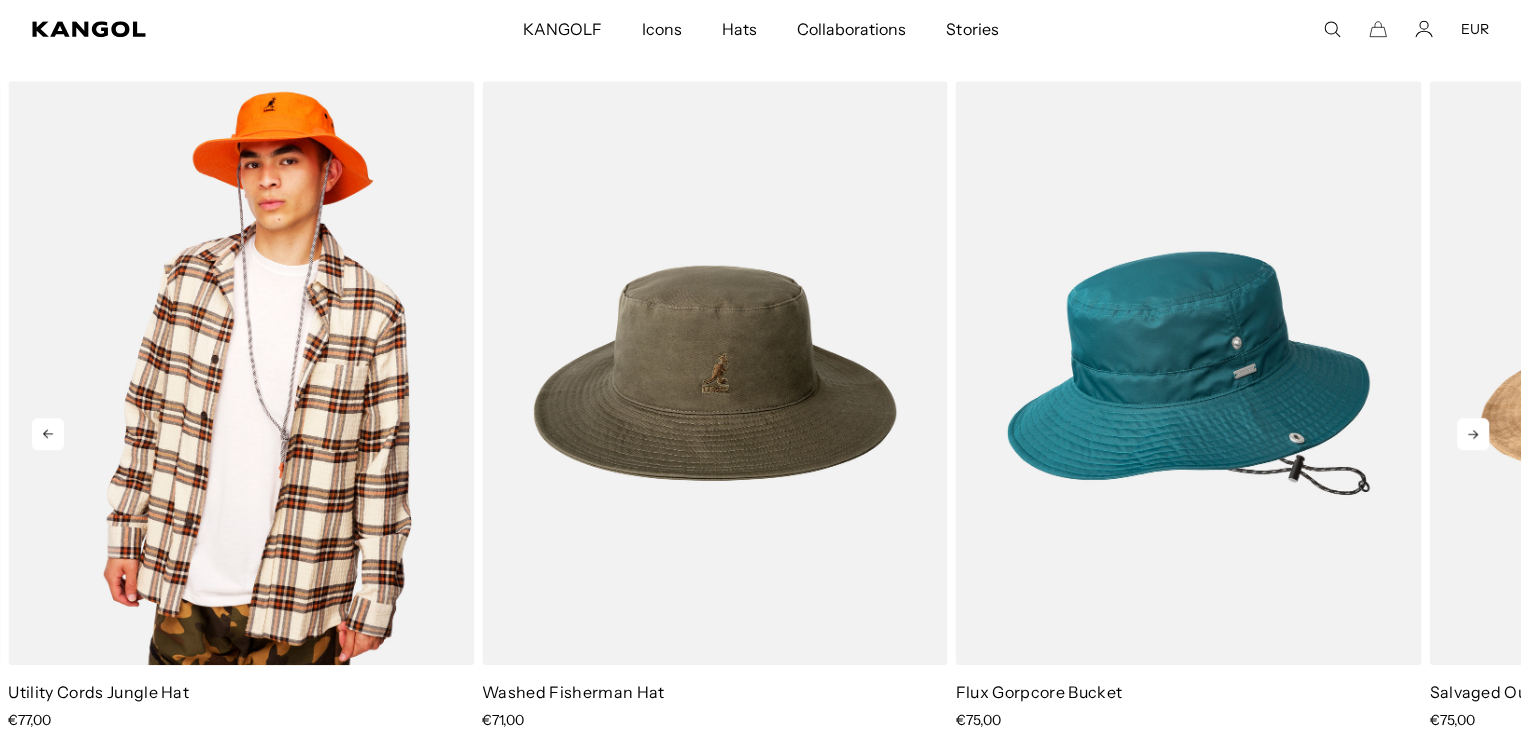 click at bounding box center [241, 373] 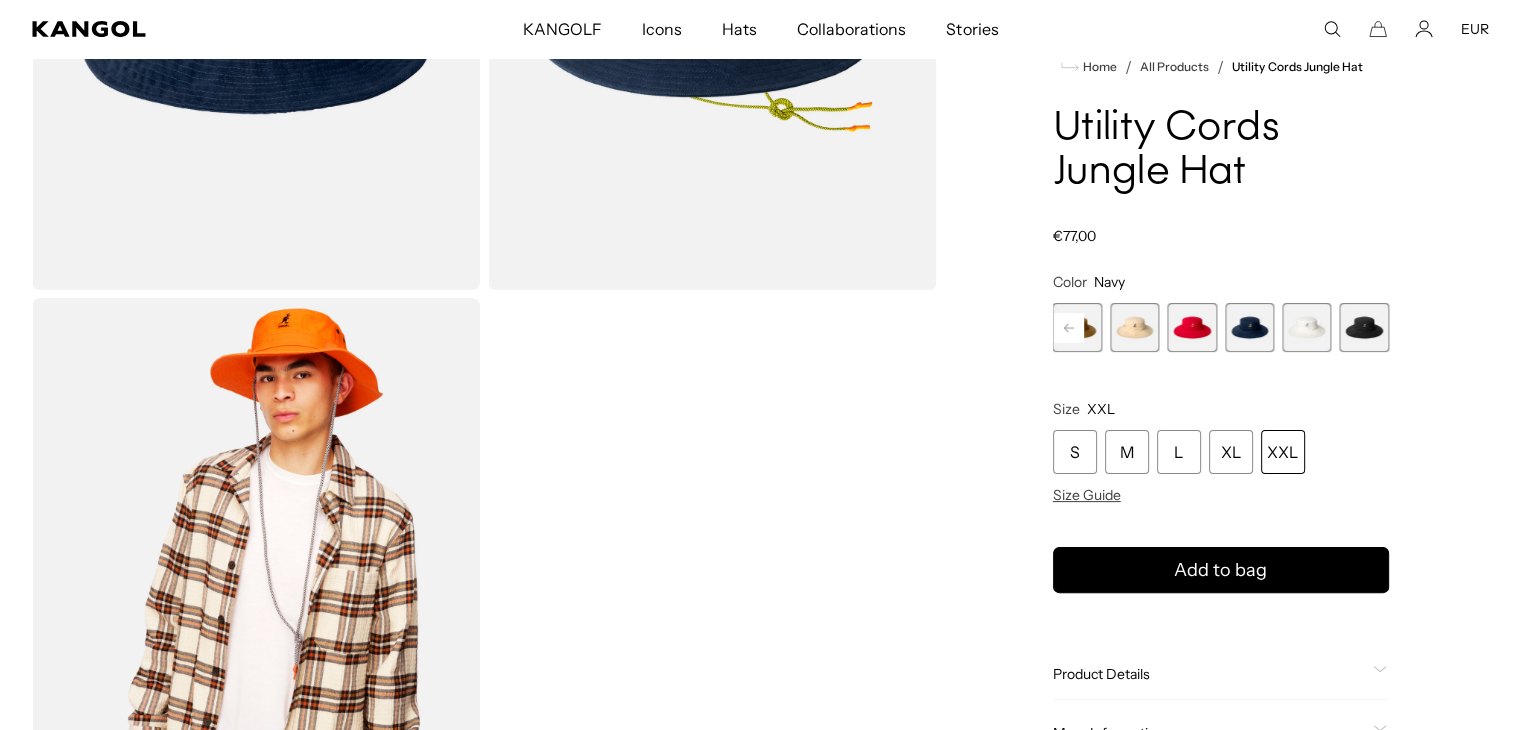 scroll, scrollTop: 100, scrollLeft: 0, axis: vertical 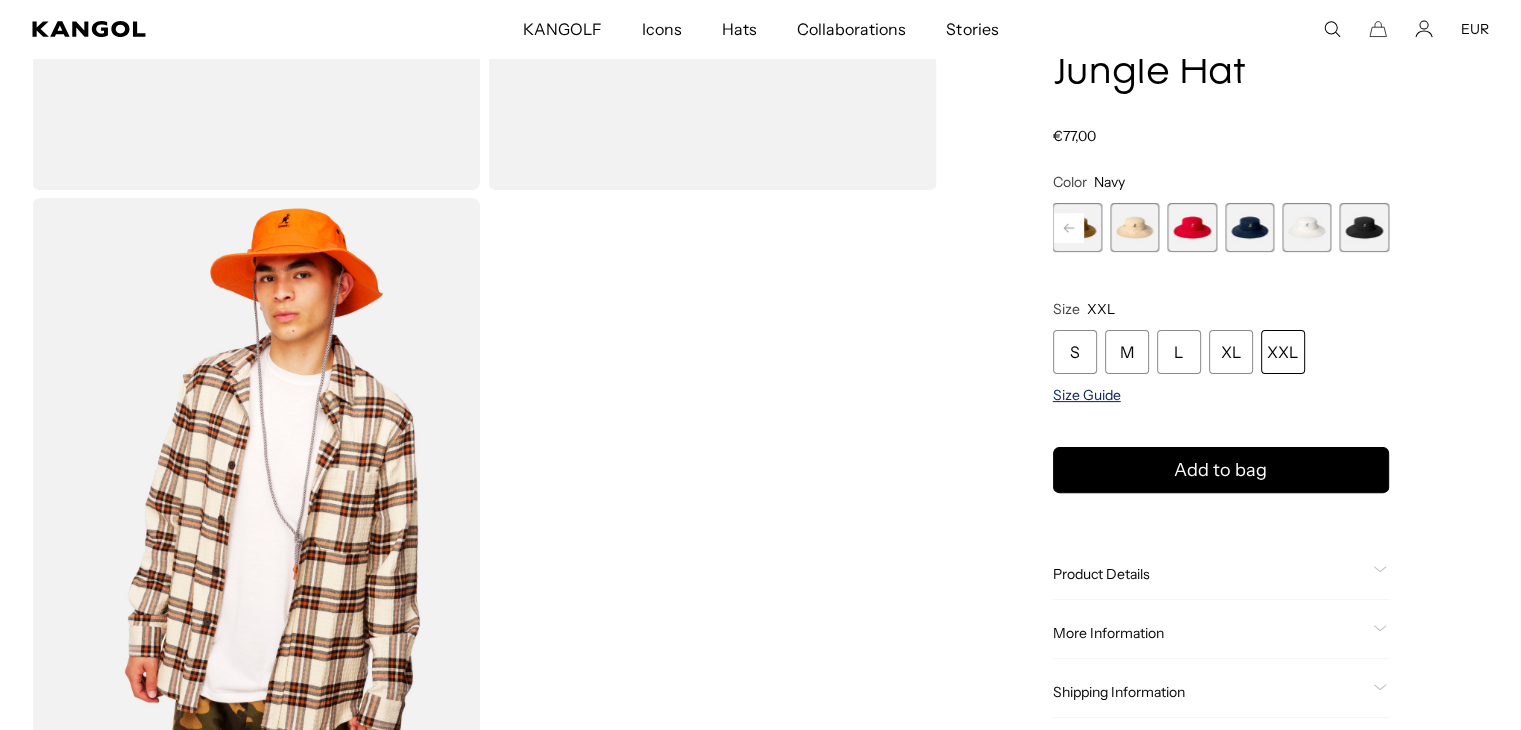 click on "Size Guide" at bounding box center (1087, 396) 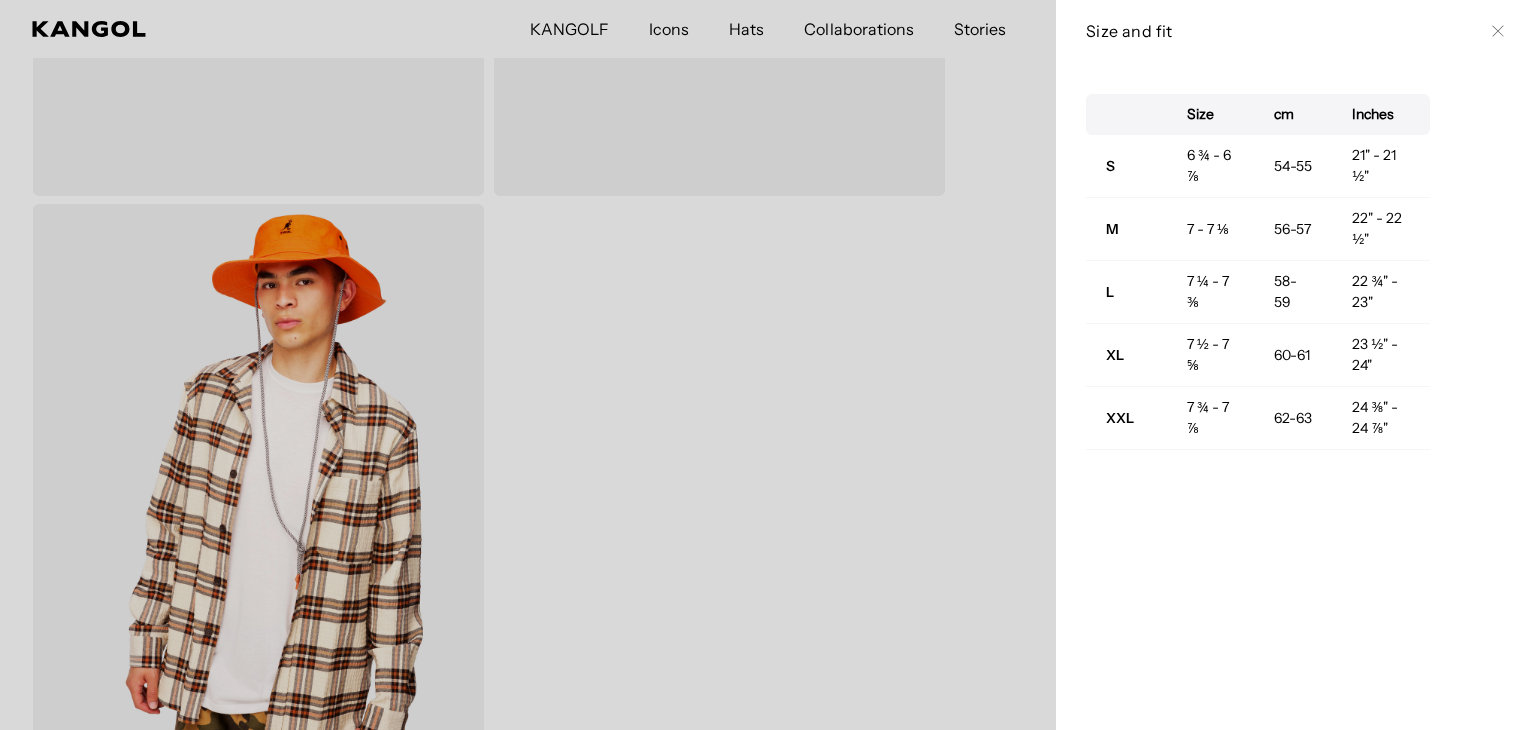 scroll, scrollTop: 0, scrollLeft: 0, axis: both 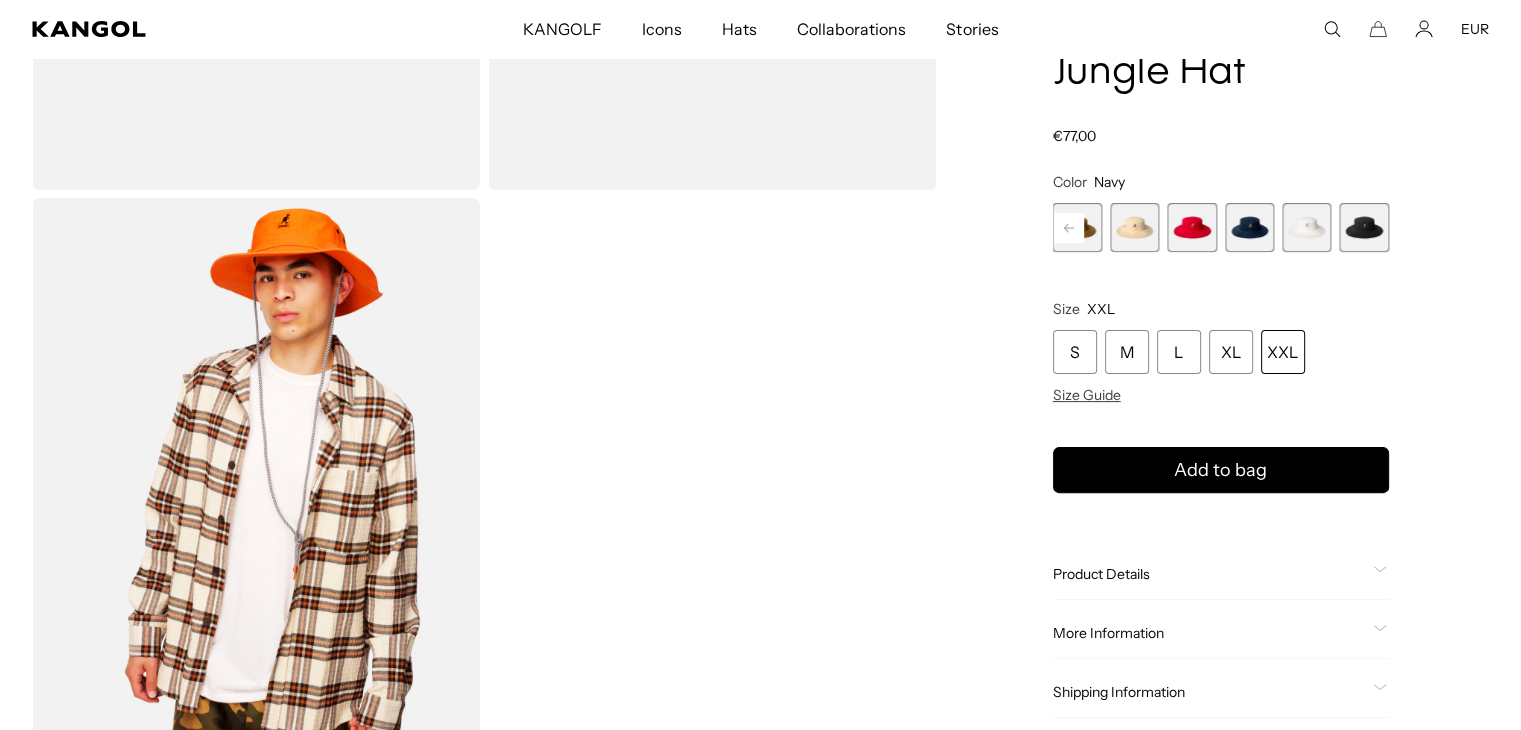 click at bounding box center [1249, 227] 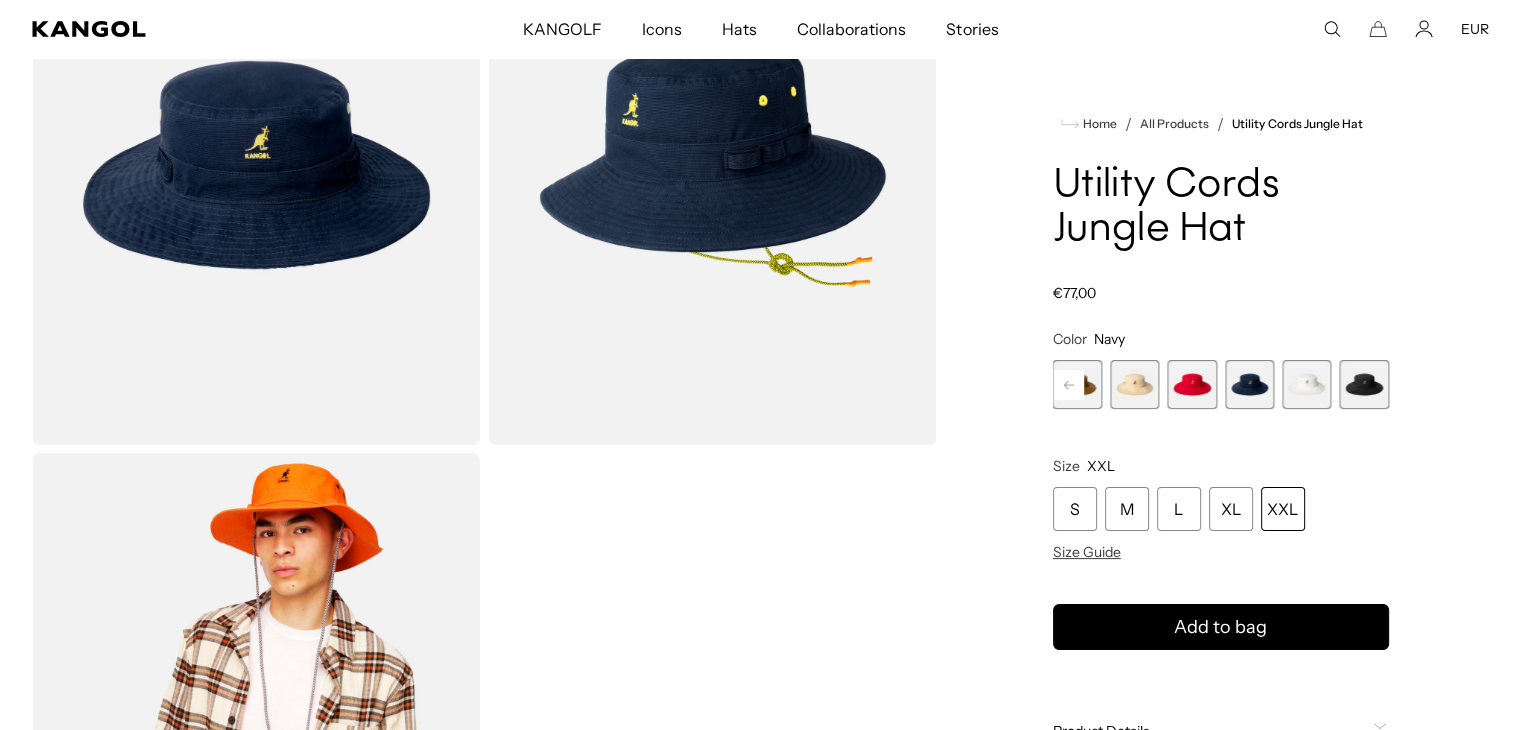 scroll, scrollTop: 0, scrollLeft: 0, axis: both 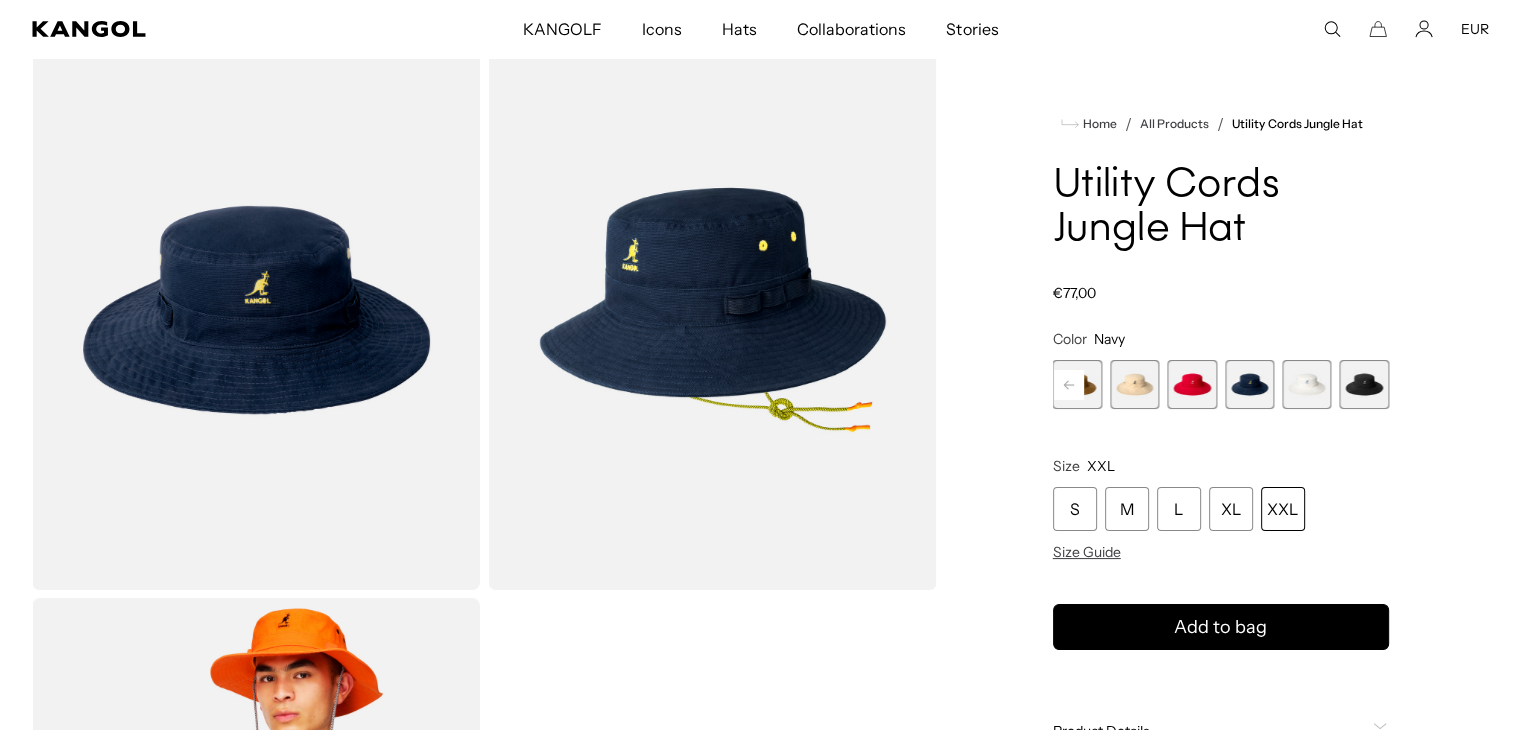 click at bounding box center [1364, 384] 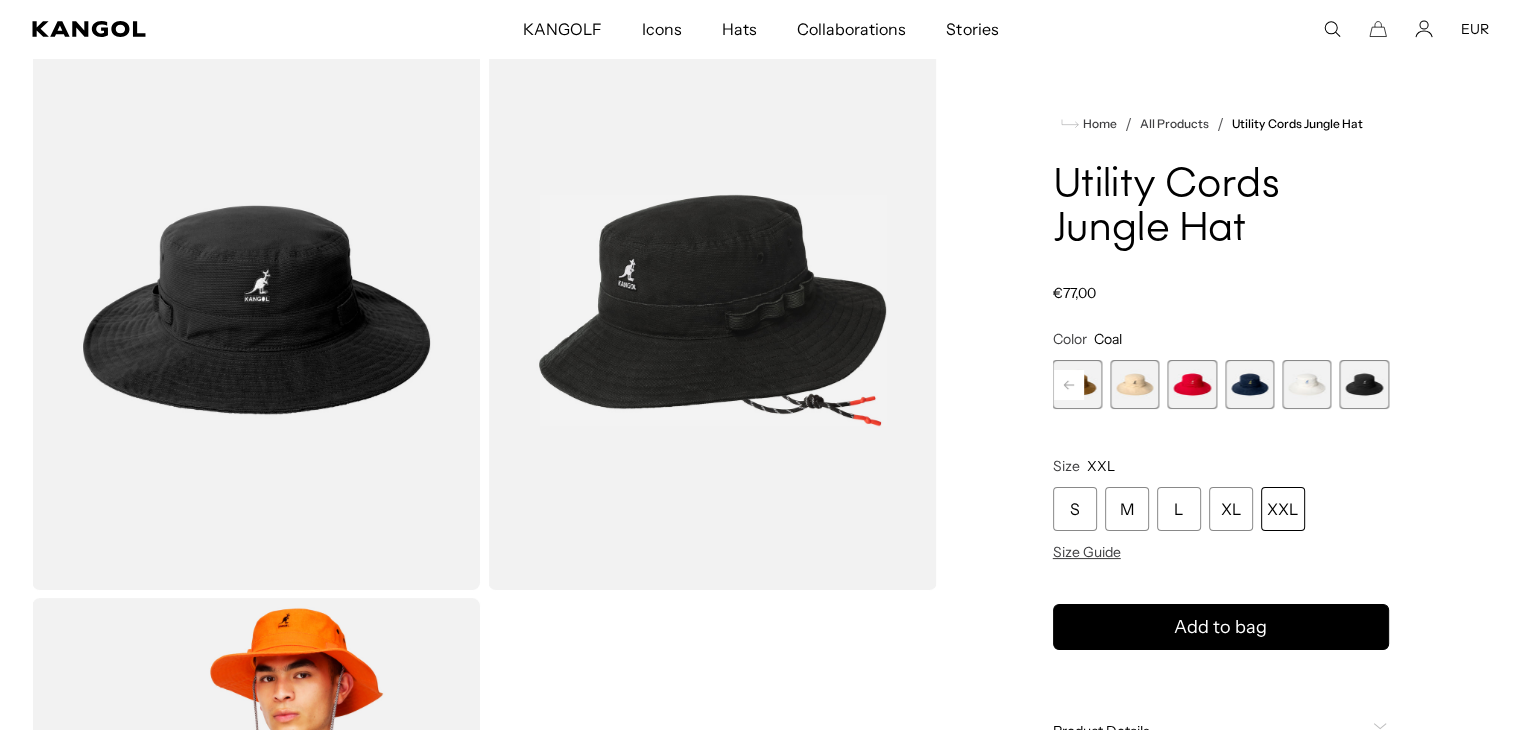 scroll, scrollTop: 0, scrollLeft: 412, axis: horizontal 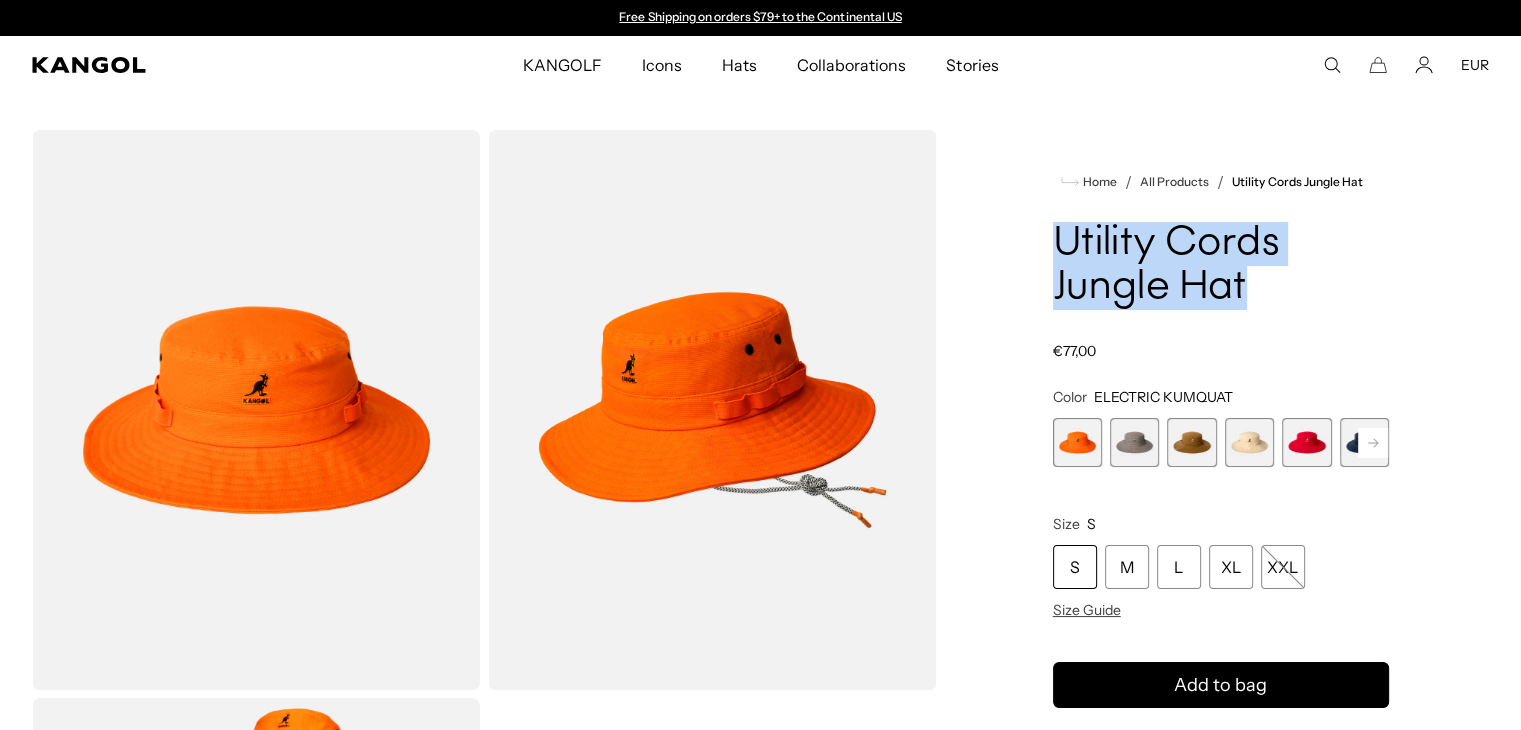drag, startPoint x: 1050, startPoint y: 236, endPoint x: 1267, endPoint y: 282, distance: 221.822 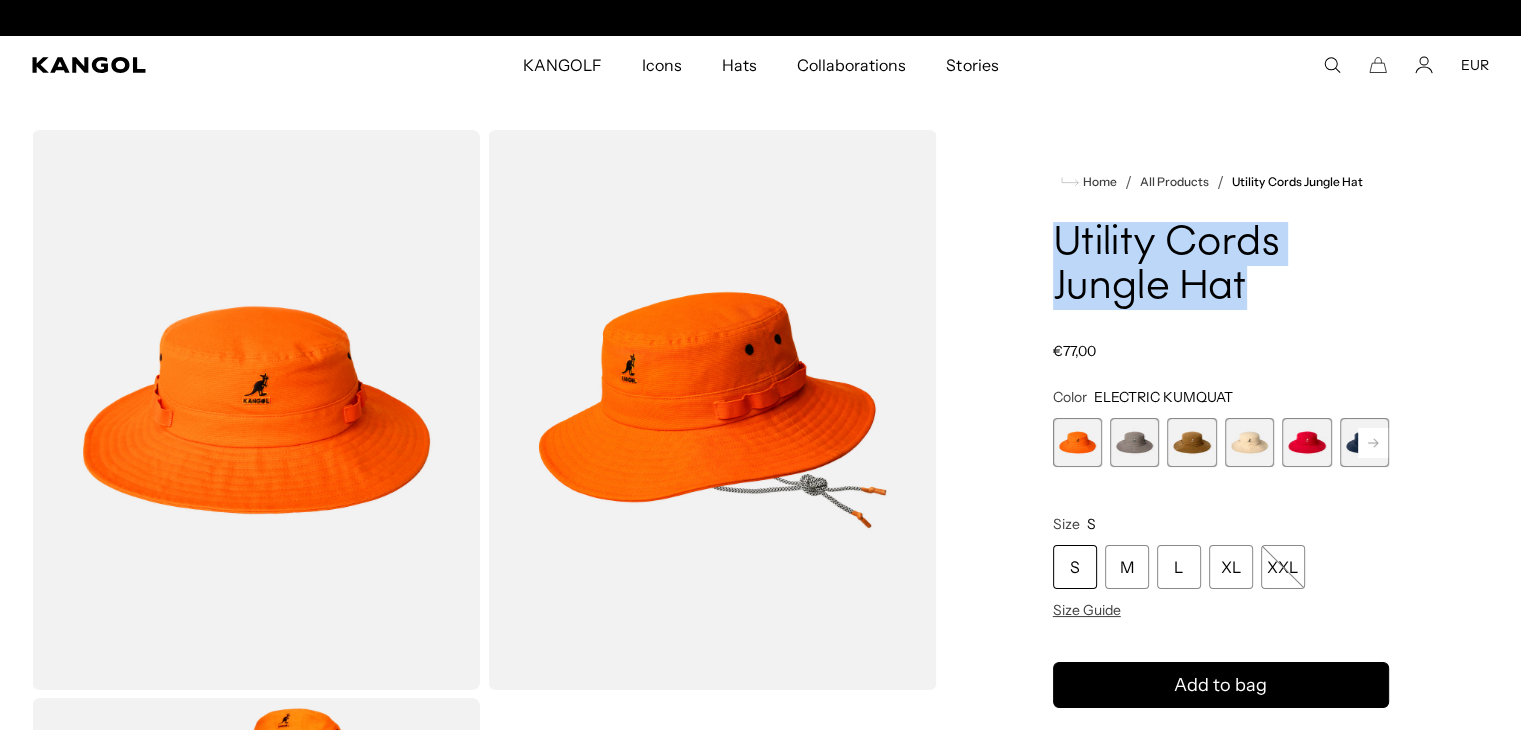 scroll, scrollTop: 0, scrollLeft: 412, axis: horizontal 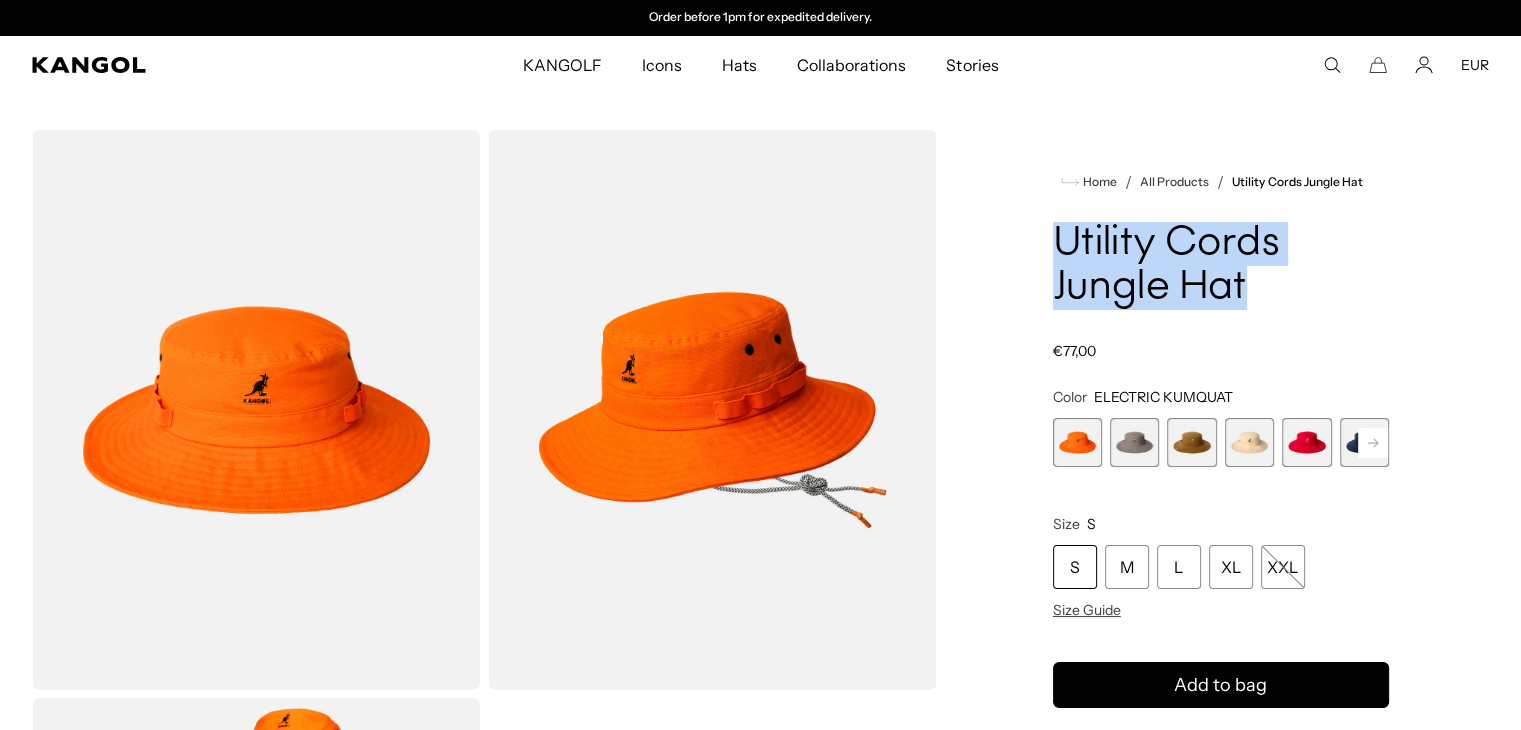 copy on "Utility Cords Jungle Hat" 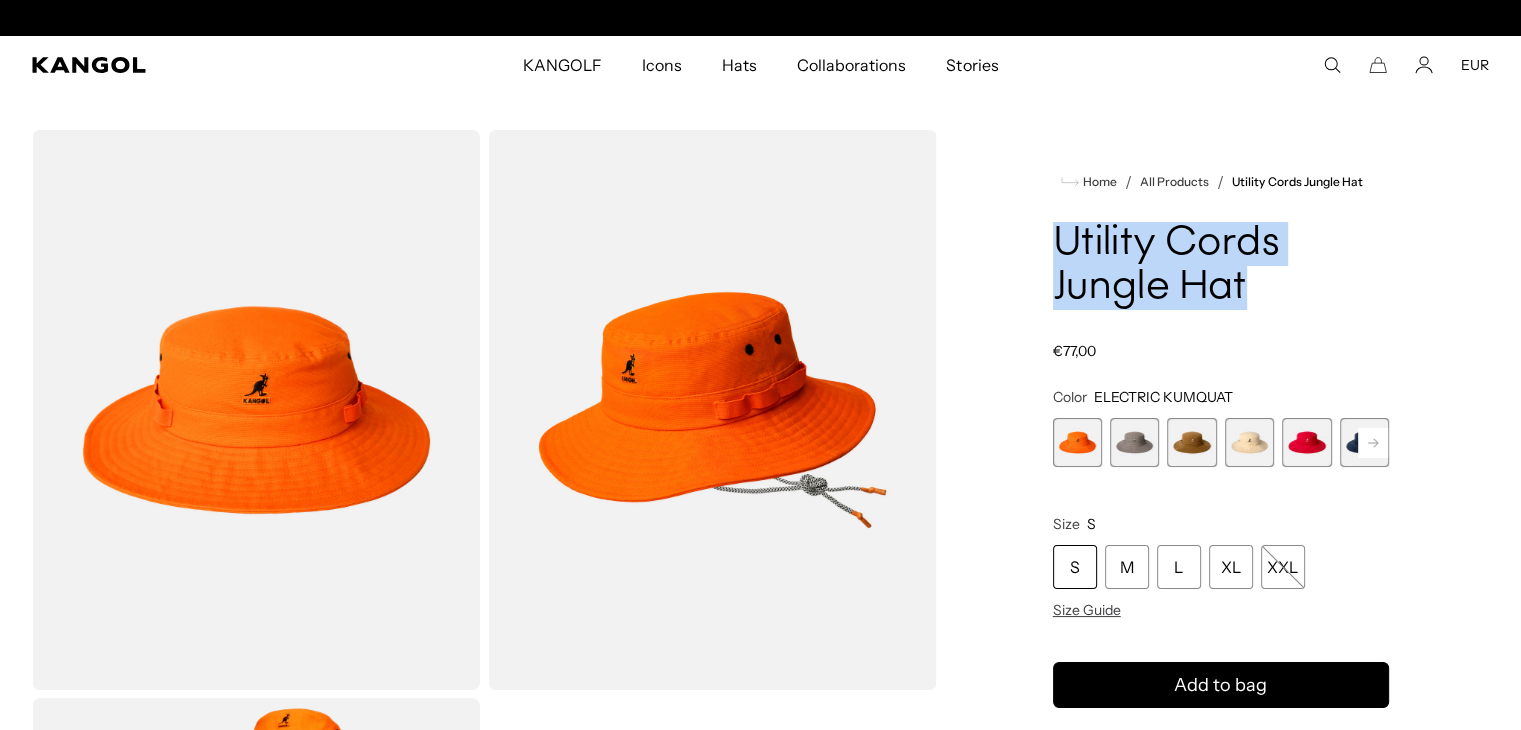scroll, scrollTop: 0, scrollLeft: 412, axis: horizontal 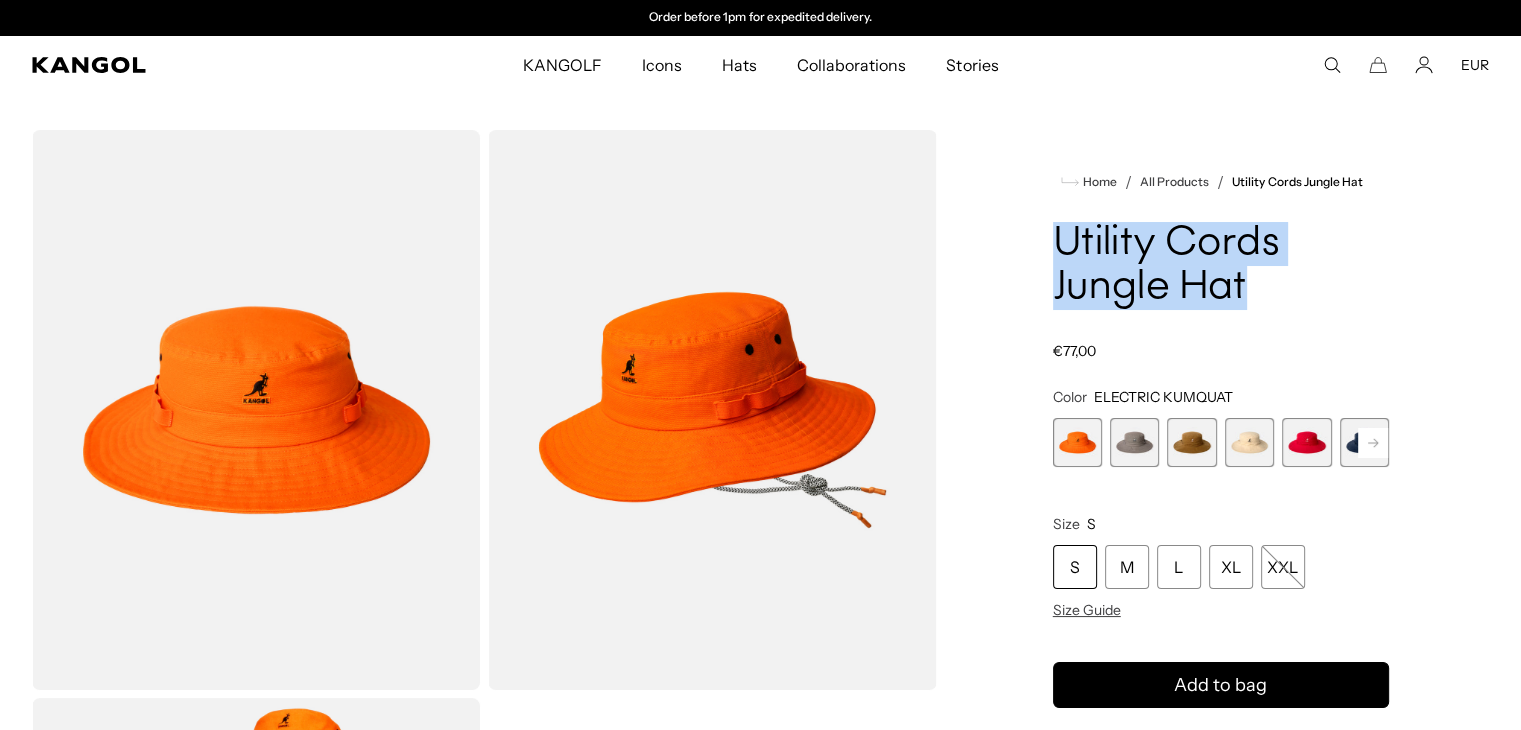 click on "Utility Cords Jungle Hat" at bounding box center (1221, 266) 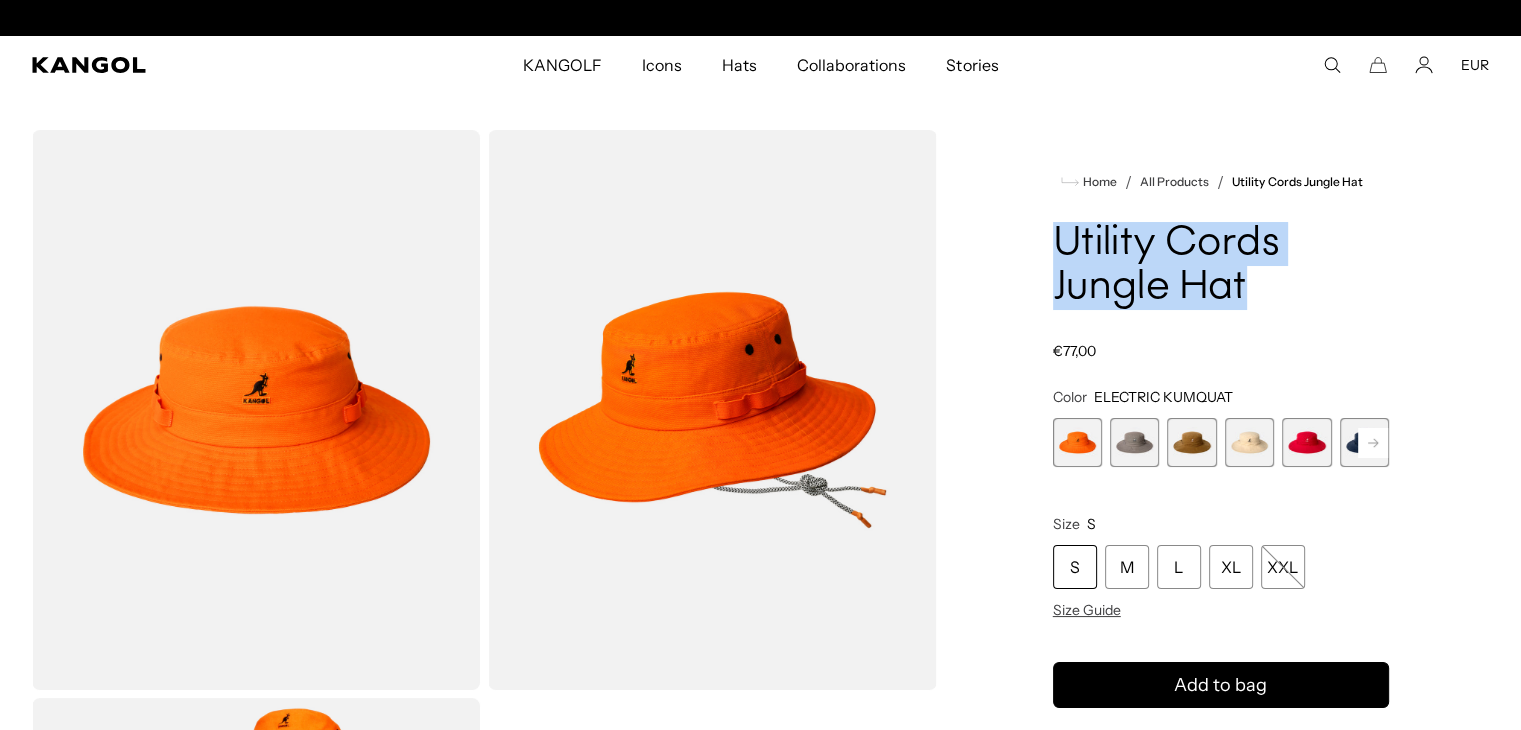drag, startPoint x: 1262, startPoint y: 284, endPoint x: 1052, endPoint y: 236, distance: 215.41588 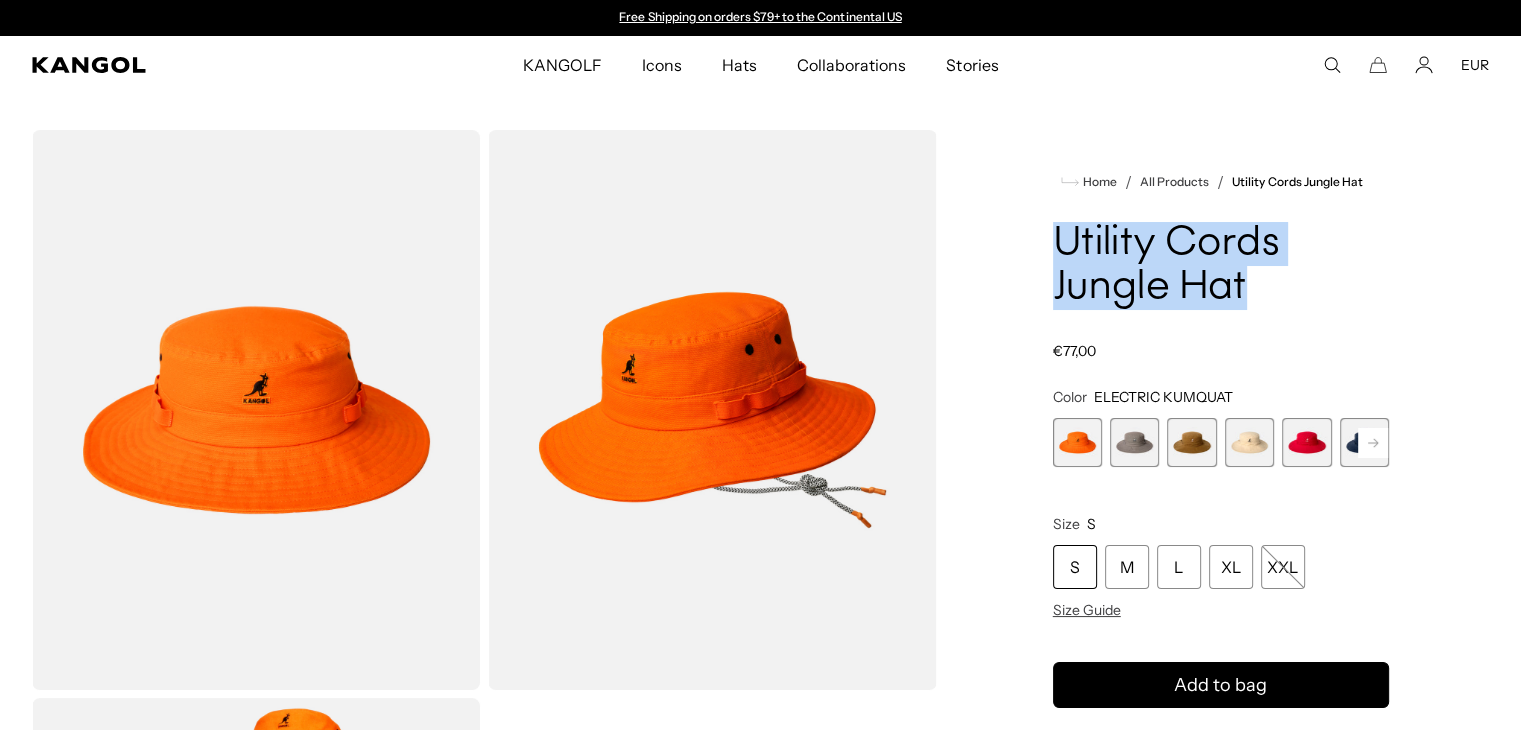 click on "Utility Cords Jungle Hat" at bounding box center (1221, 266) 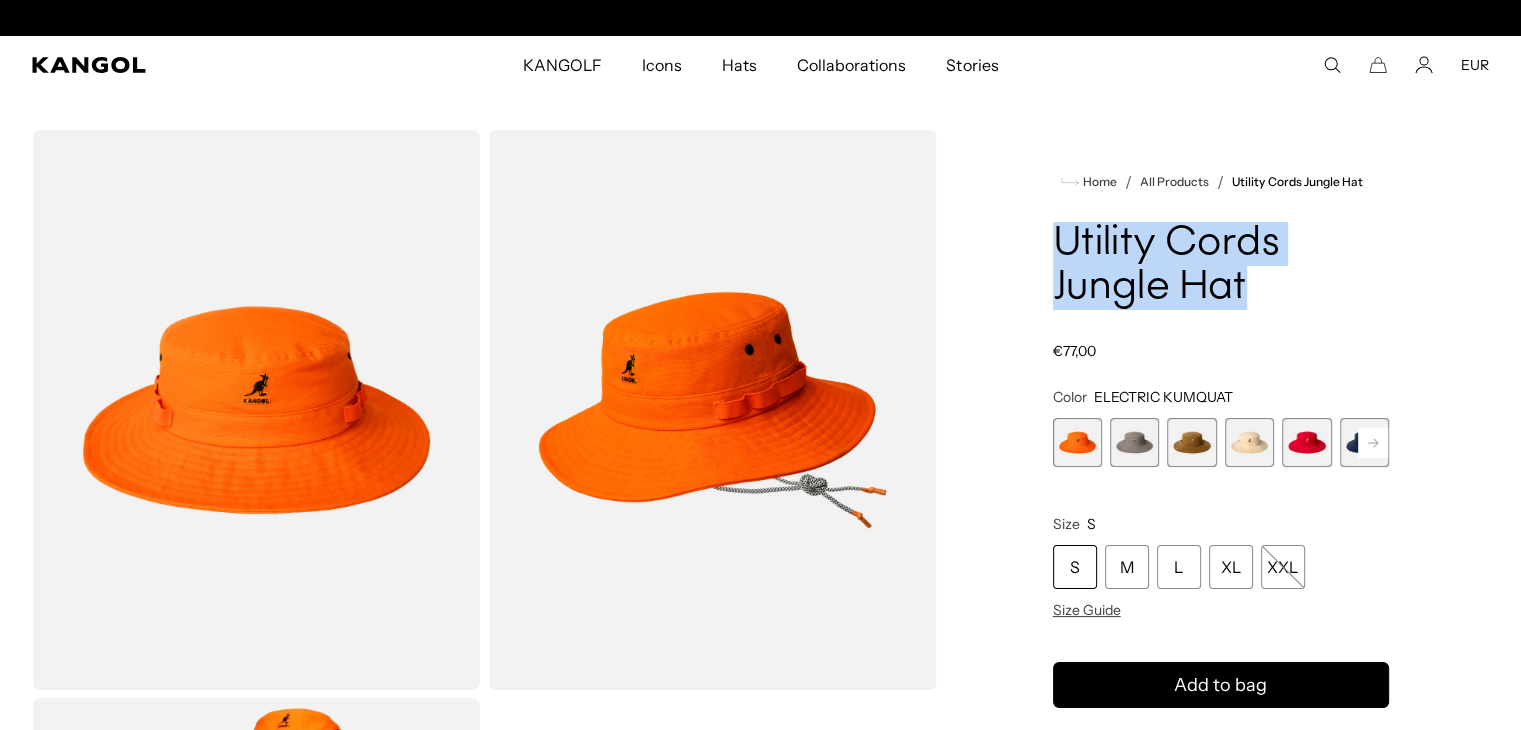 scroll, scrollTop: 0, scrollLeft: 412, axis: horizontal 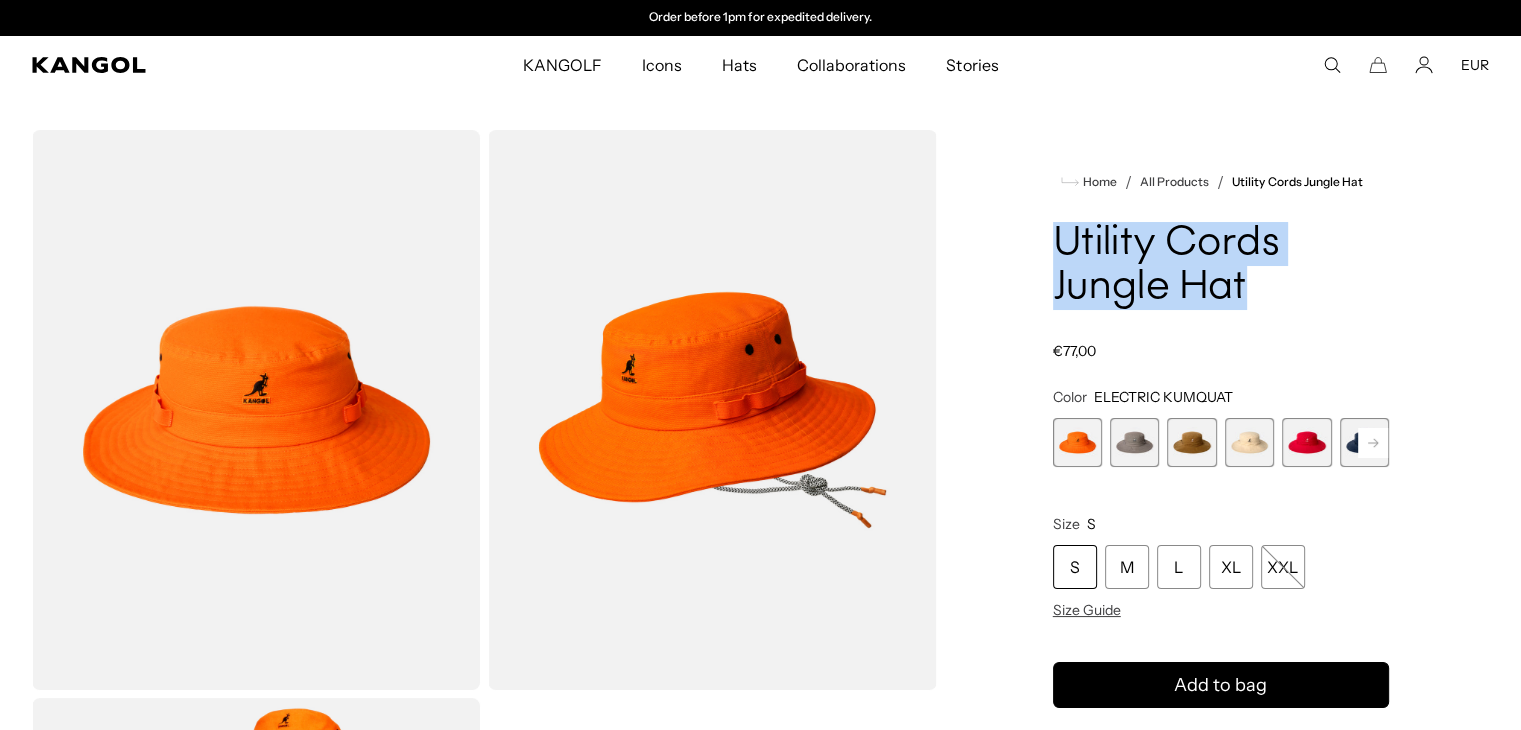 drag, startPoint x: 1249, startPoint y: 287, endPoint x: 1063, endPoint y: 237, distance: 192.60323 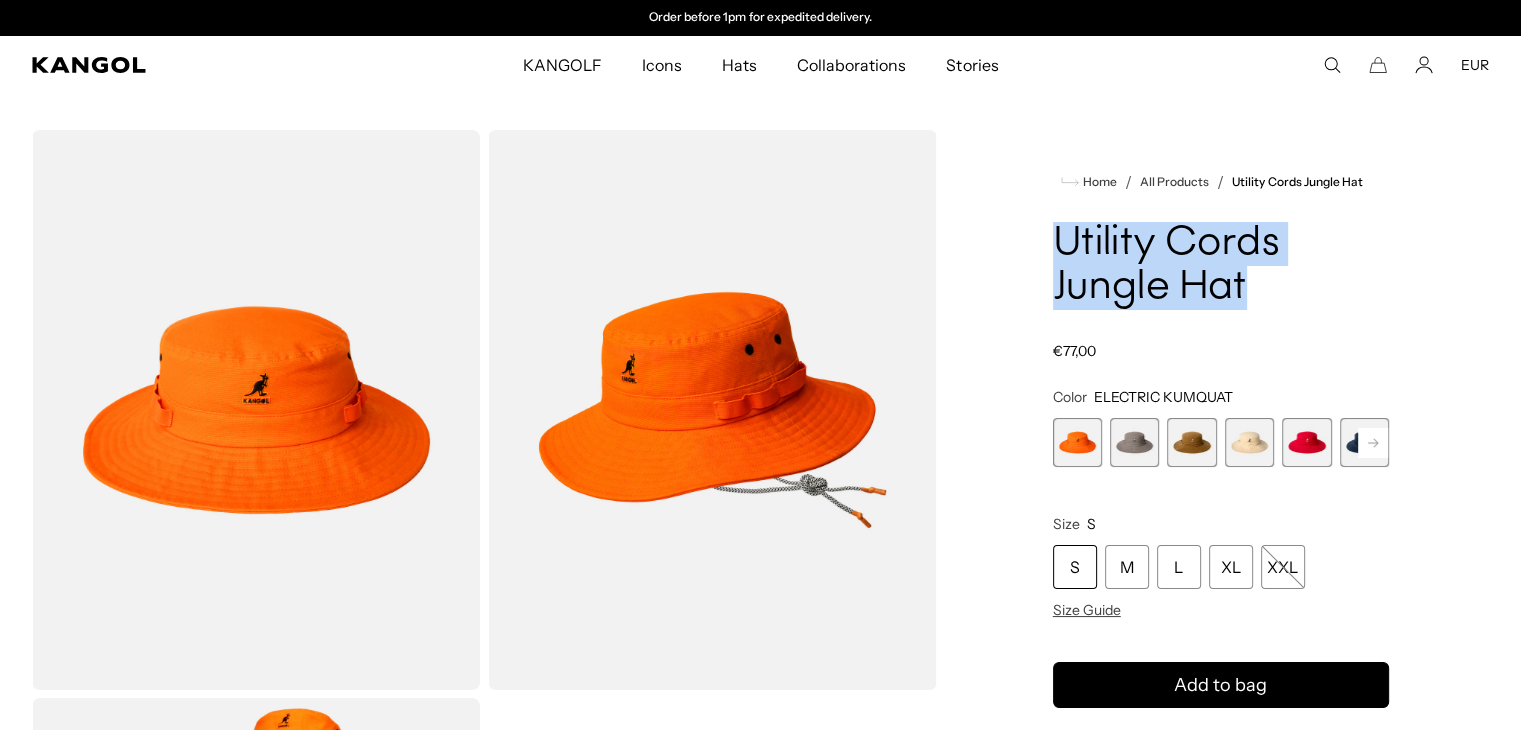 copy on "Utility Cords Jungle Hat" 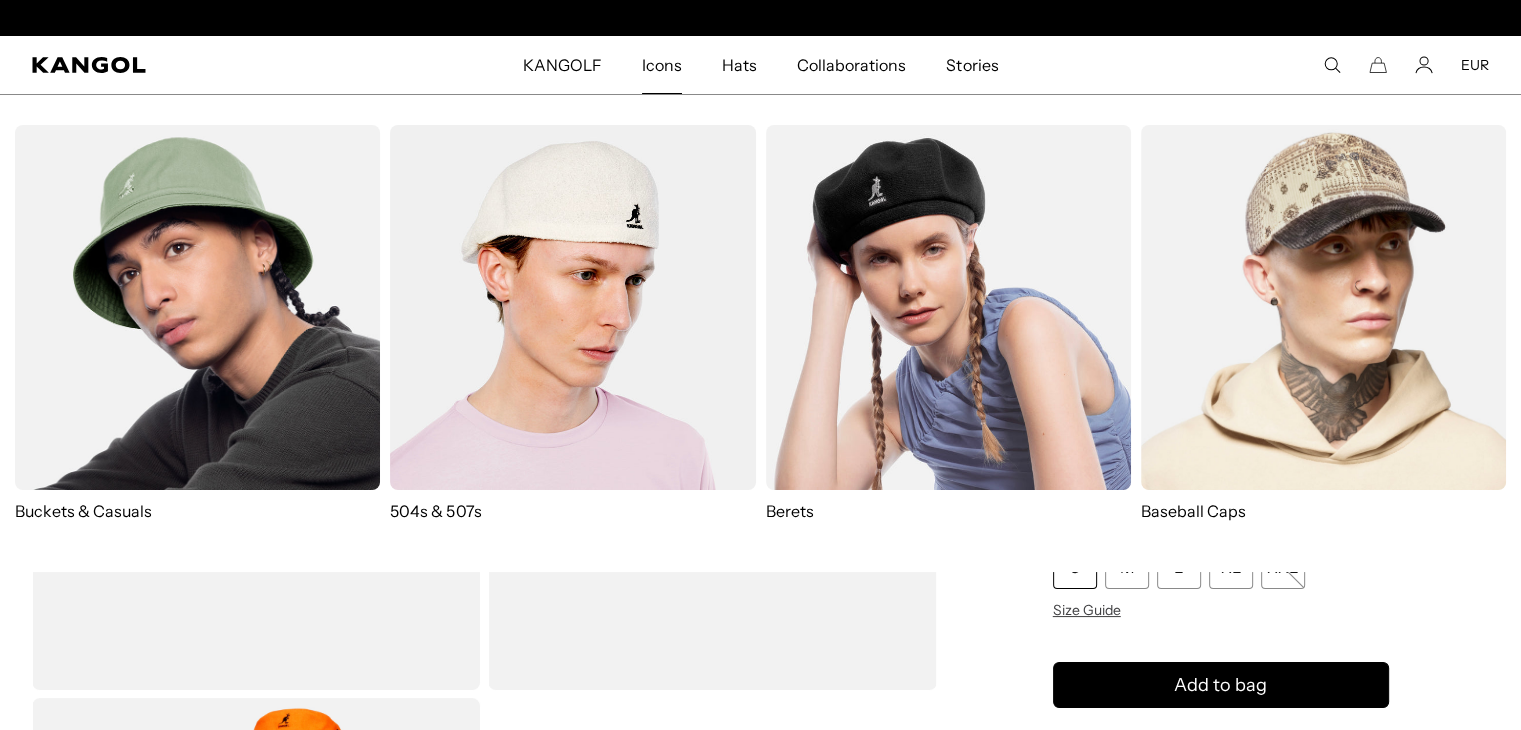 scroll, scrollTop: 0, scrollLeft: 412, axis: horizontal 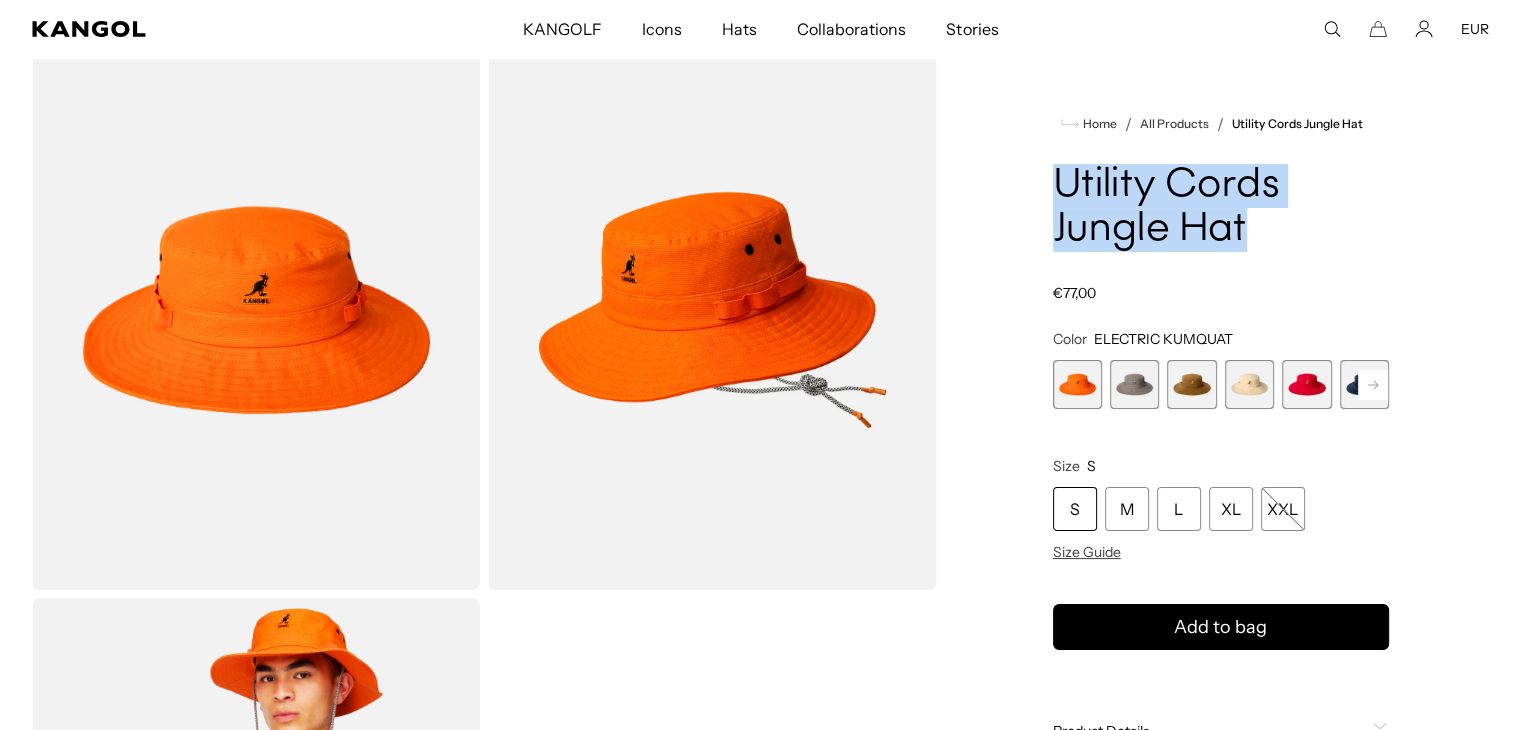 click at bounding box center (1364, 384) 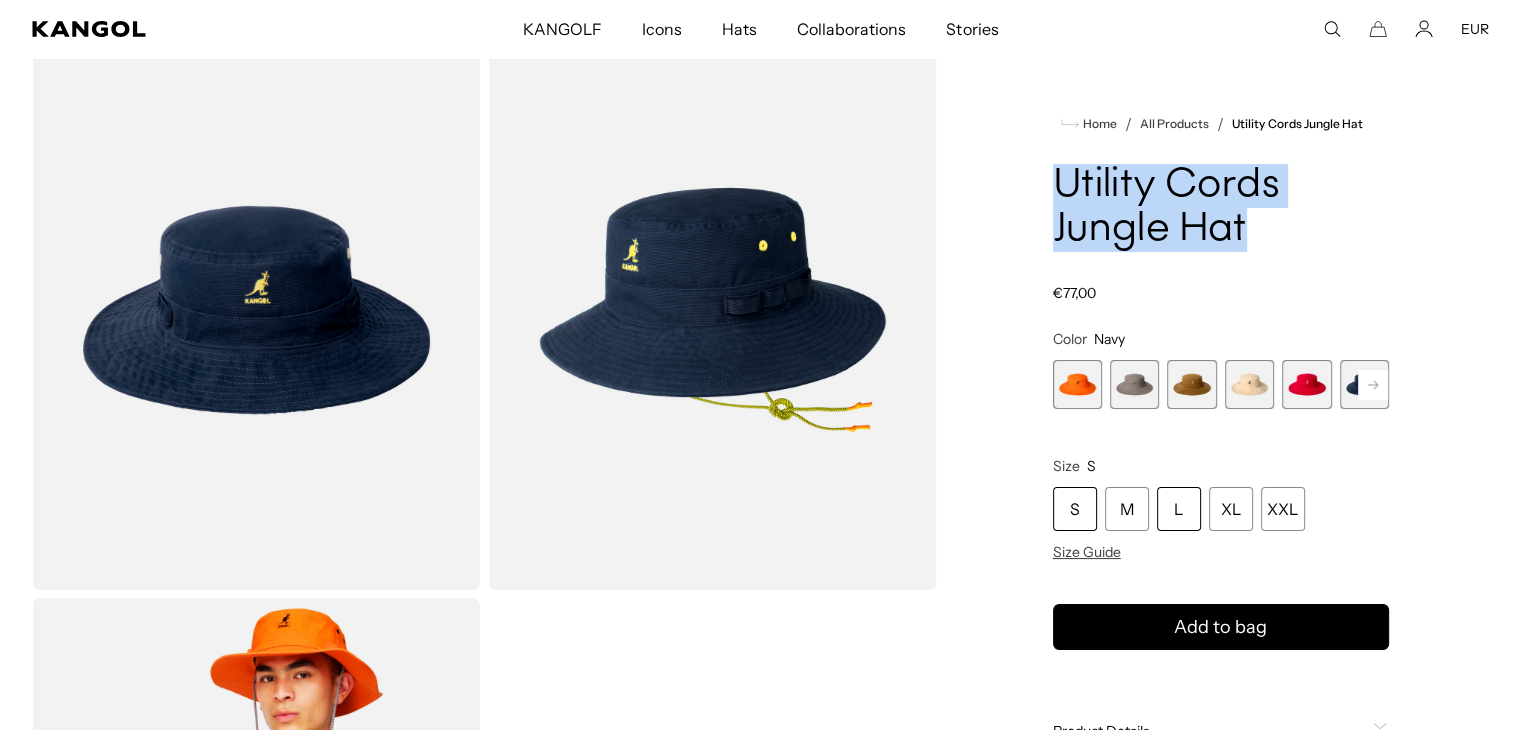 scroll, scrollTop: 0, scrollLeft: 0, axis: both 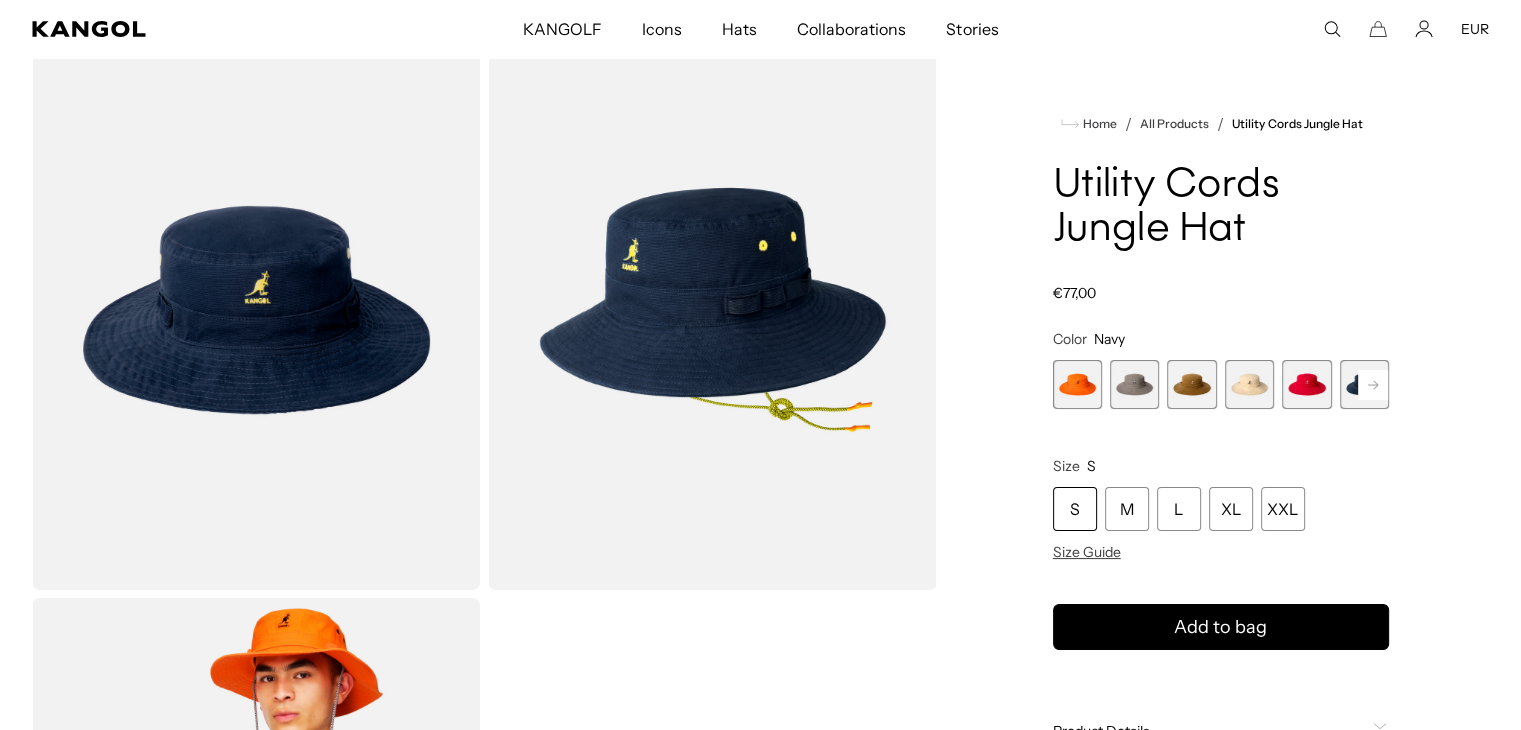 click on "Home
/
All Products
/
Utility Cords Jungle Hat
Utility Cords Jungle Hat
Regular price
€77,00
Regular price
Sale price
€77,00
Color
Navy
Previous
Next
ELECTRIC KUMQUAT
Variant sold out or unavailable
WARM GREY
Variant sold out or unavailable" at bounding box center (1221, 594) 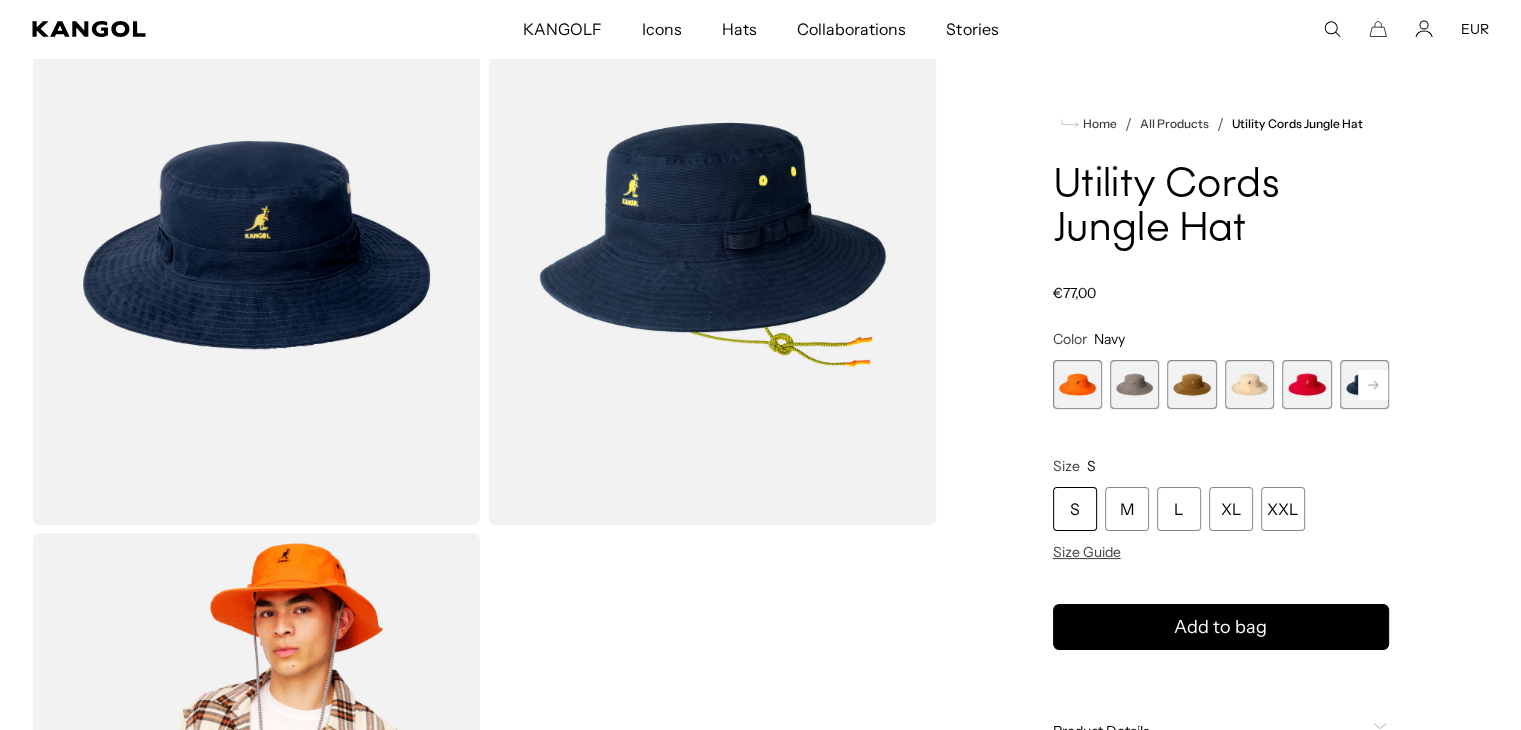 scroll, scrollTop: 200, scrollLeft: 0, axis: vertical 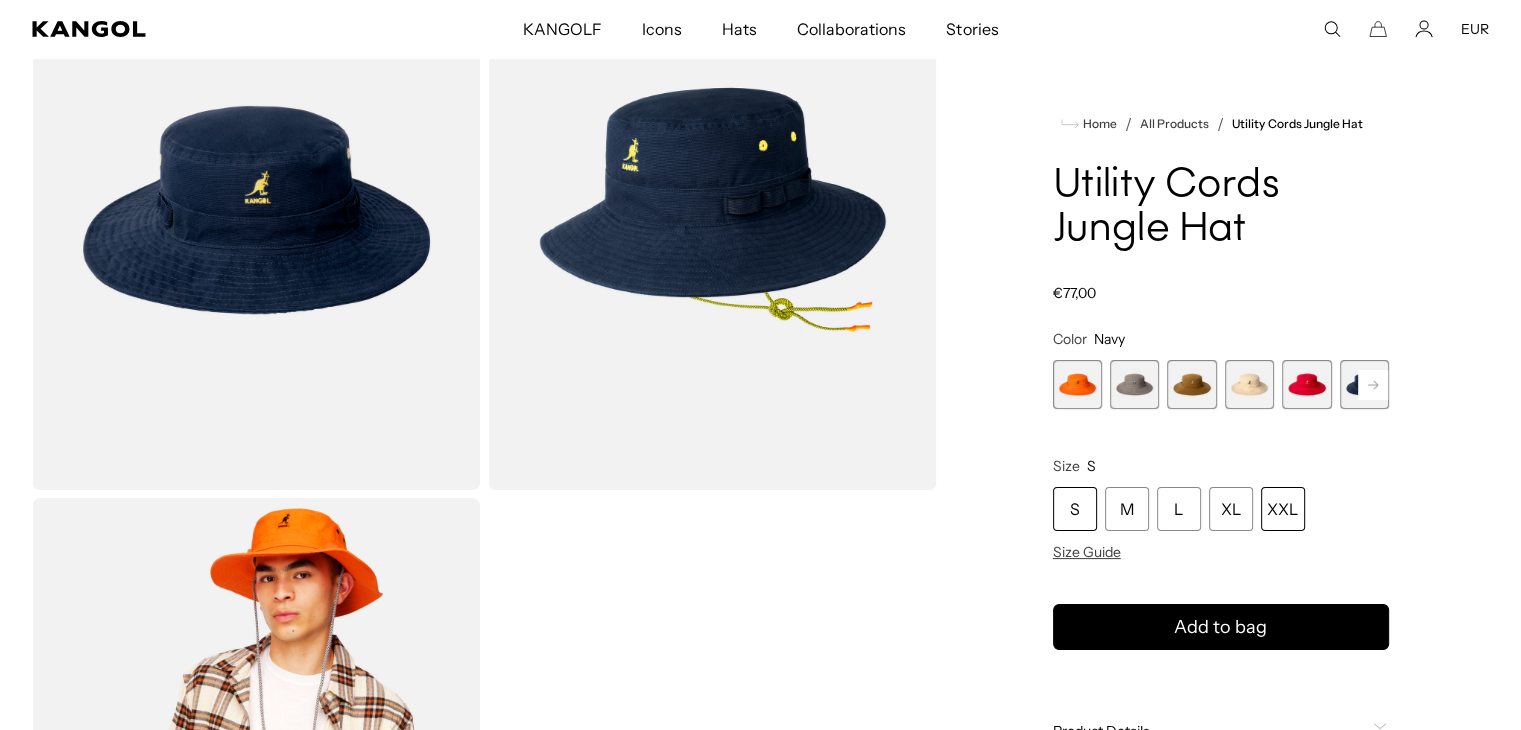 click on "XXL" at bounding box center (1283, 509) 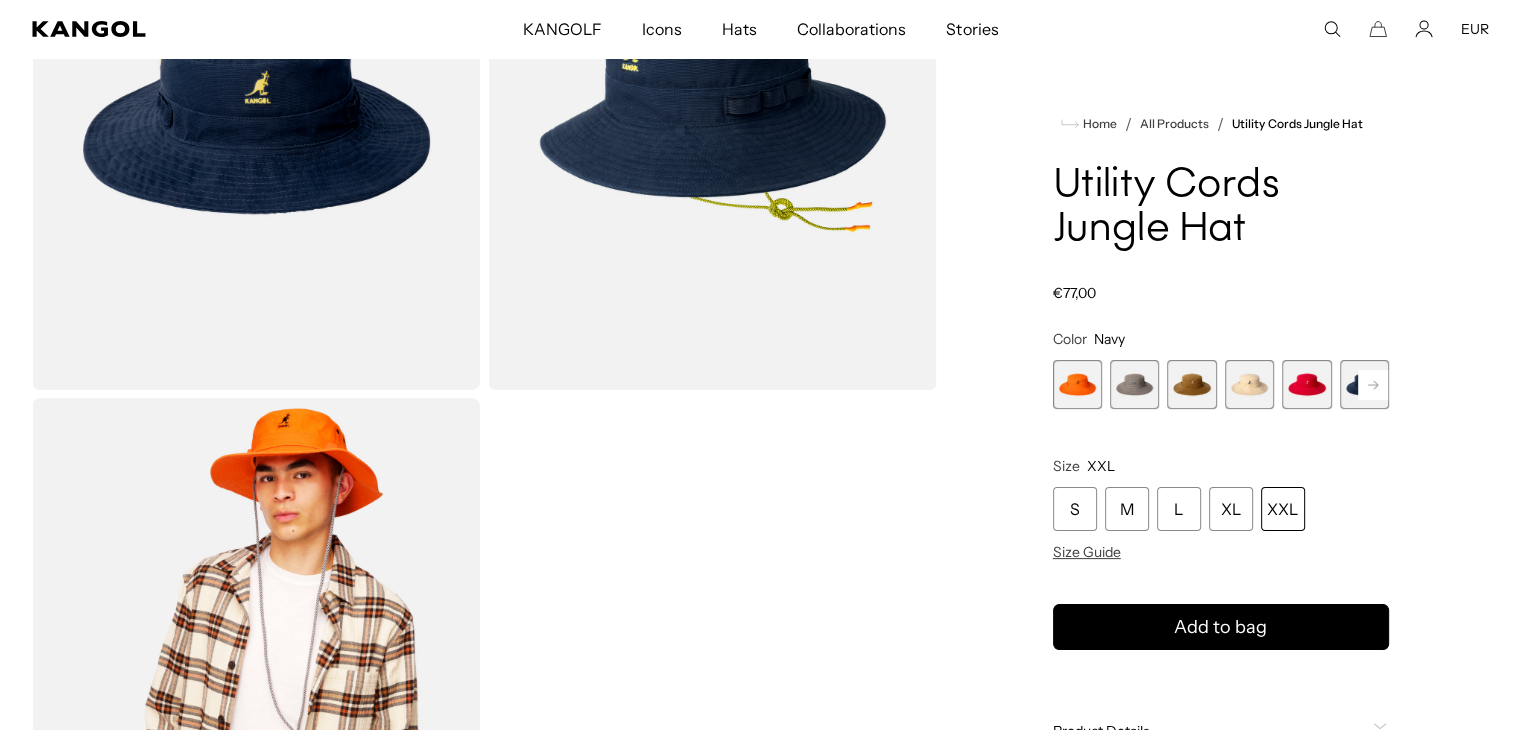 scroll, scrollTop: 383, scrollLeft: 0, axis: vertical 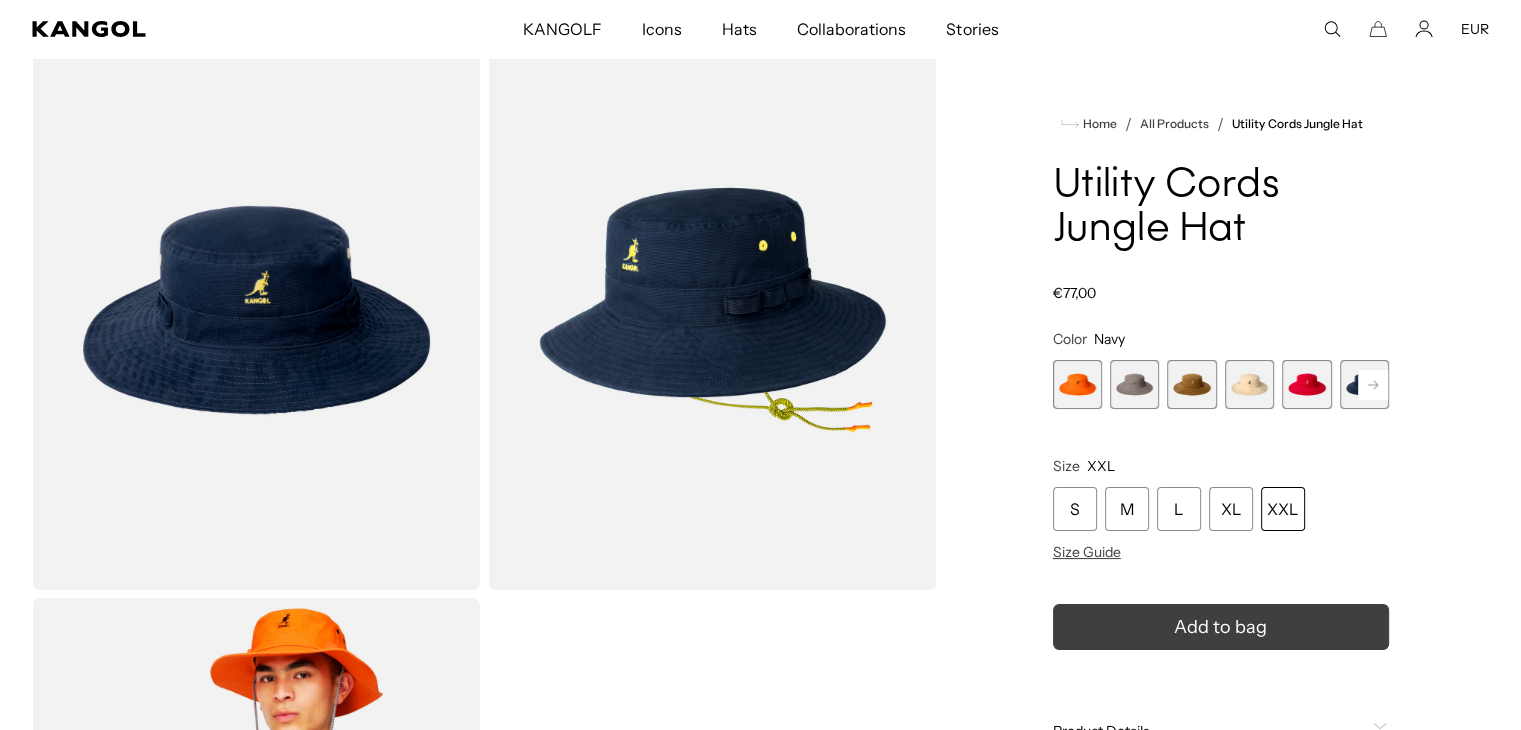 click on "Add to bag" at bounding box center (1220, 627) 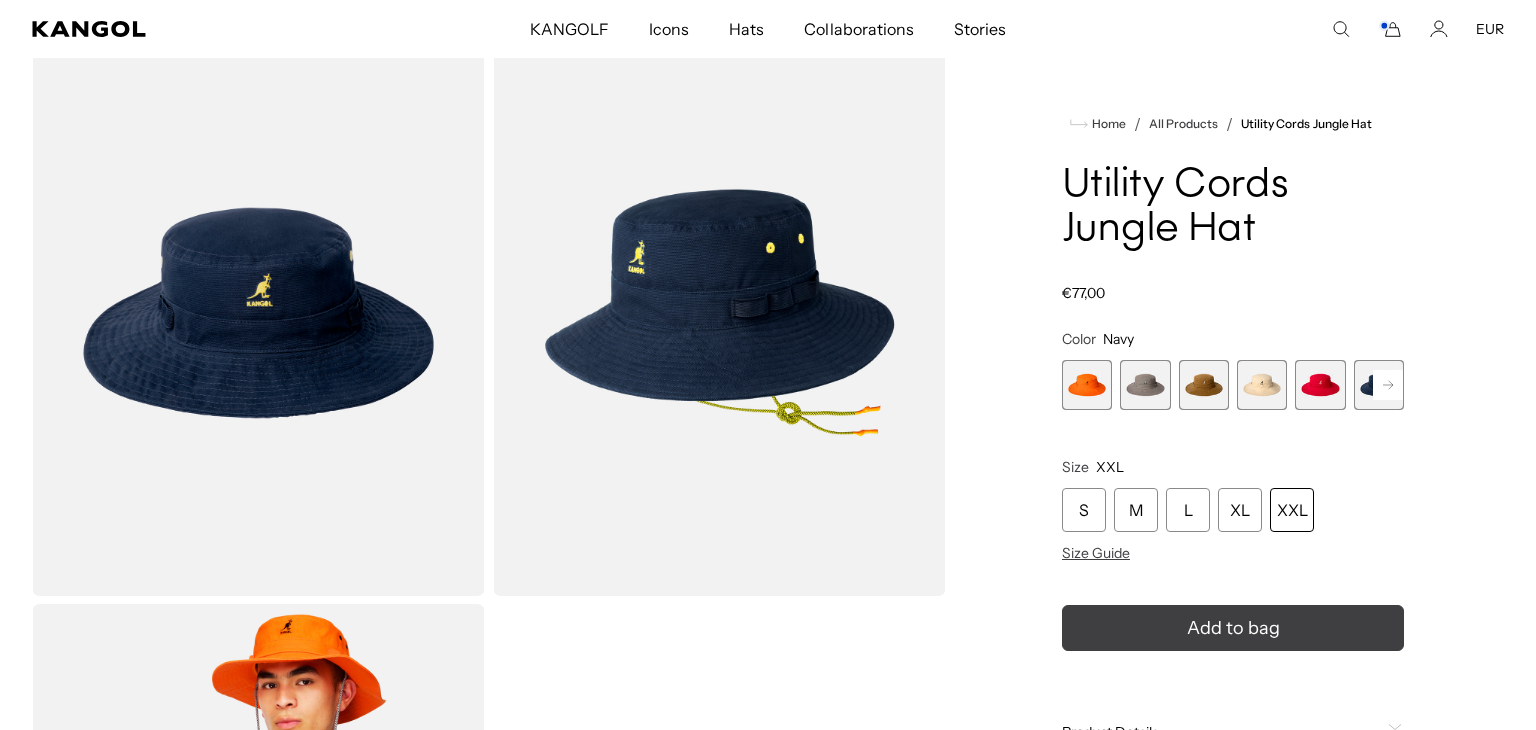 scroll, scrollTop: 0, scrollLeft: 0, axis: both 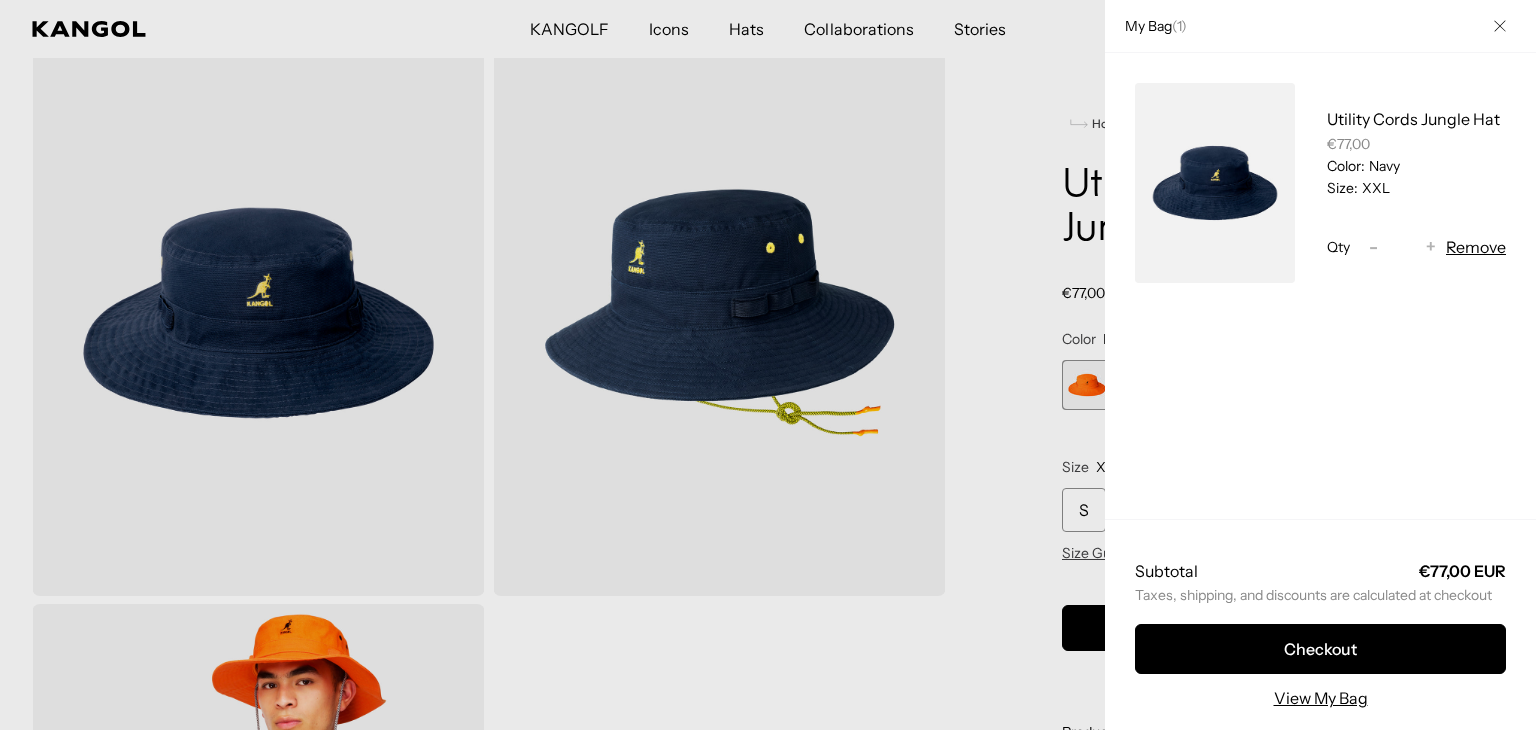 click at bounding box center [768, 365] 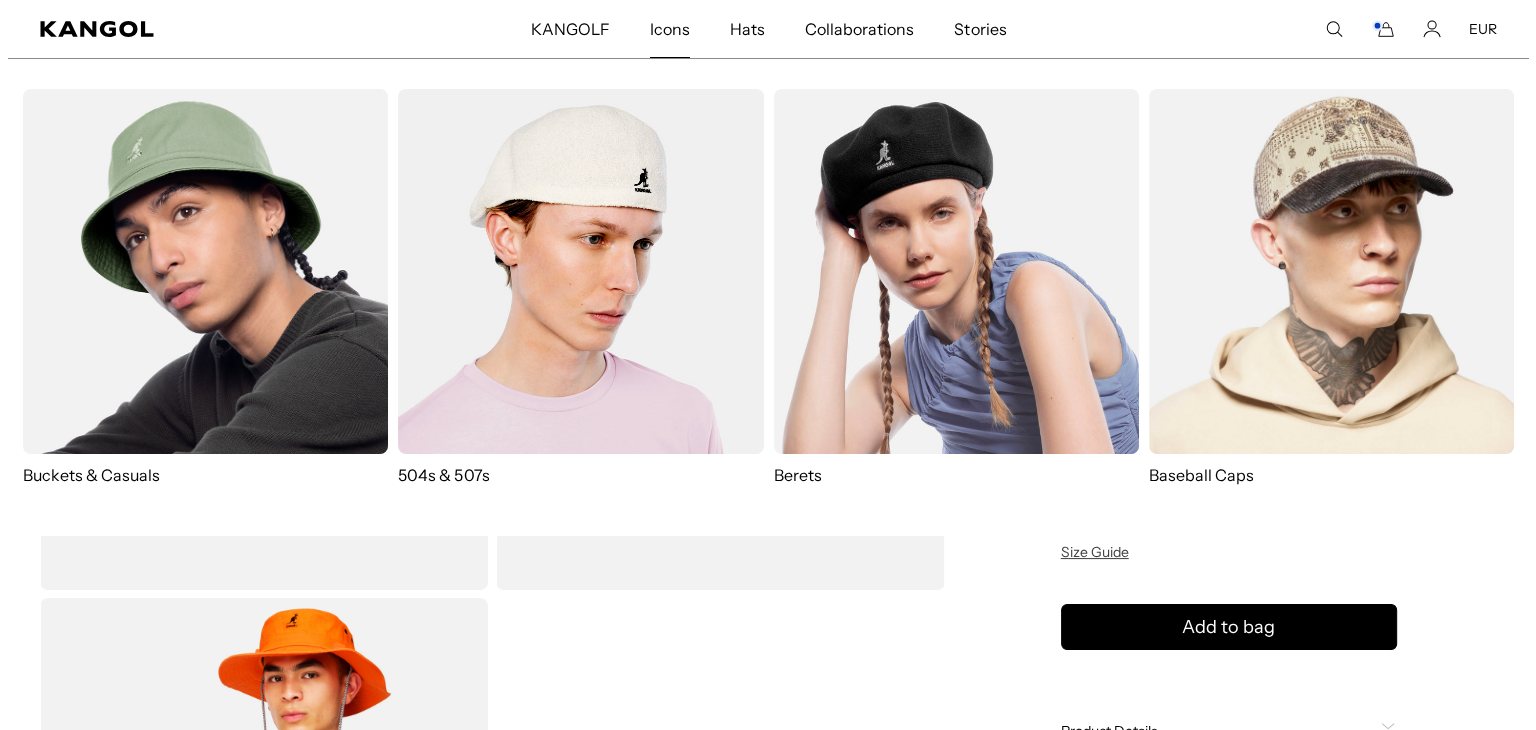 scroll, scrollTop: 0, scrollLeft: 0, axis: both 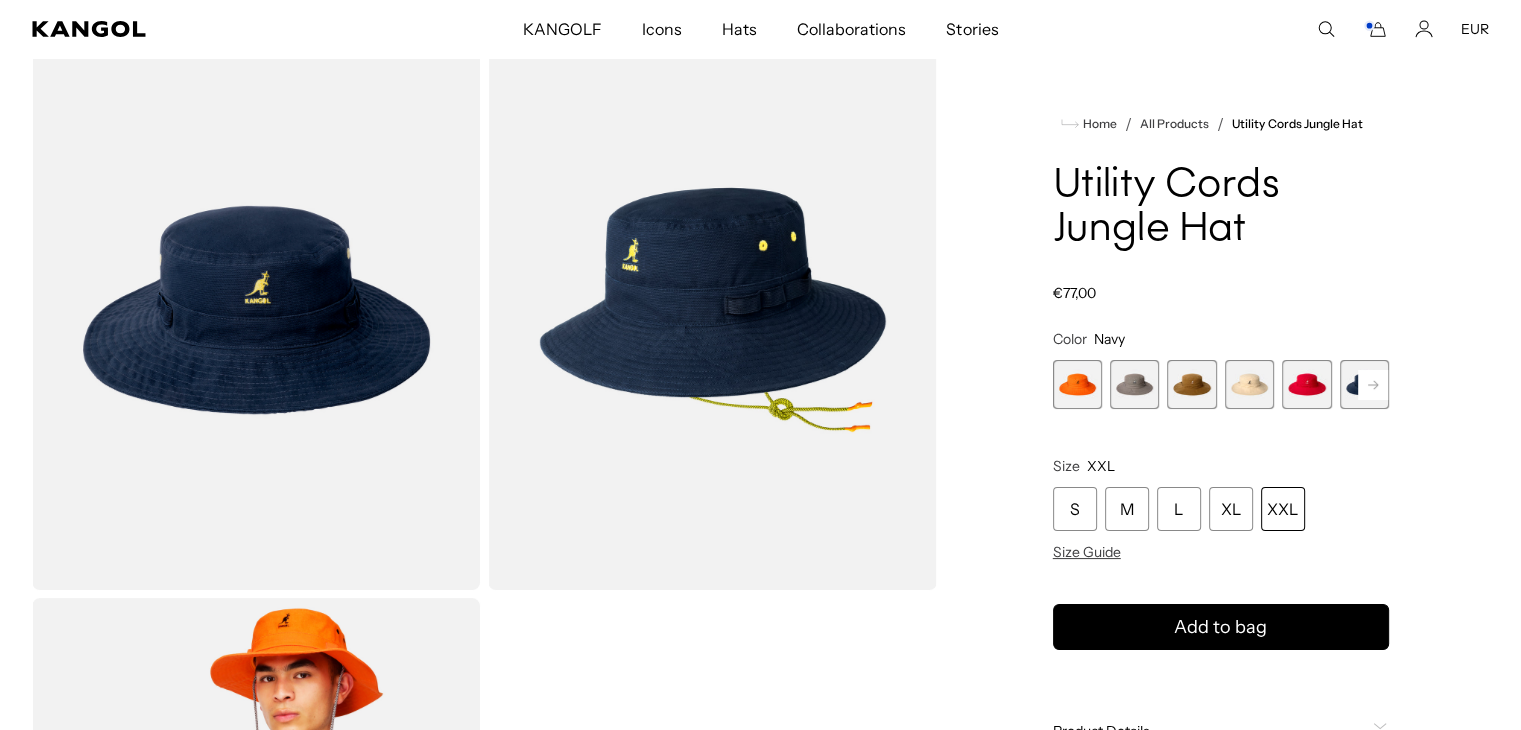 click 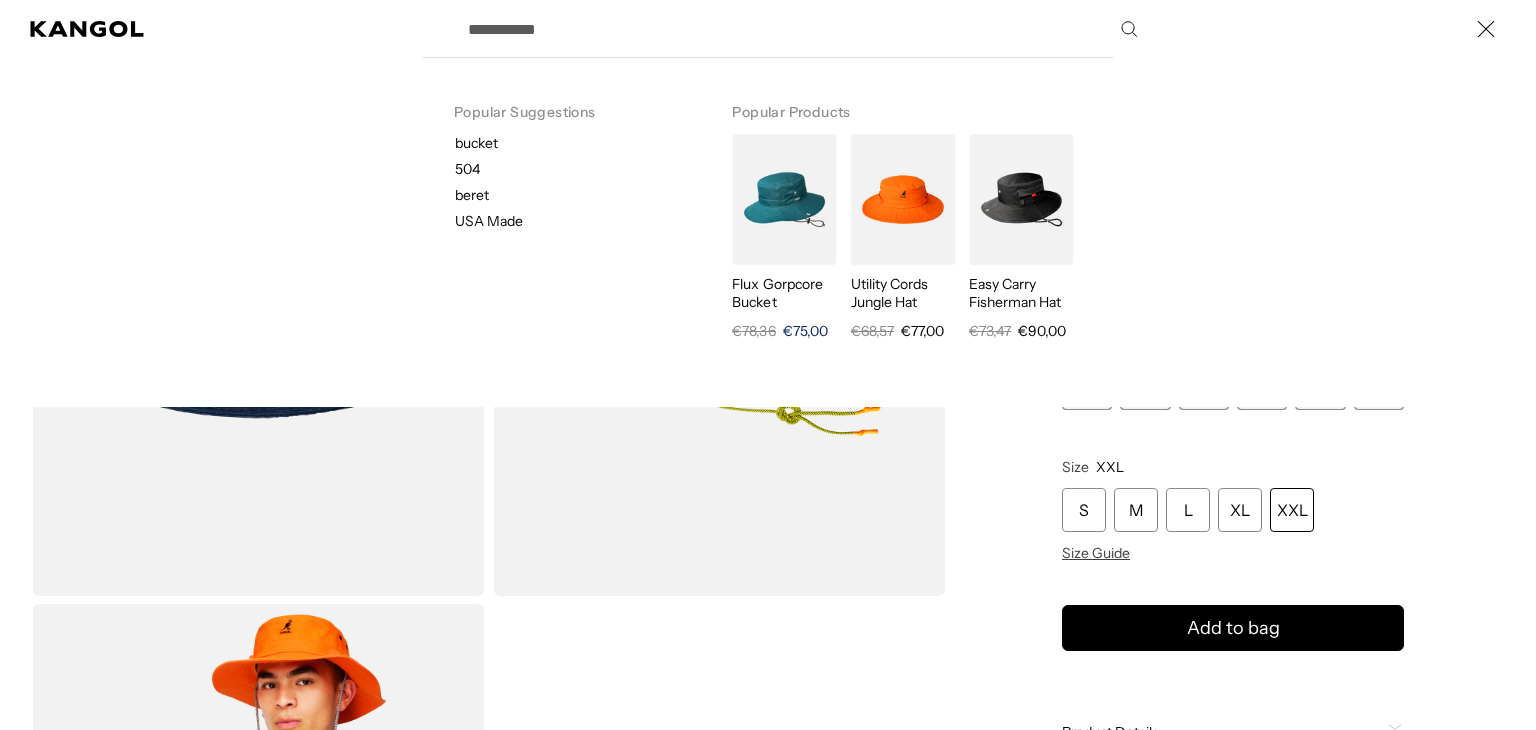 scroll, scrollTop: 0, scrollLeft: 0, axis: both 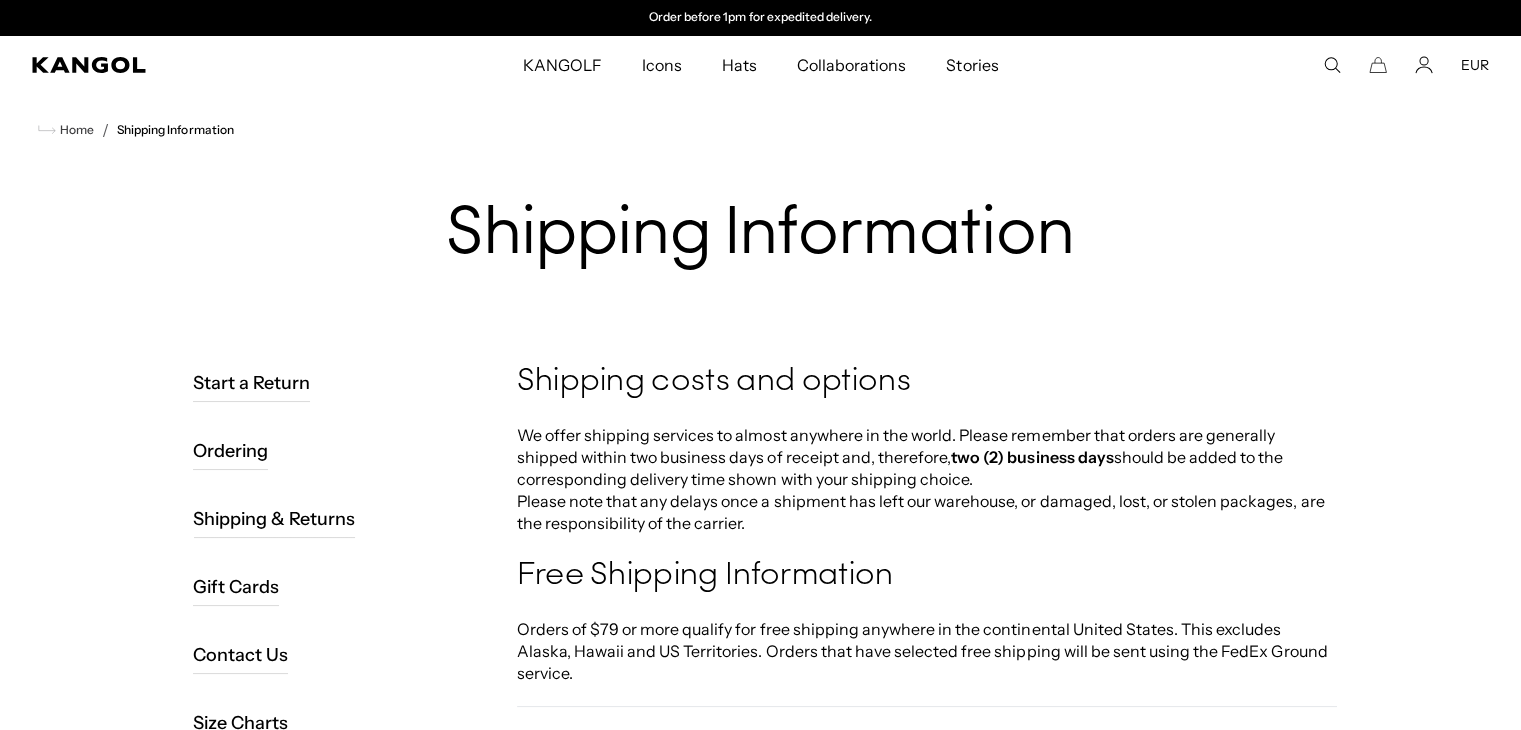 click on "KANGOLF
KANGOLF
Shop the KANGOLF Collection
Golf Accessories
All Golf
Icons
Icons" at bounding box center (760, 65) 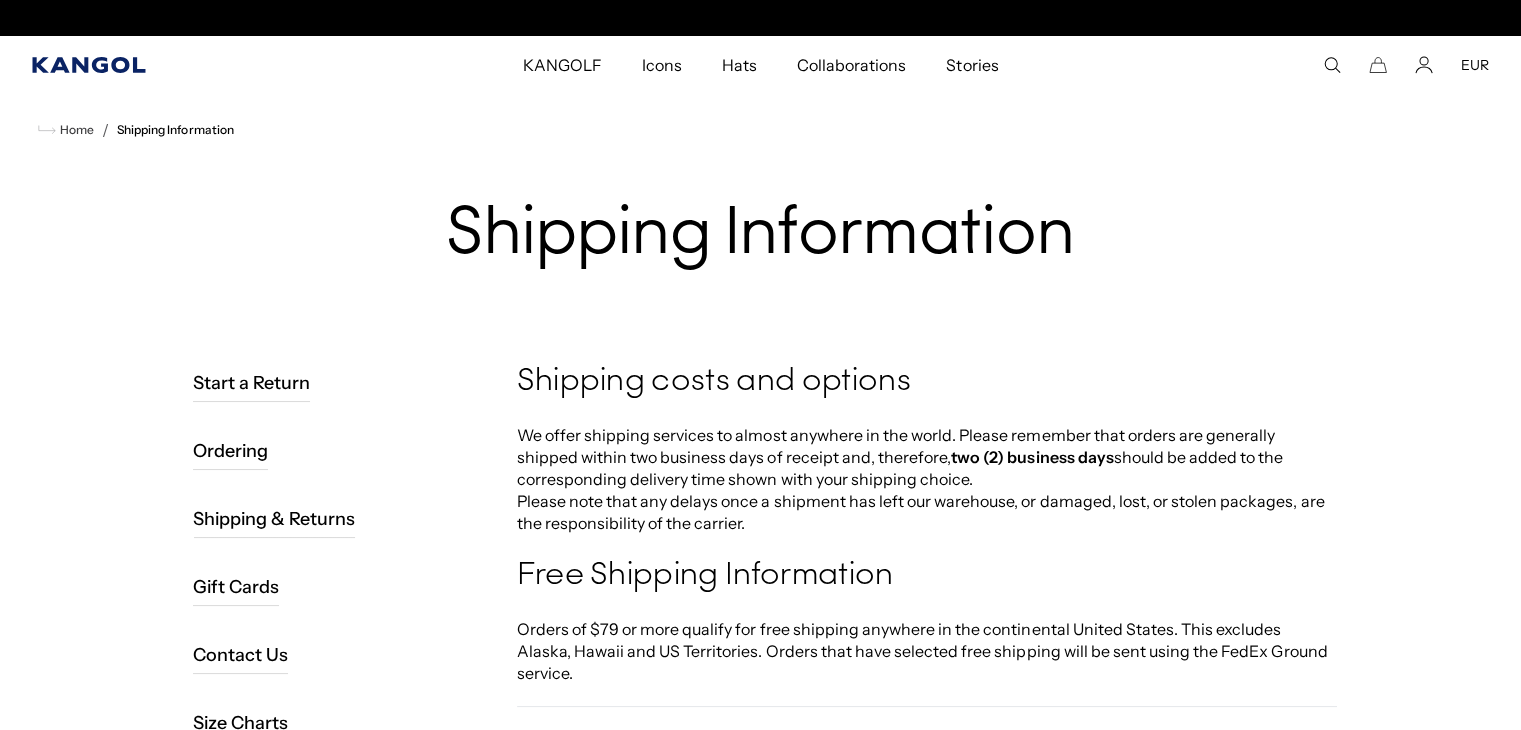 click 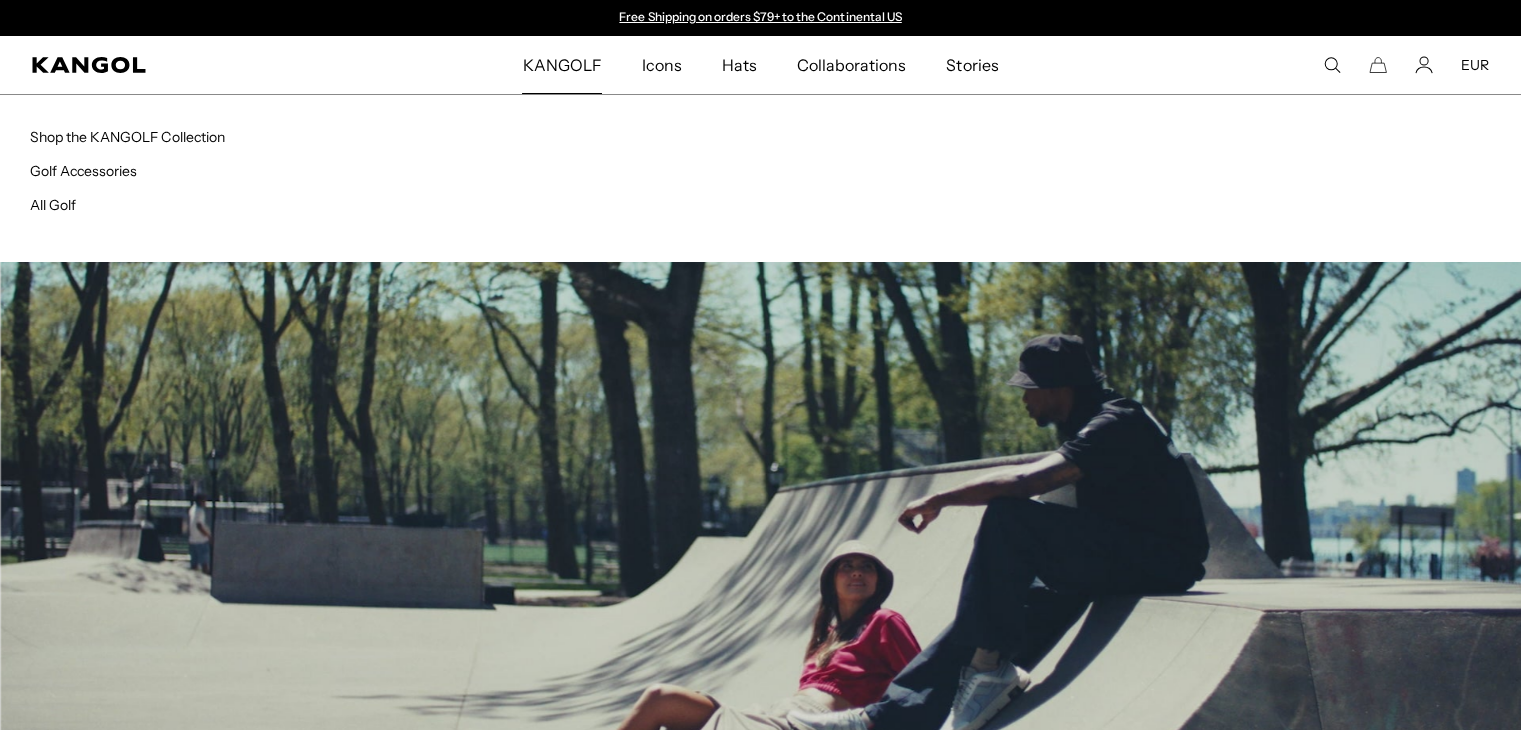 scroll, scrollTop: 0, scrollLeft: 0, axis: both 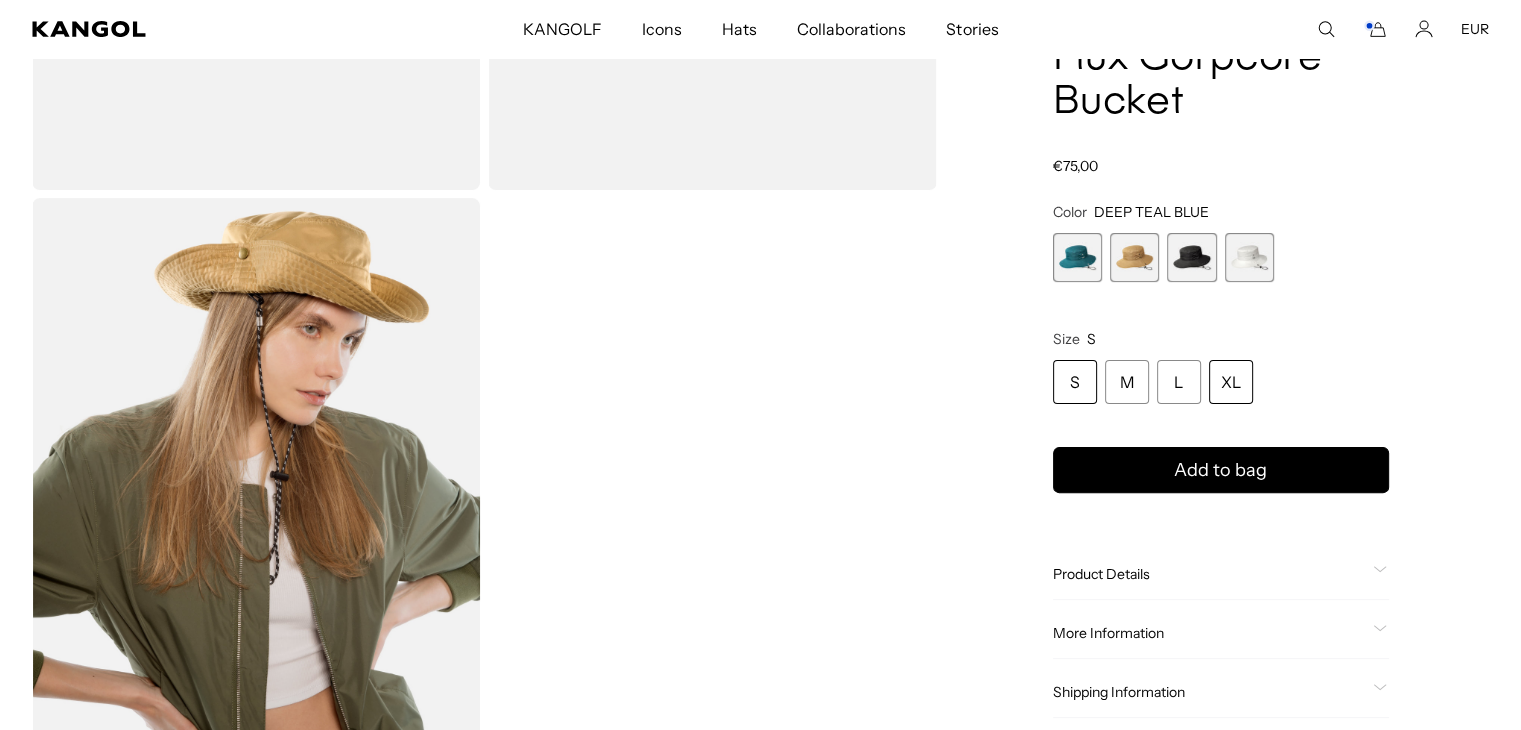click on "XL" at bounding box center (1231, 383) 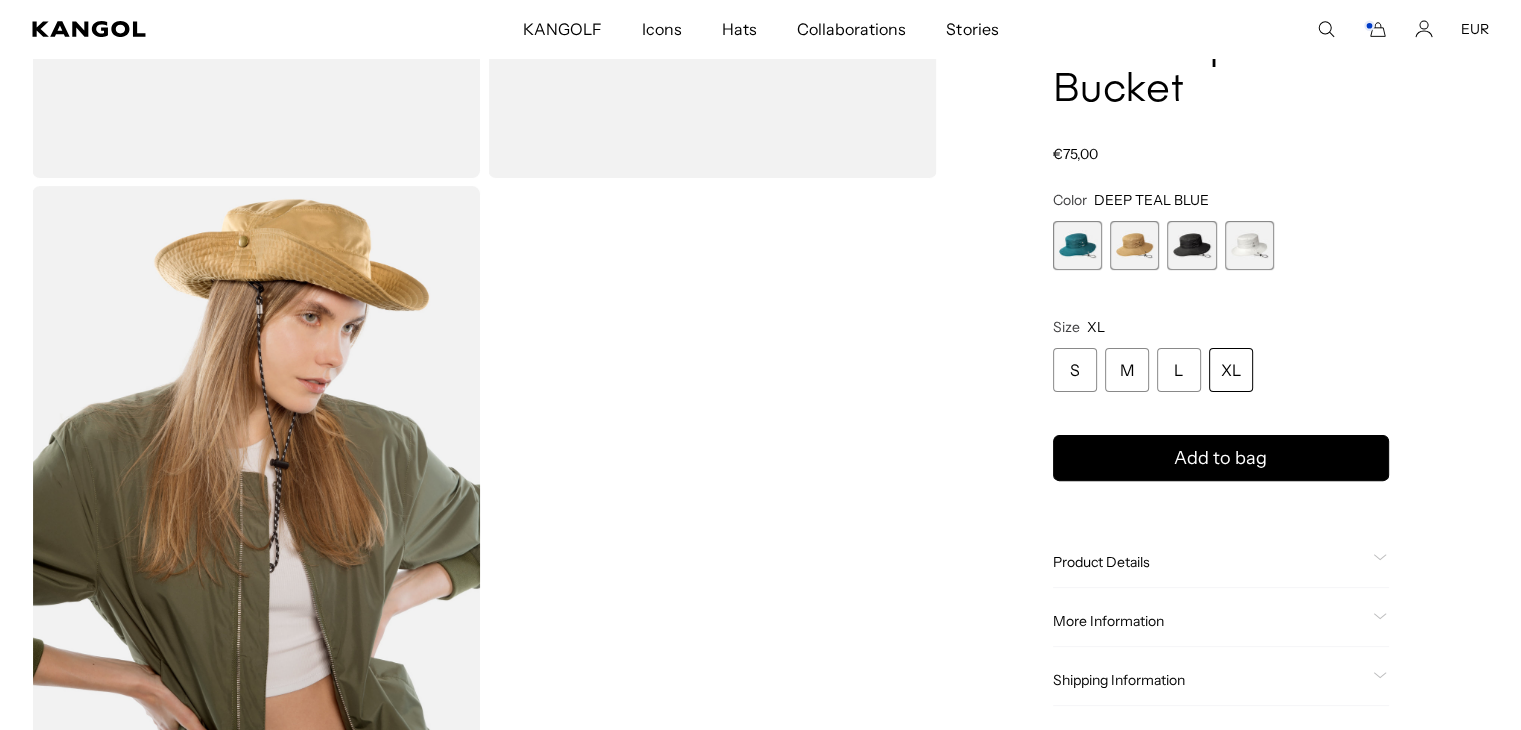 scroll, scrollTop: 565, scrollLeft: 0, axis: vertical 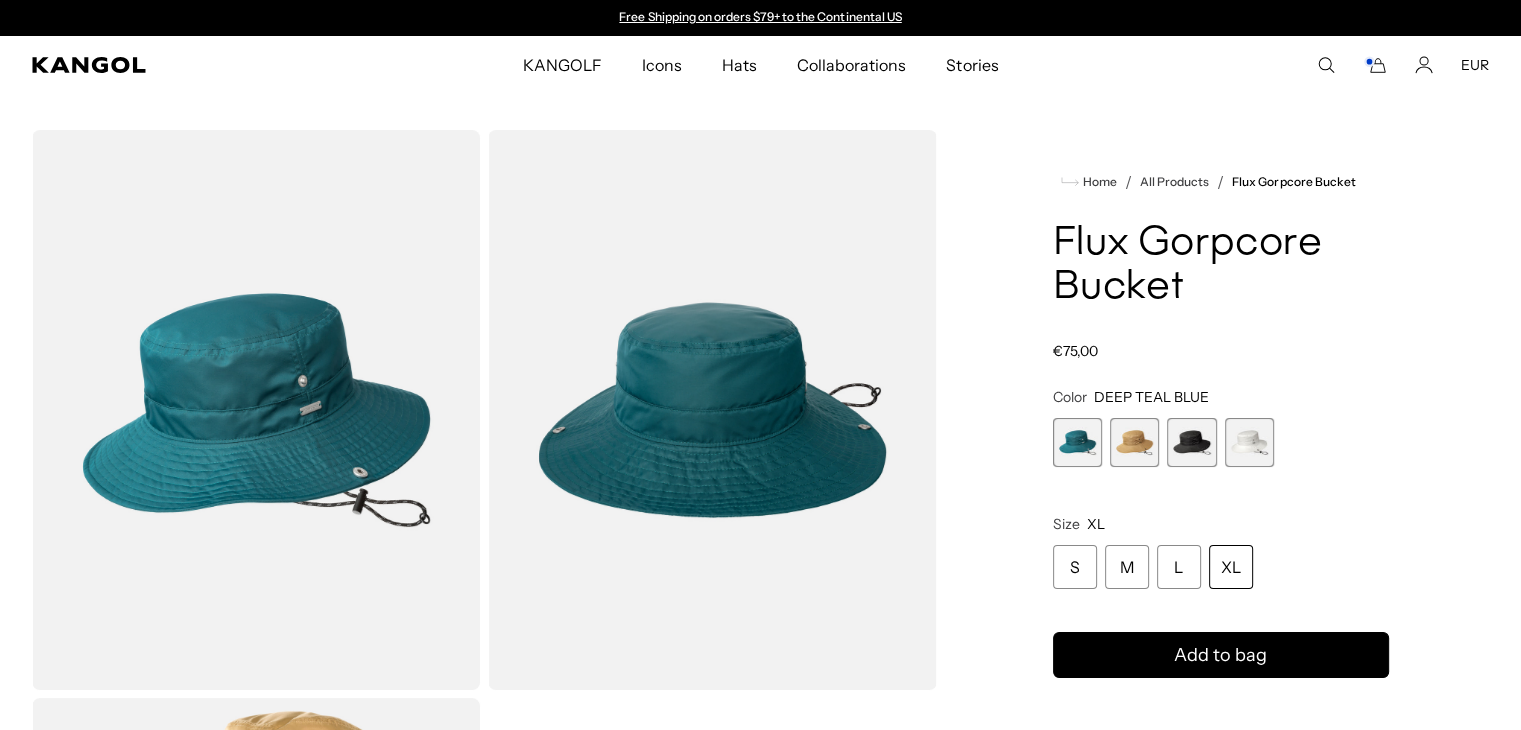 click 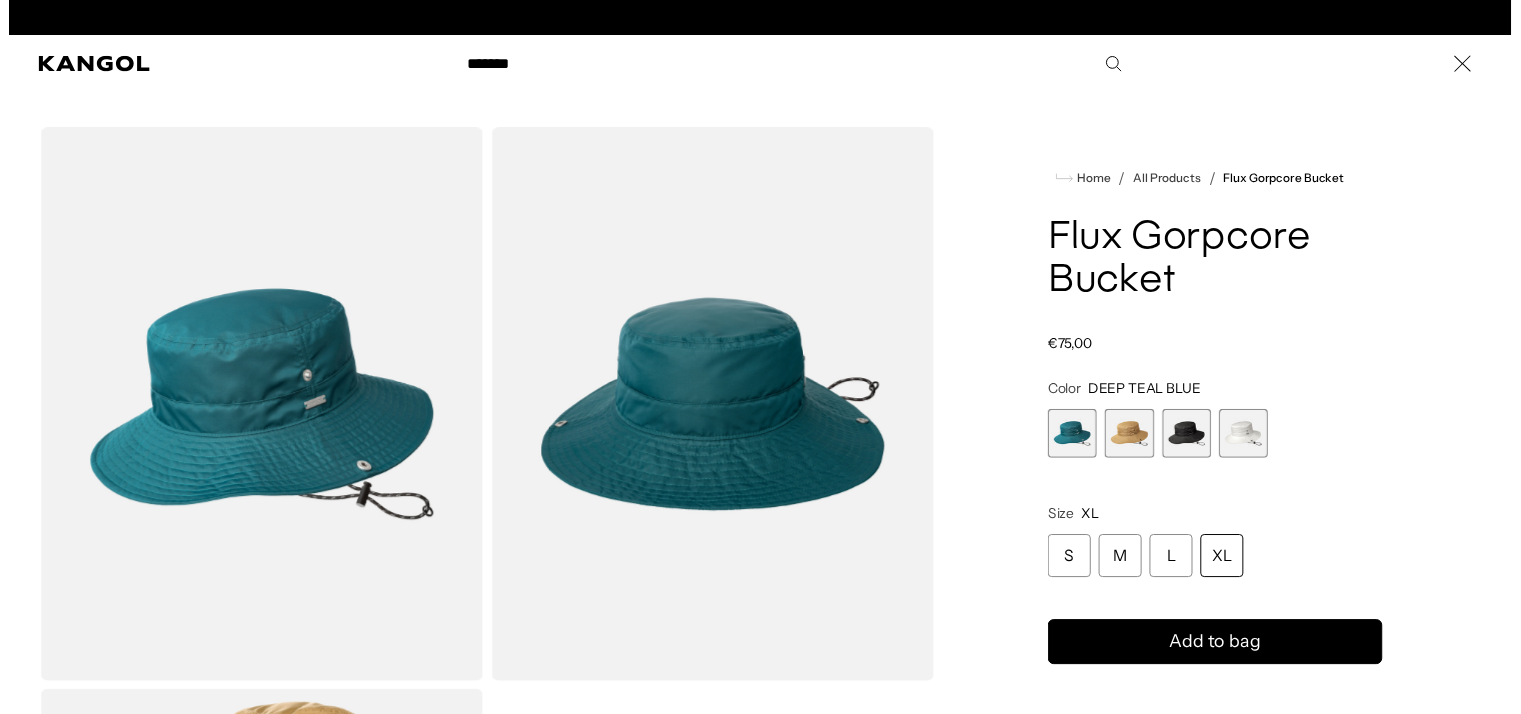 scroll, scrollTop: 0, scrollLeft: 412, axis: horizontal 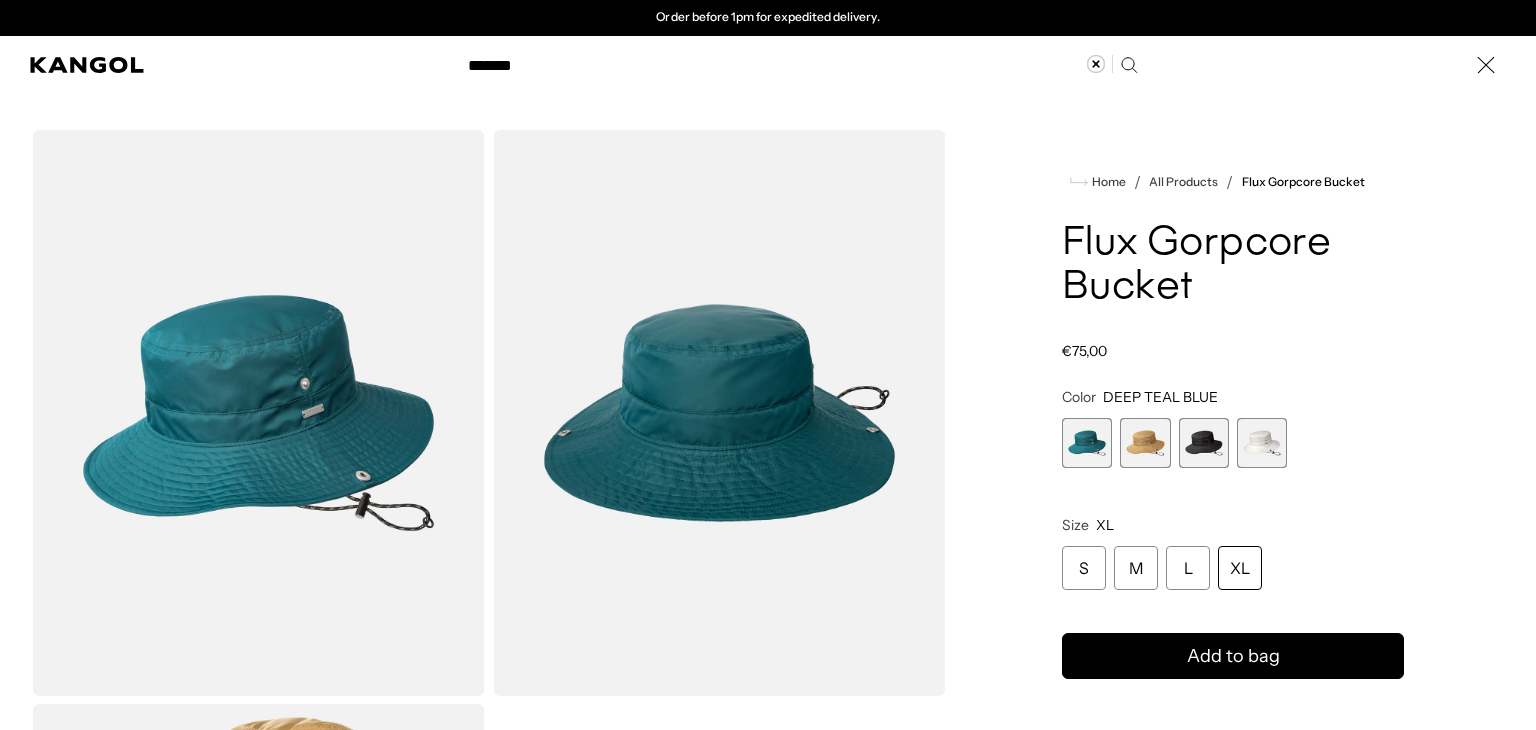 type on "*******" 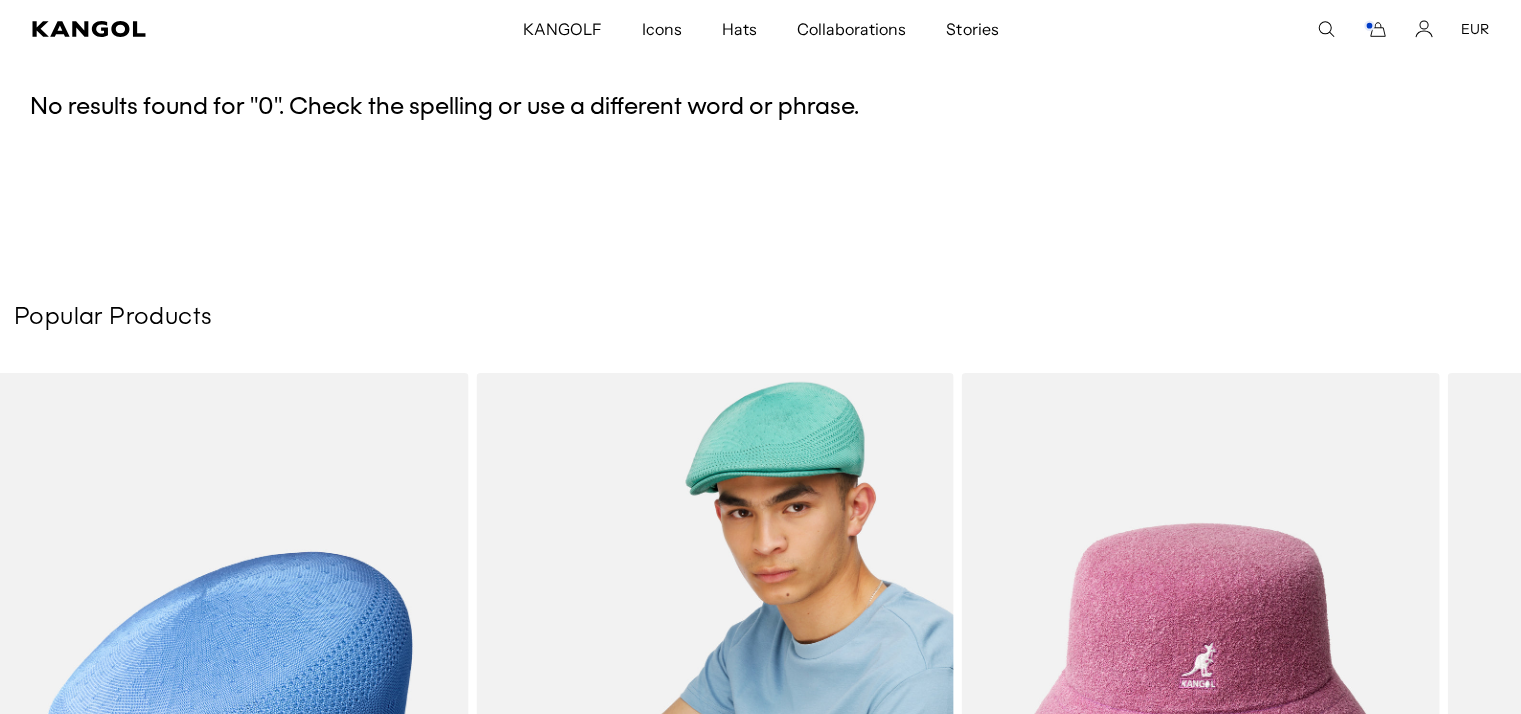 scroll, scrollTop: 400, scrollLeft: 0, axis: vertical 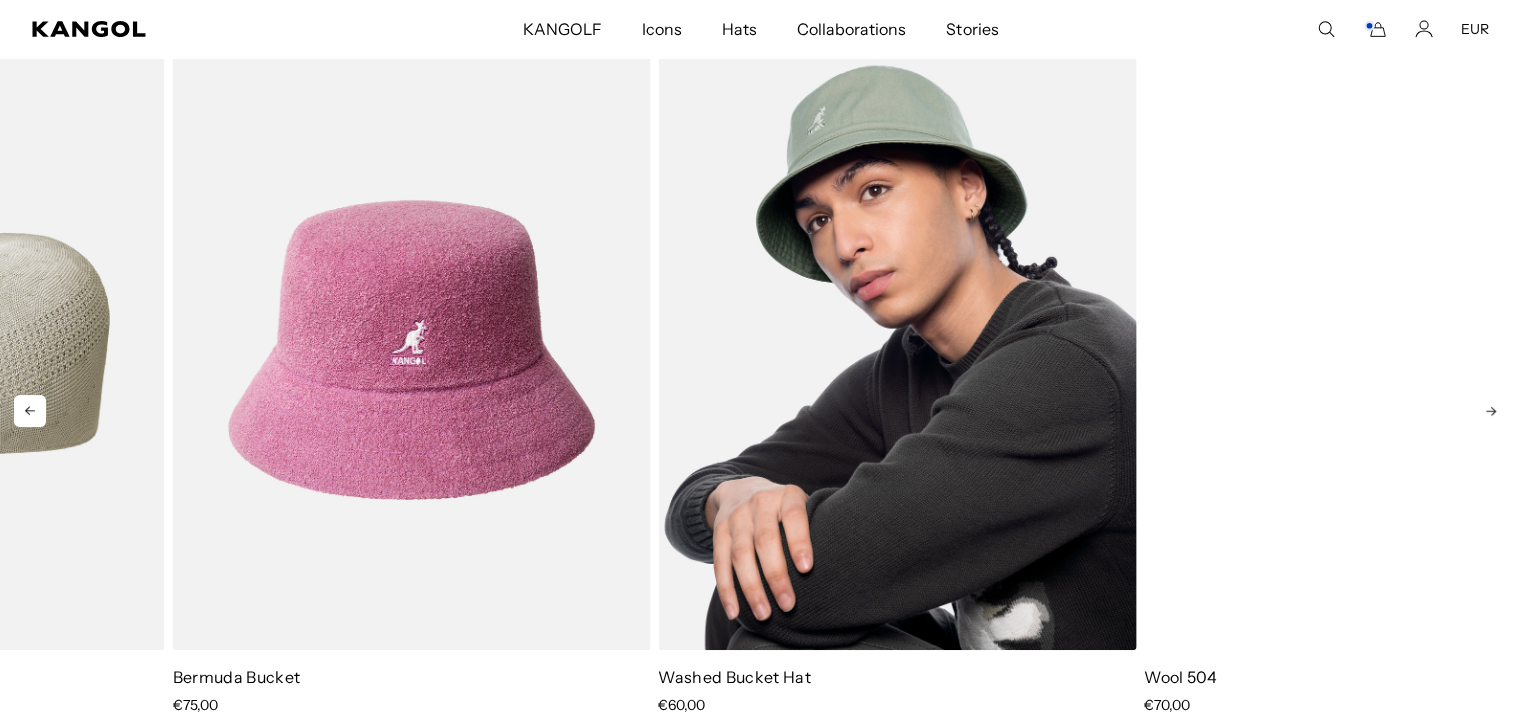 drag, startPoint x: 1500, startPoint y: 509, endPoint x: 586, endPoint y: 556, distance: 915.20764 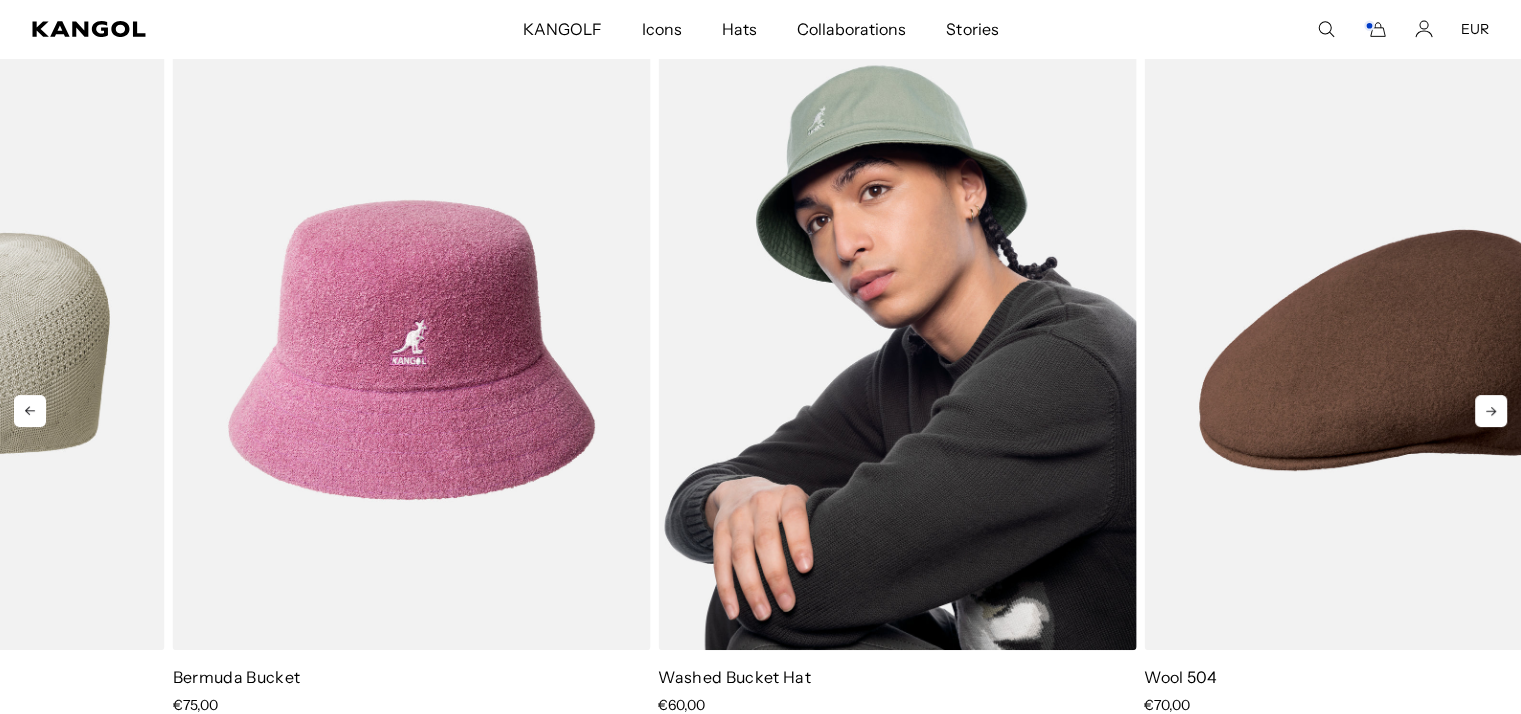 click at bounding box center (897, 350) 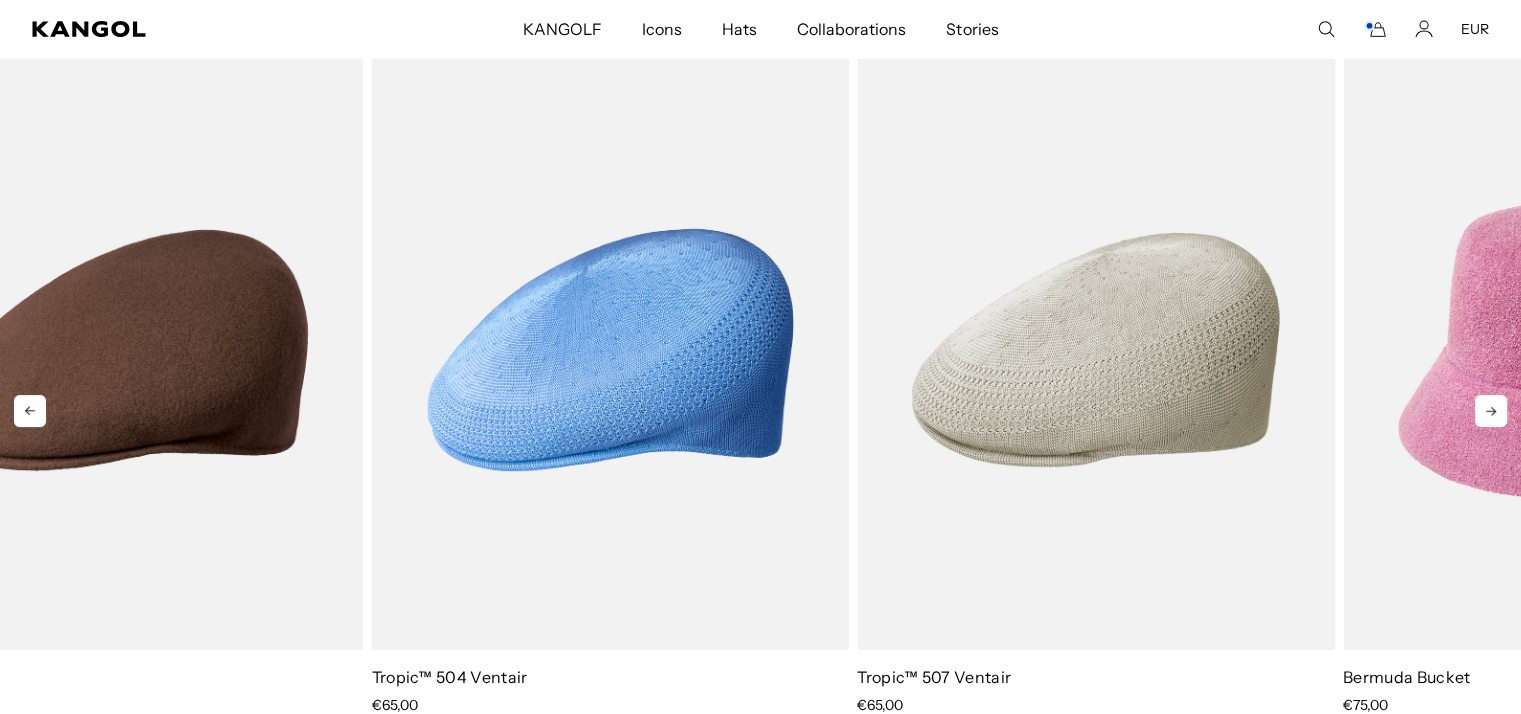 drag, startPoint x: 1175, startPoint y: 521, endPoint x: 104, endPoint y: 546, distance: 1071.2917 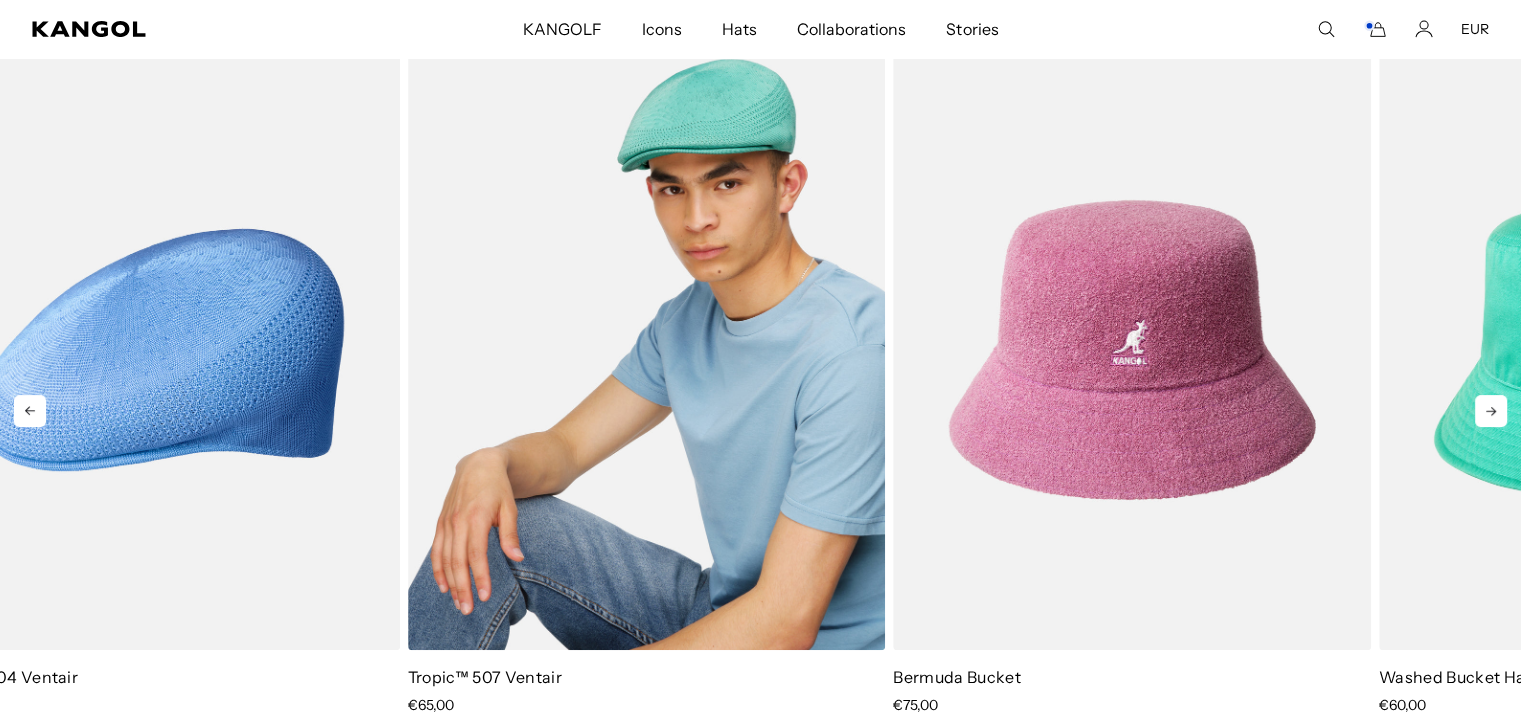 drag, startPoint x: 902, startPoint y: 473, endPoint x: 60, endPoint y: 477, distance: 842.0095 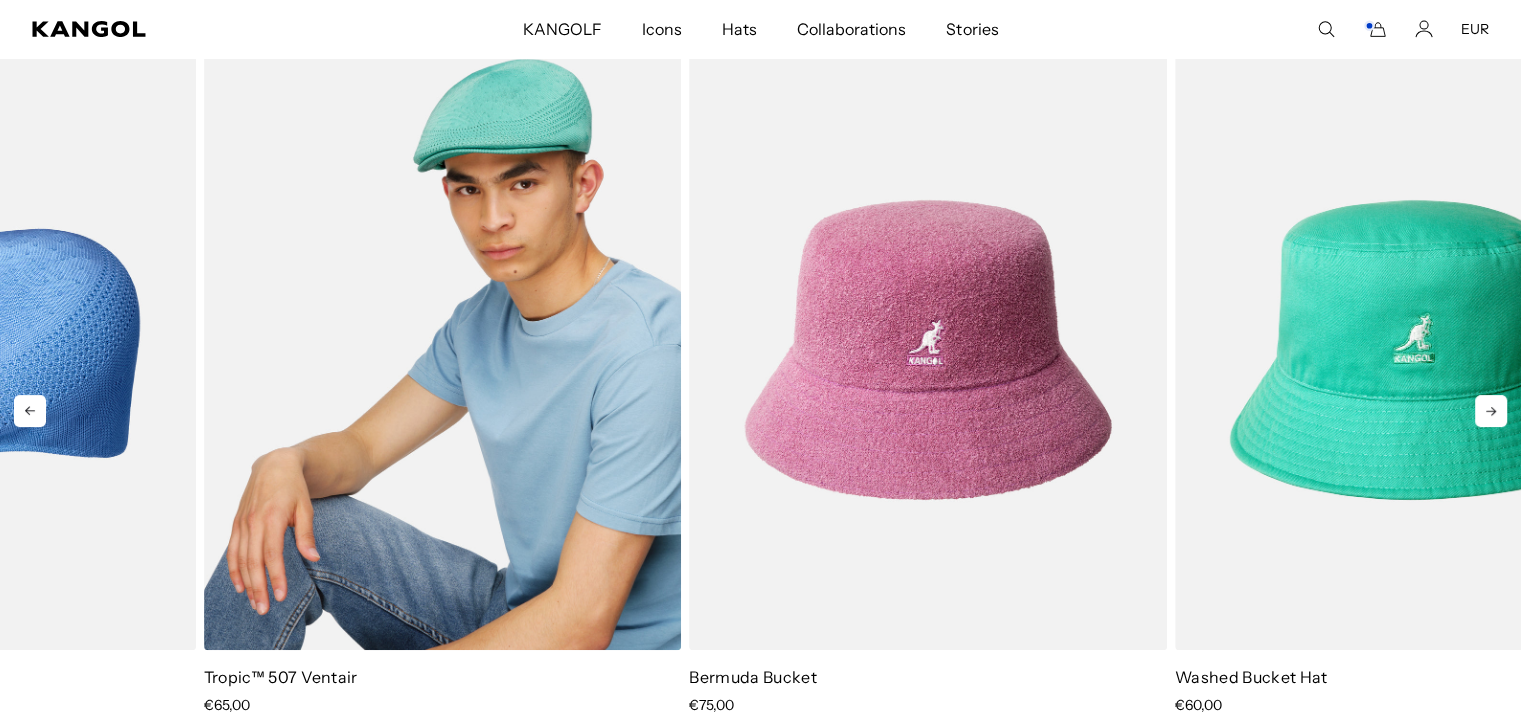 drag, startPoint x: 254, startPoint y: 445, endPoint x: 316, endPoint y: 445, distance: 62 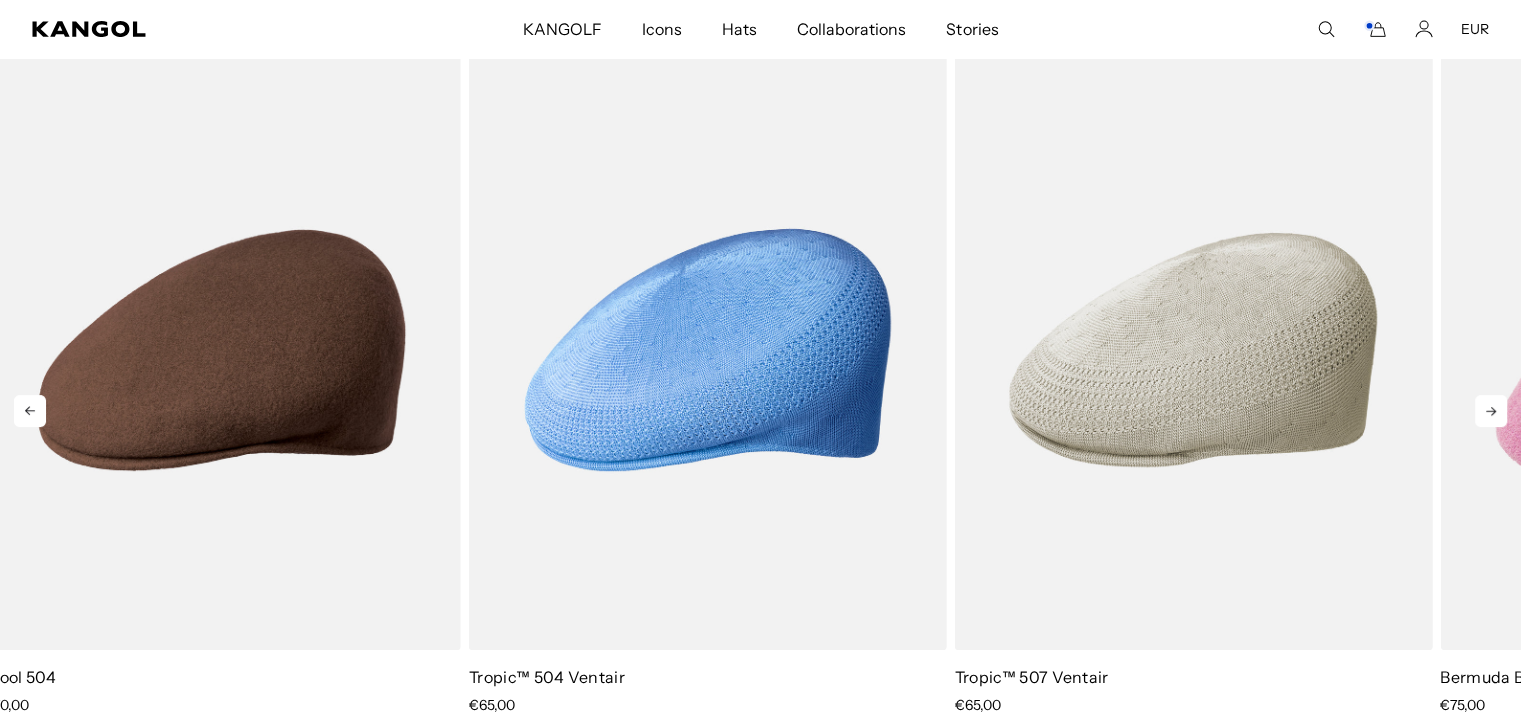 drag, startPoint x: 968, startPoint y: 444, endPoint x: 1213, endPoint y: 353, distance: 261.35416 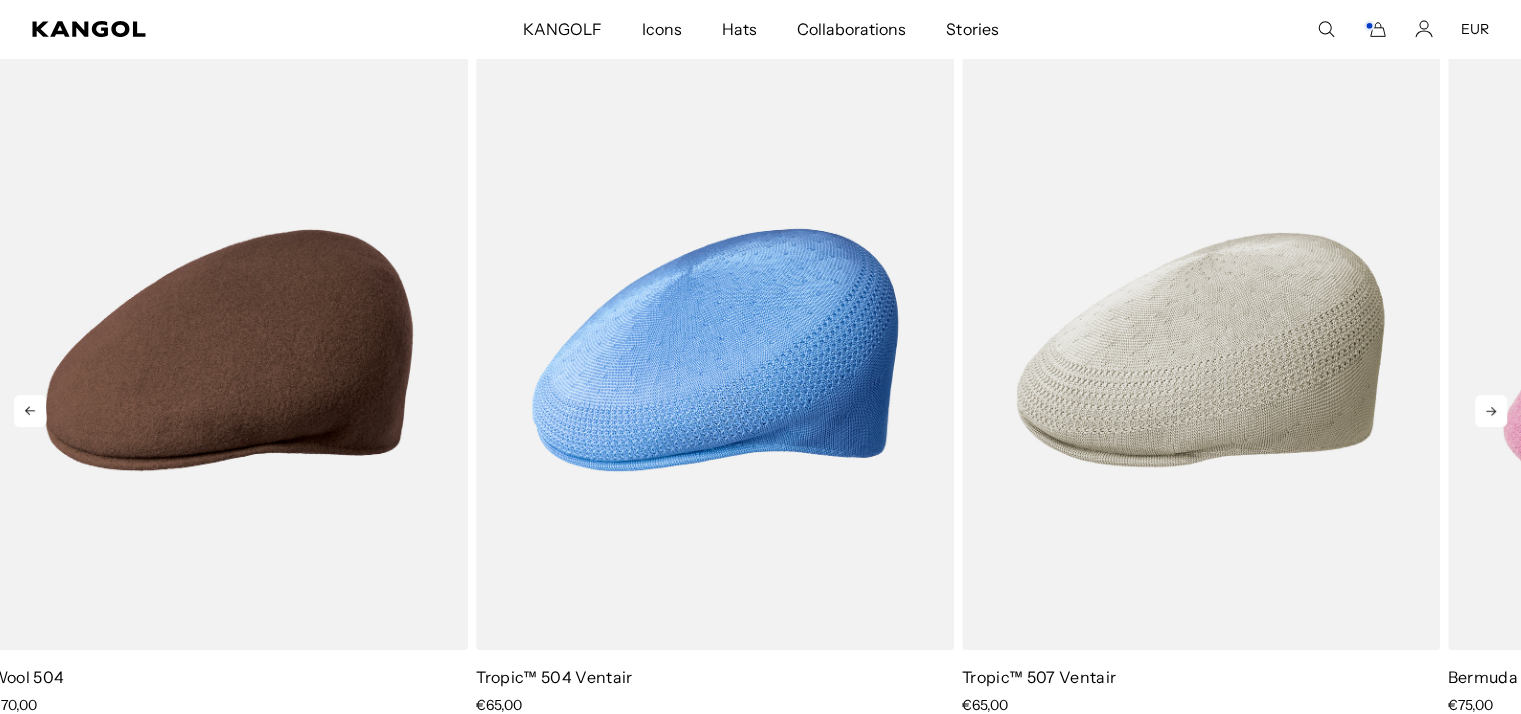scroll, scrollTop: 0, scrollLeft: 0, axis: both 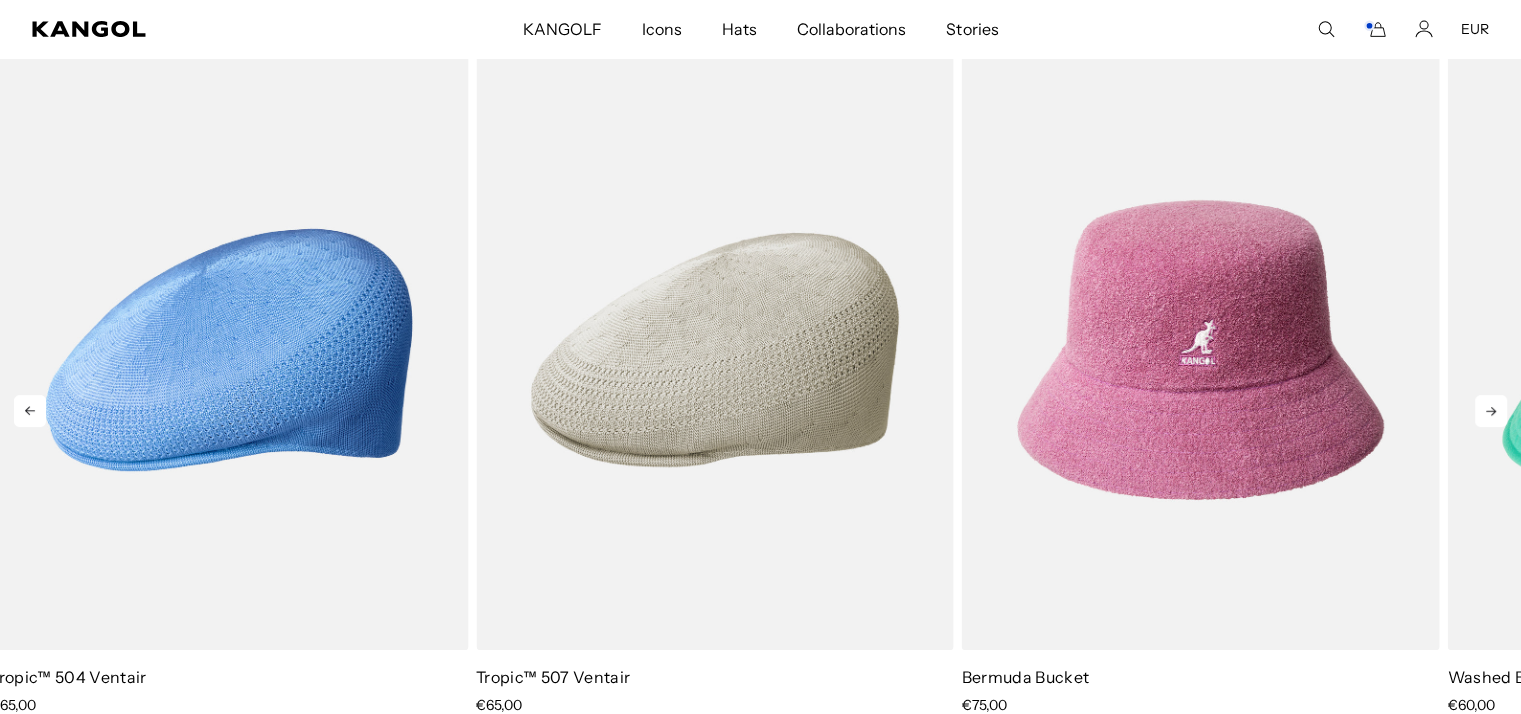 click 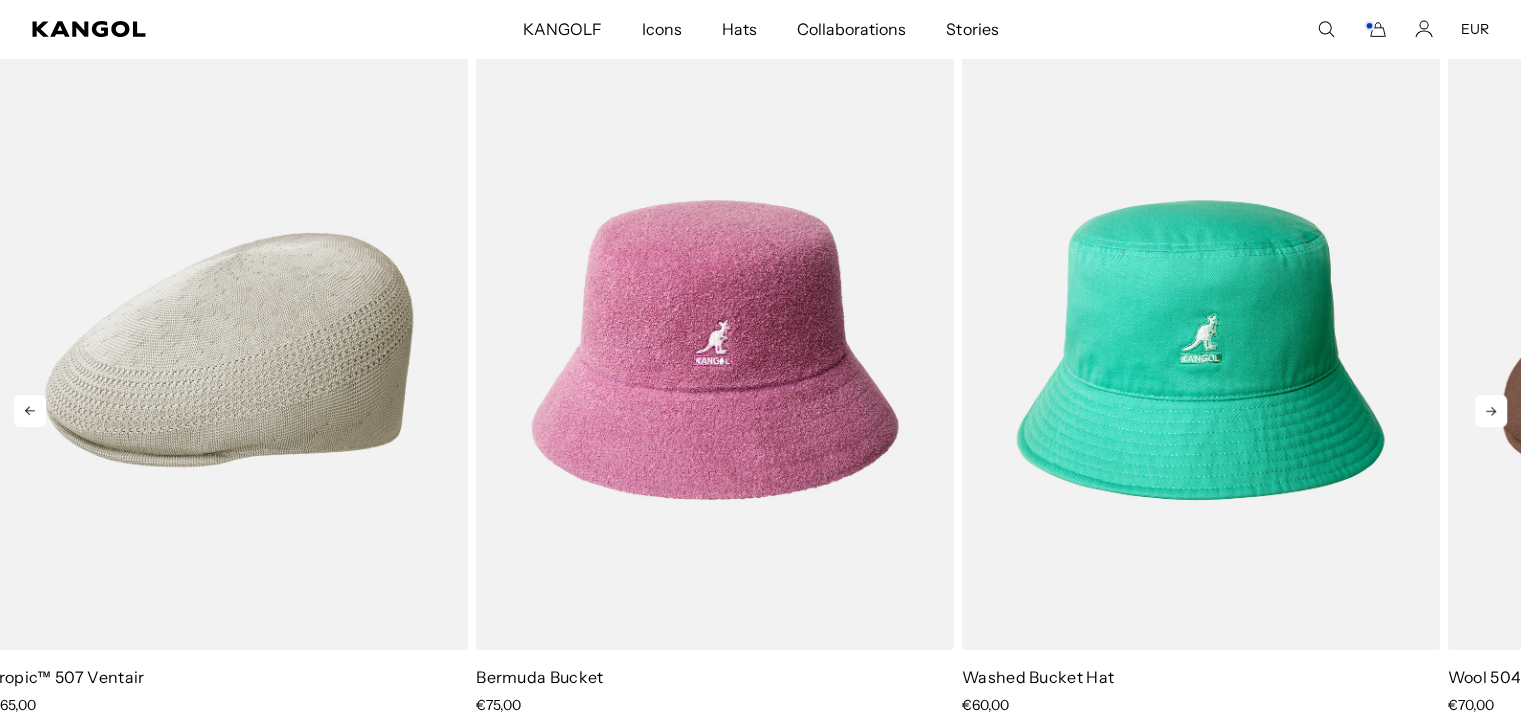 click 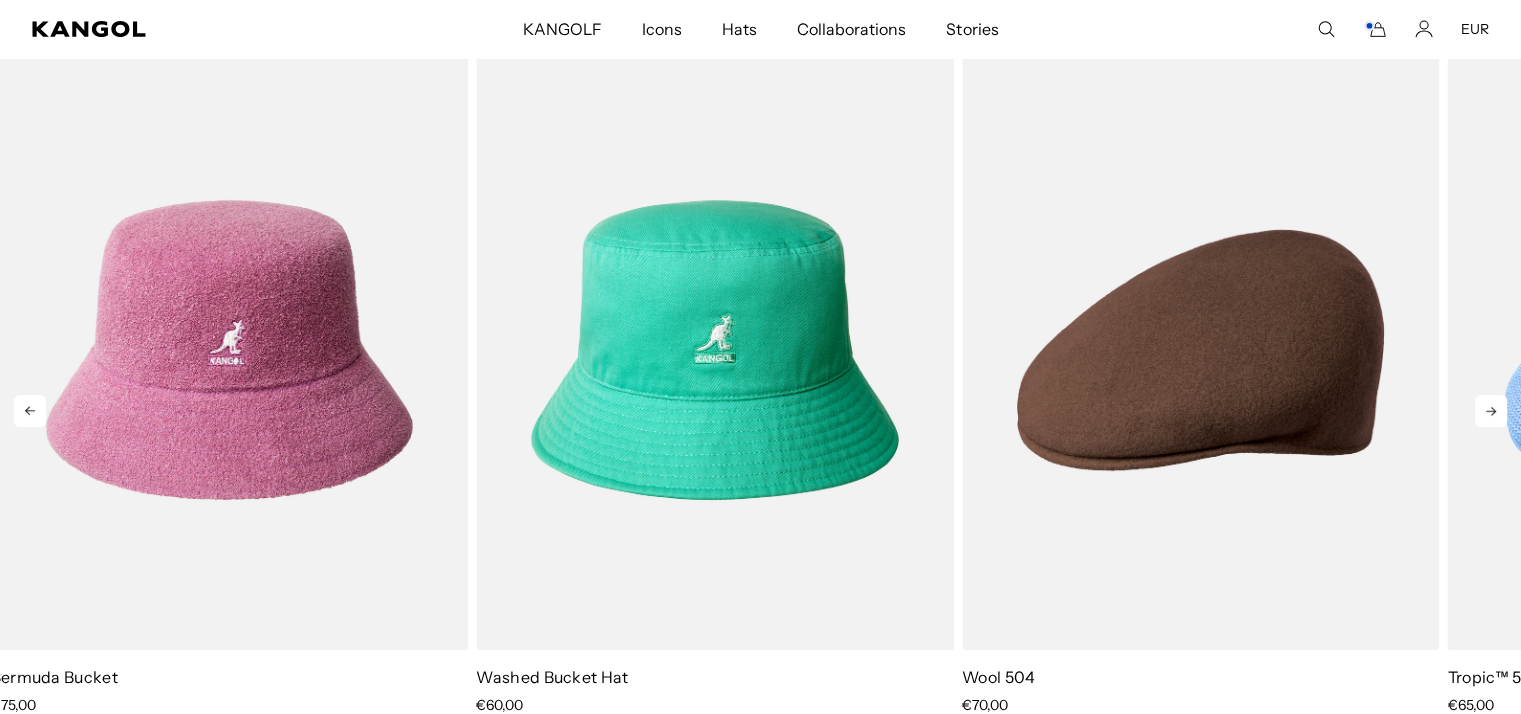 click 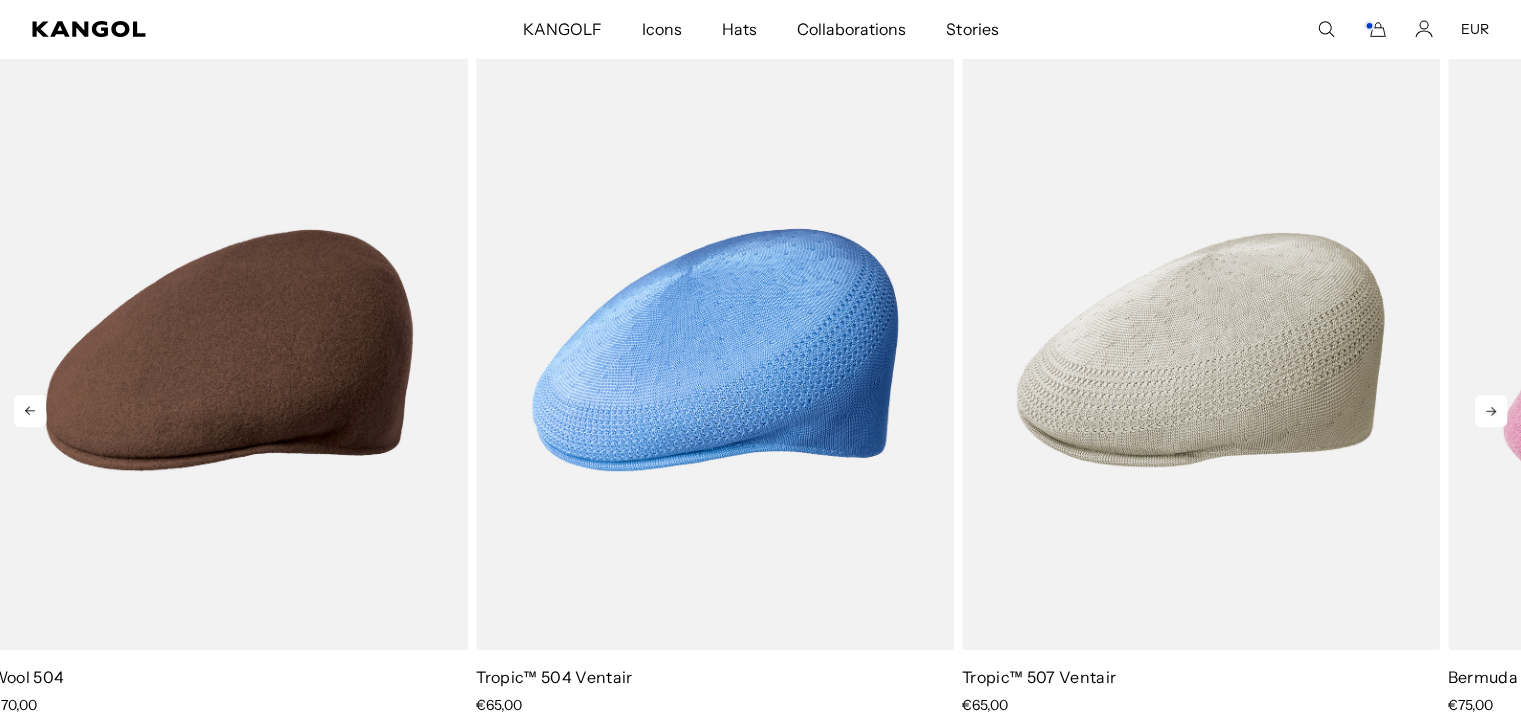 click 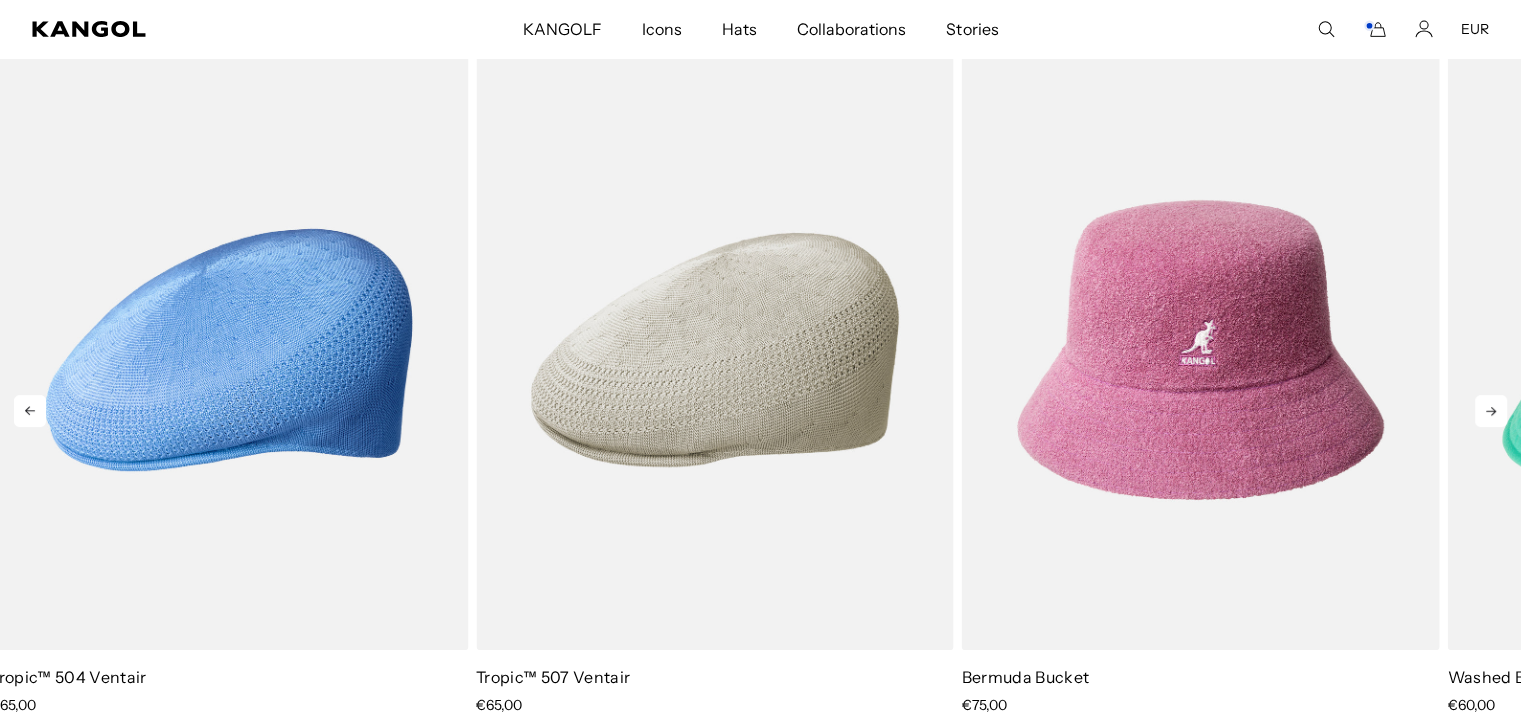 click 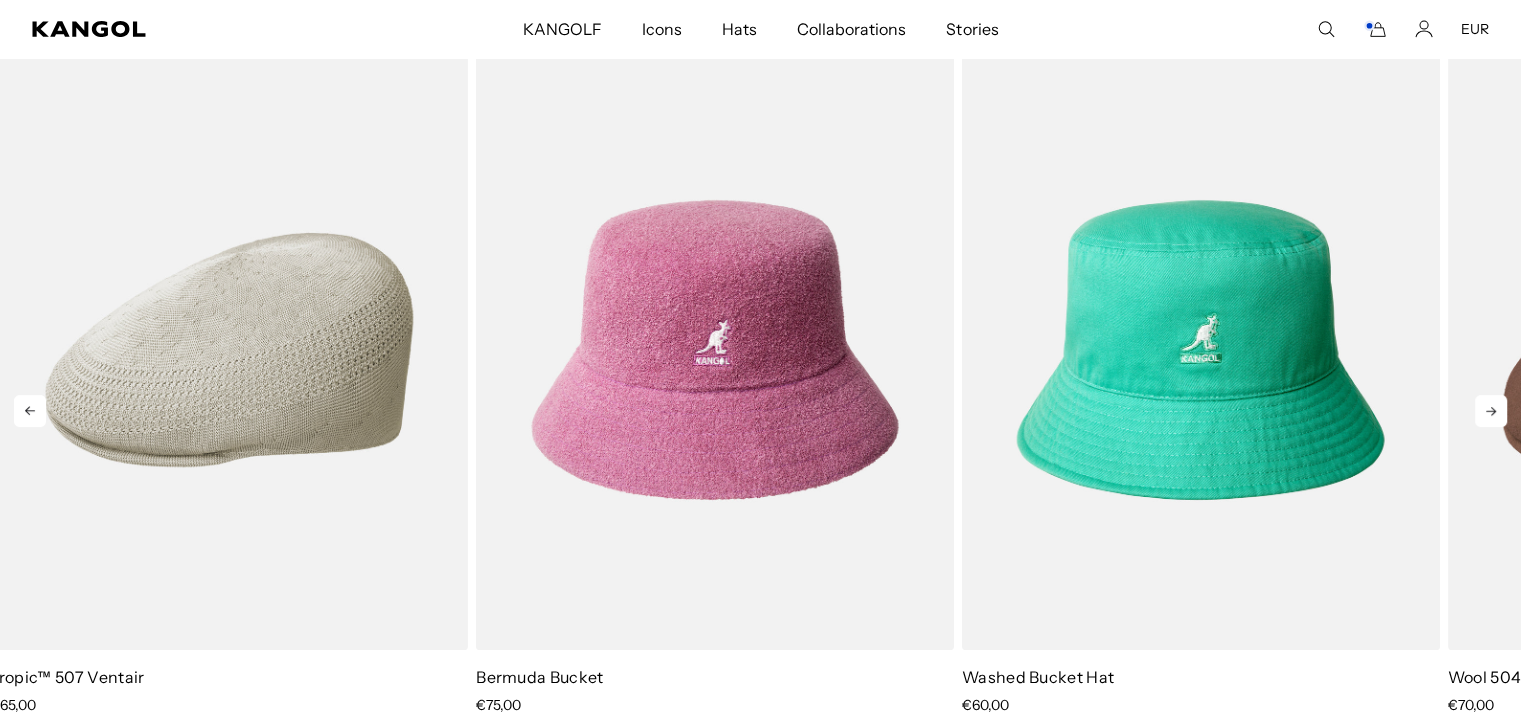 scroll, scrollTop: 0, scrollLeft: 412, axis: horizontal 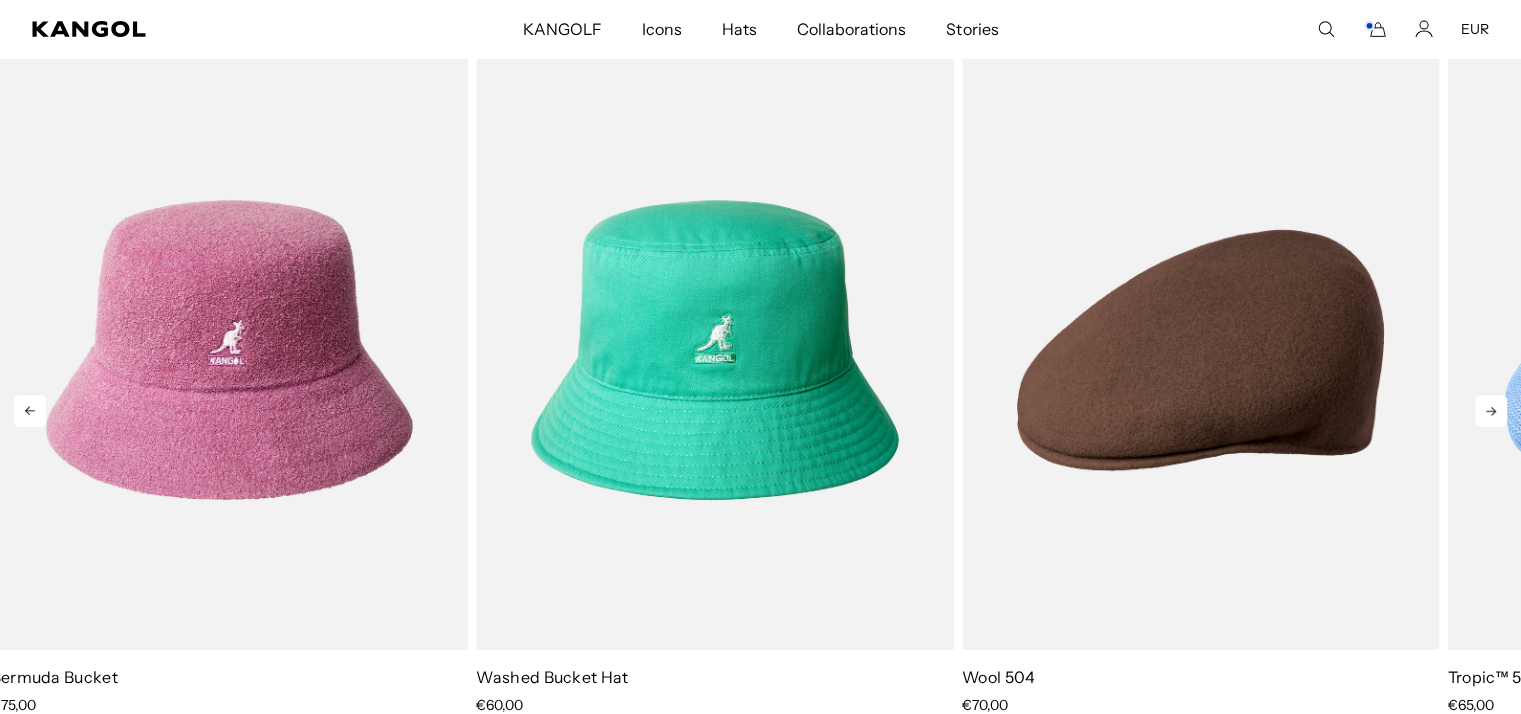 click 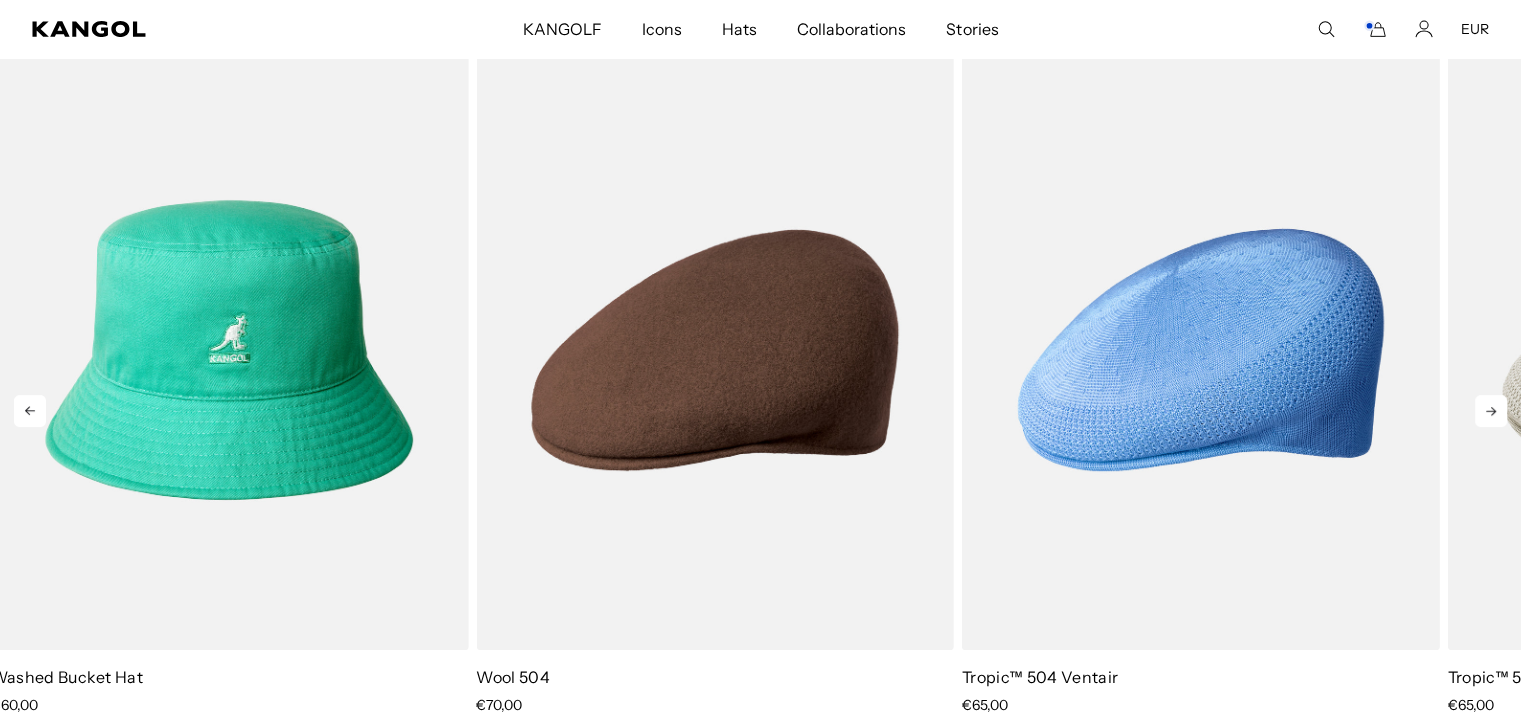 click 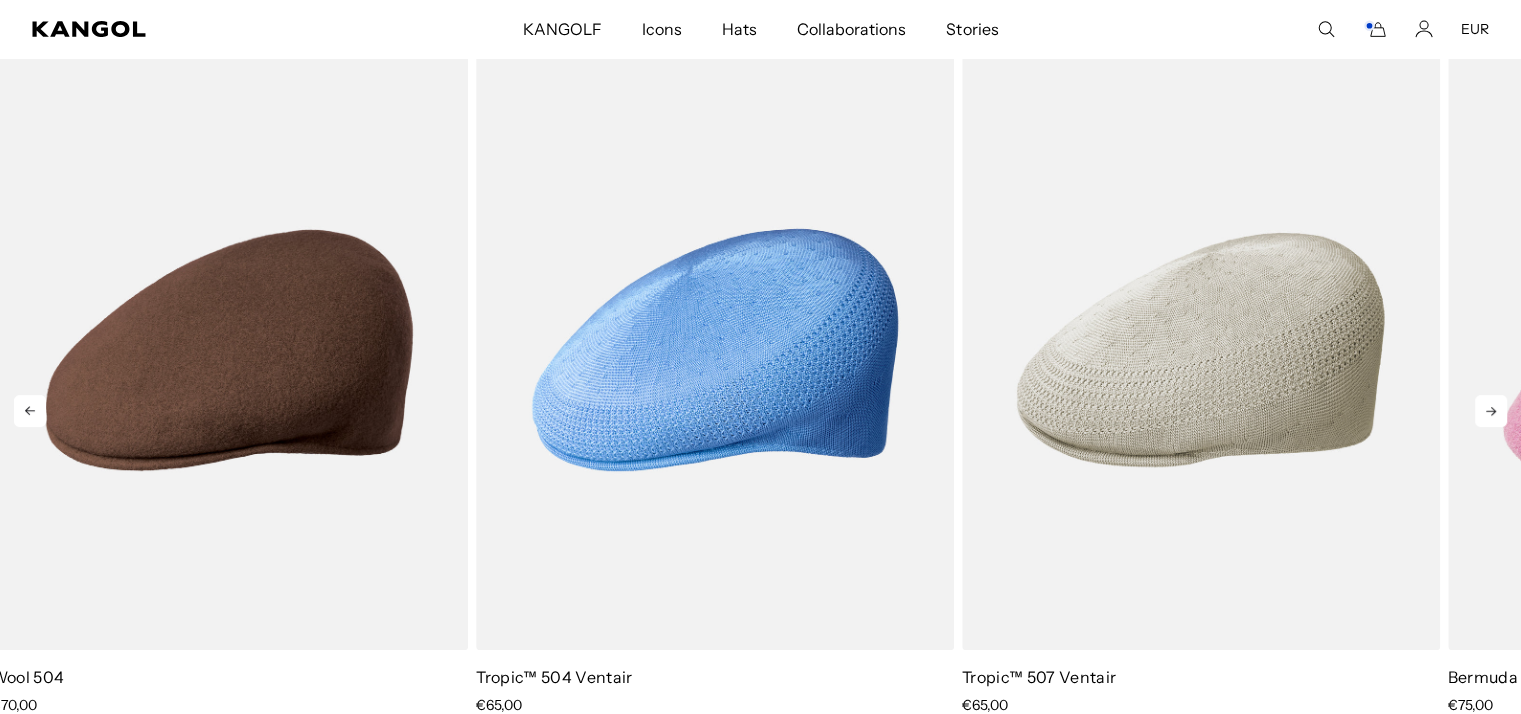 click 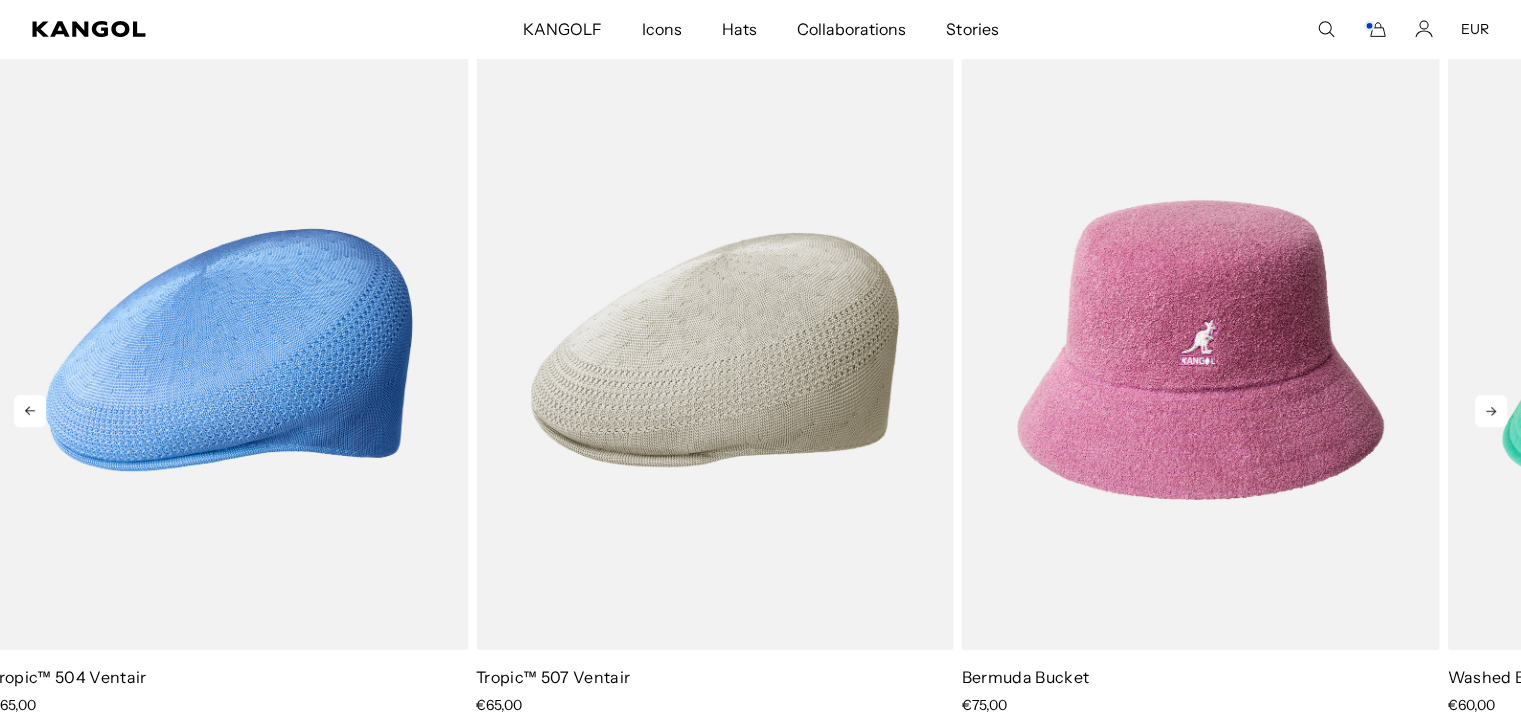 click 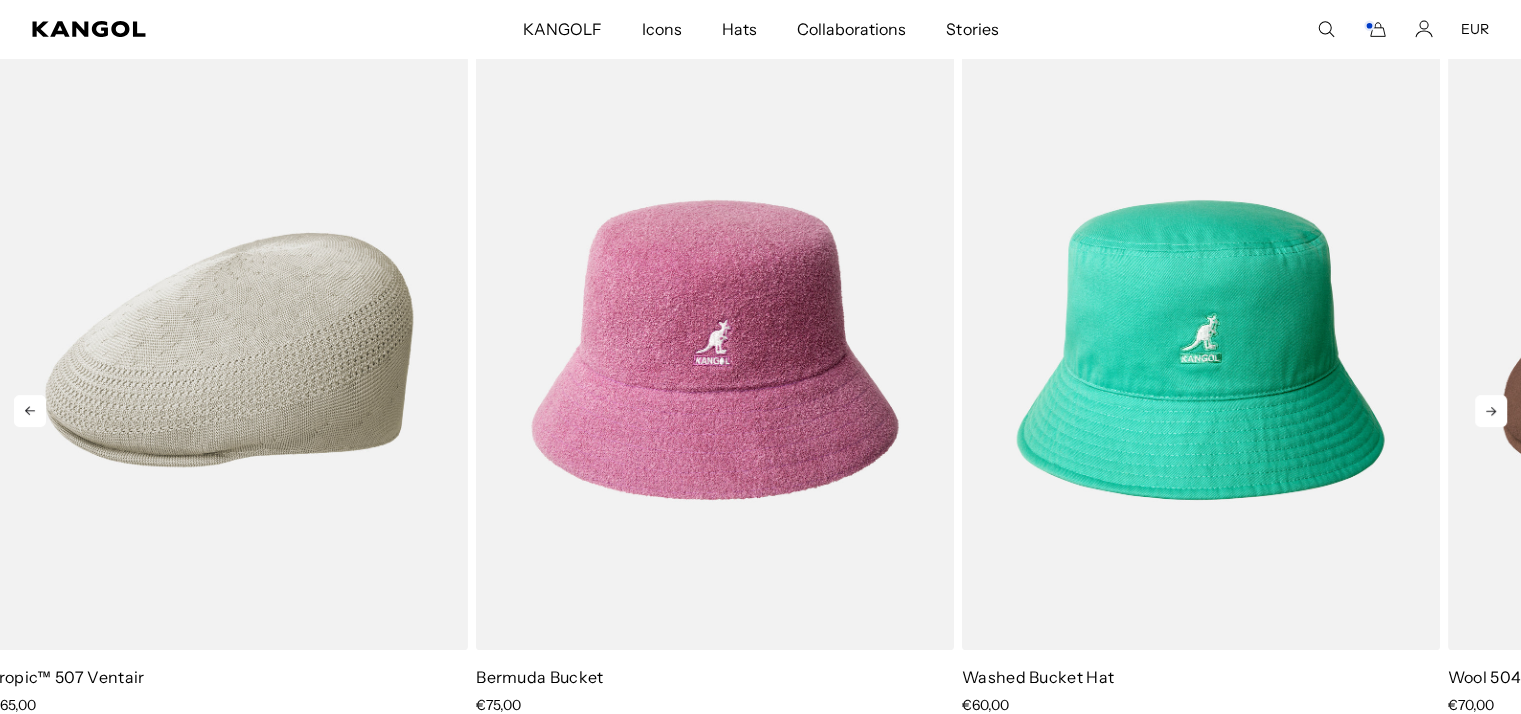 click 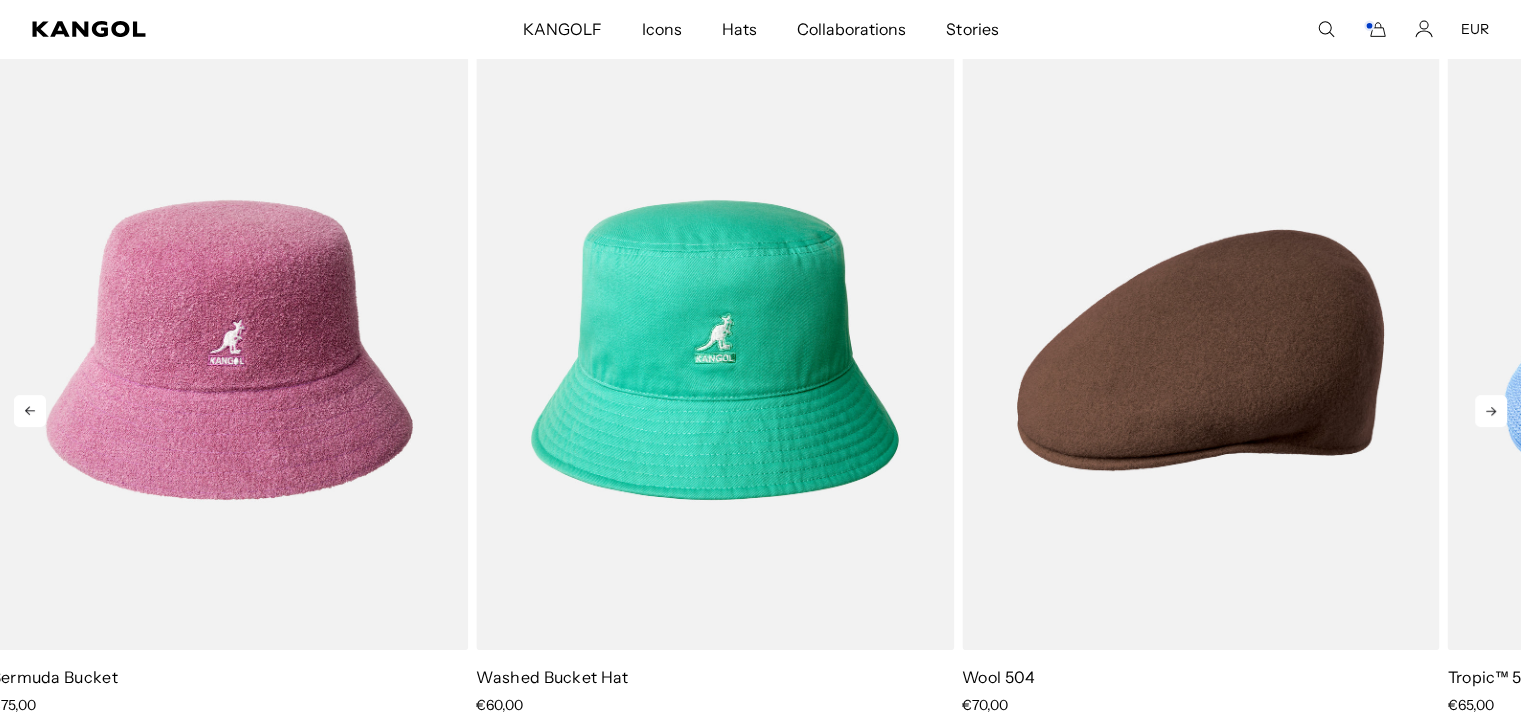 scroll, scrollTop: 0, scrollLeft: 0, axis: both 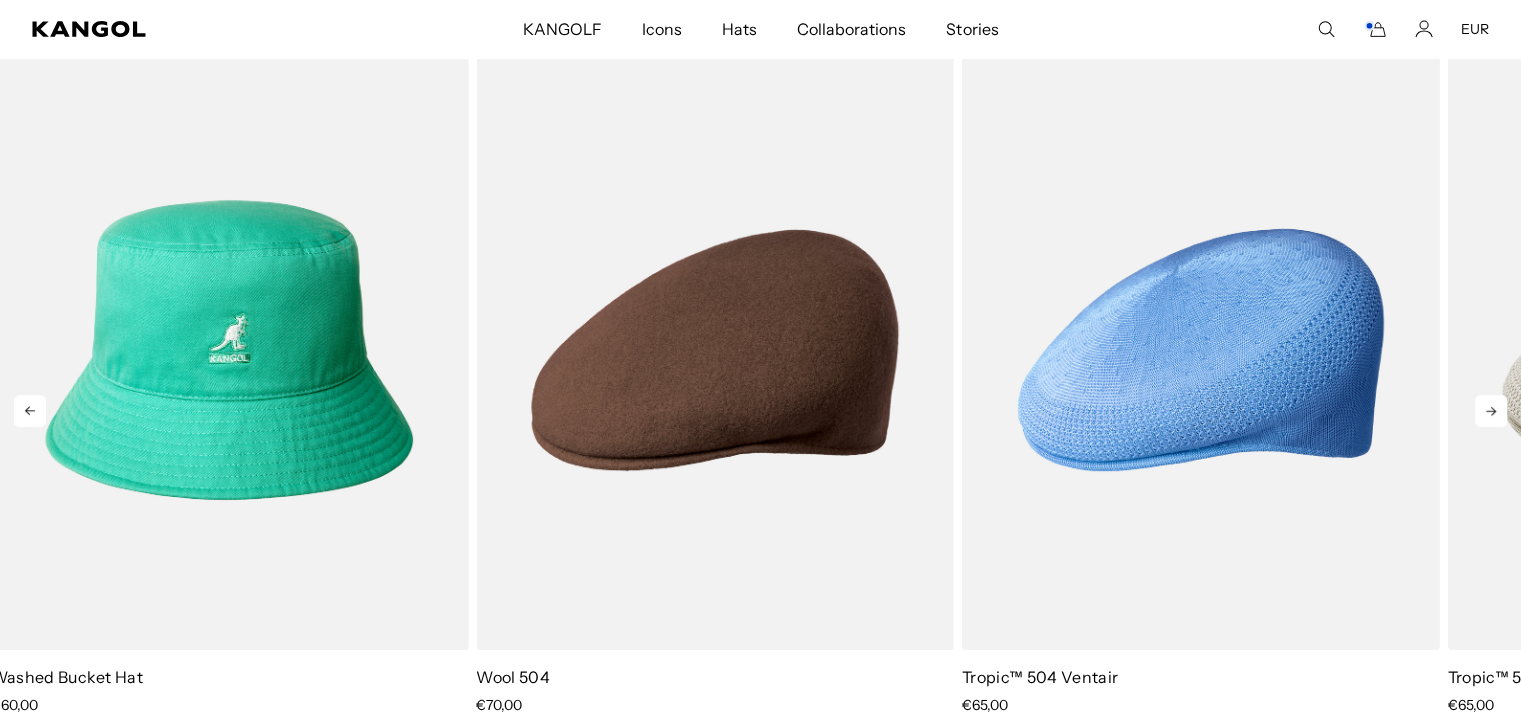 click 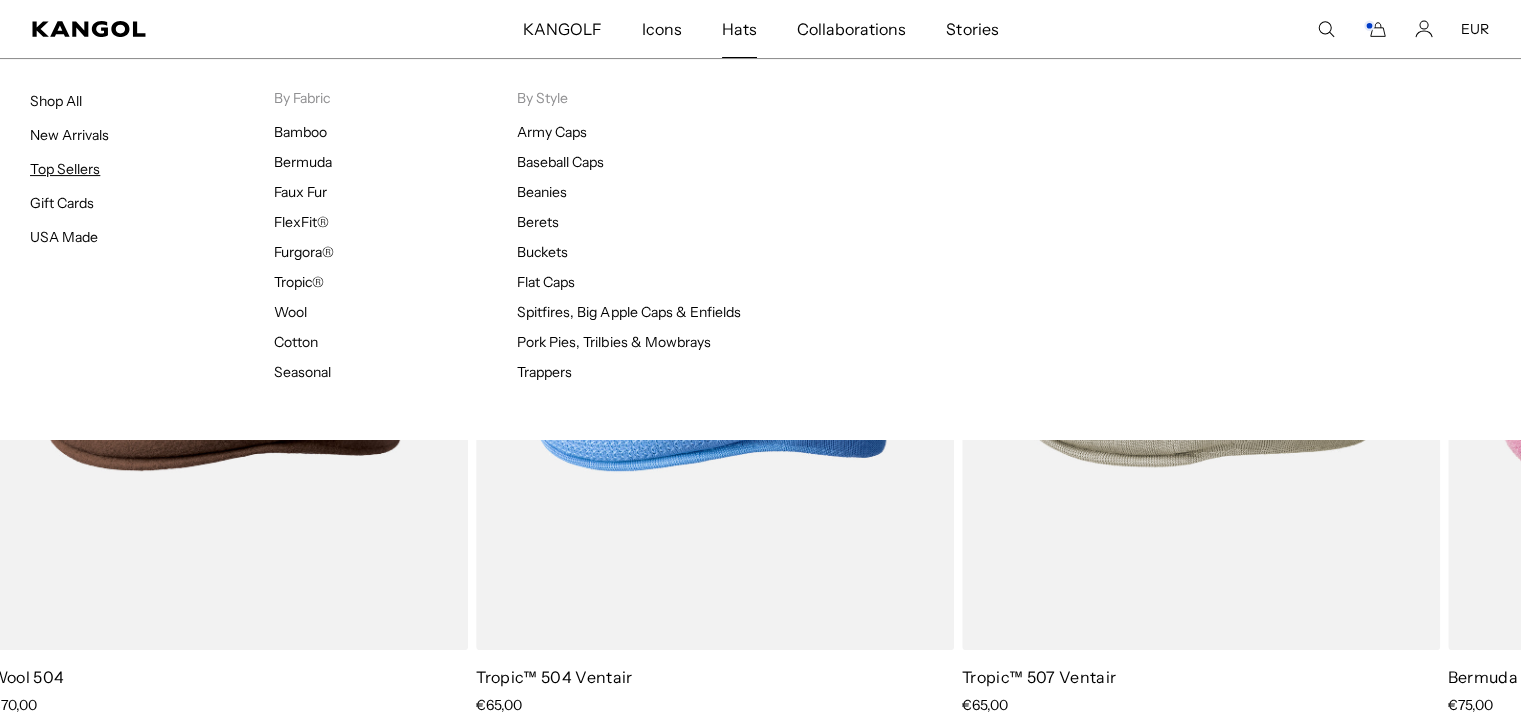 scroll, scrollTop: 0, scrollLeft: 0, axis: both 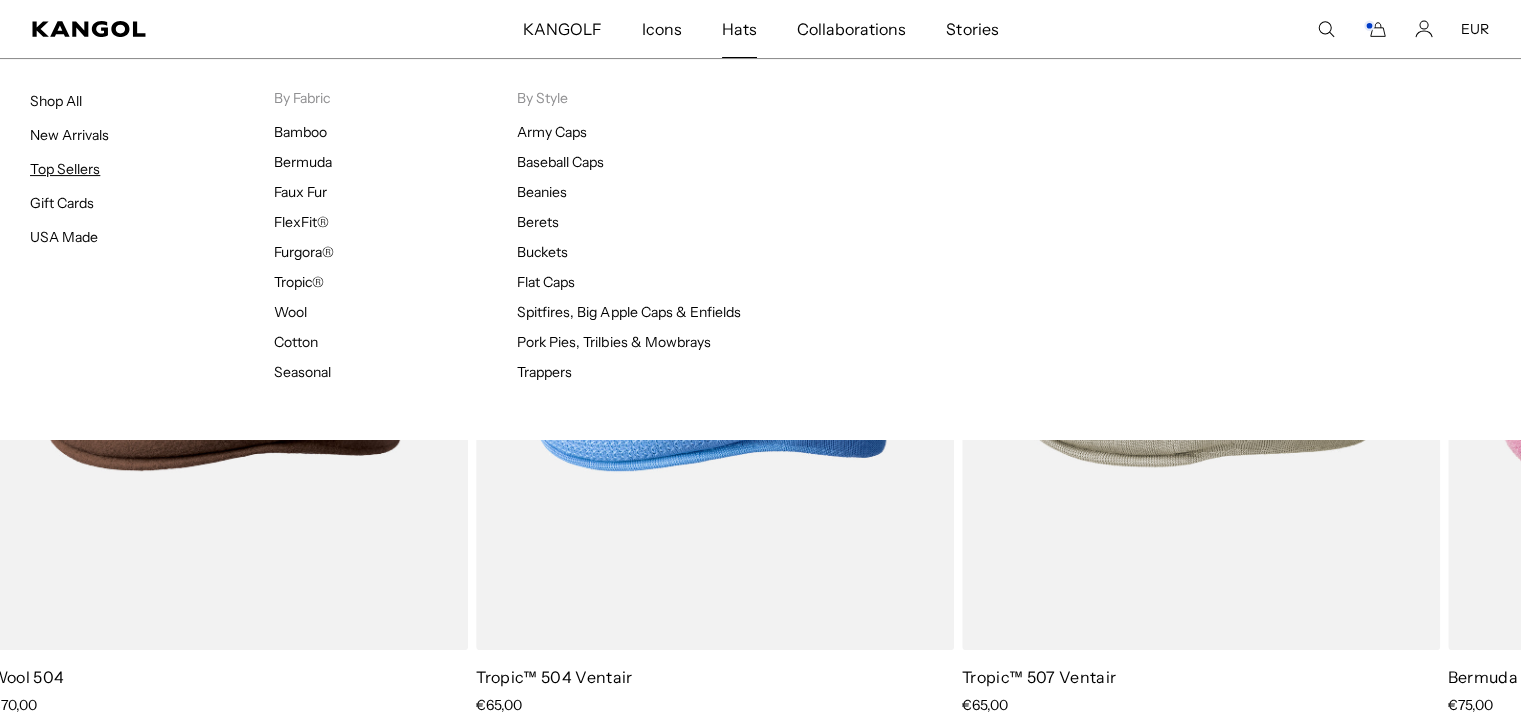 click on "Top Sellers" at bounding box center [65, 169] 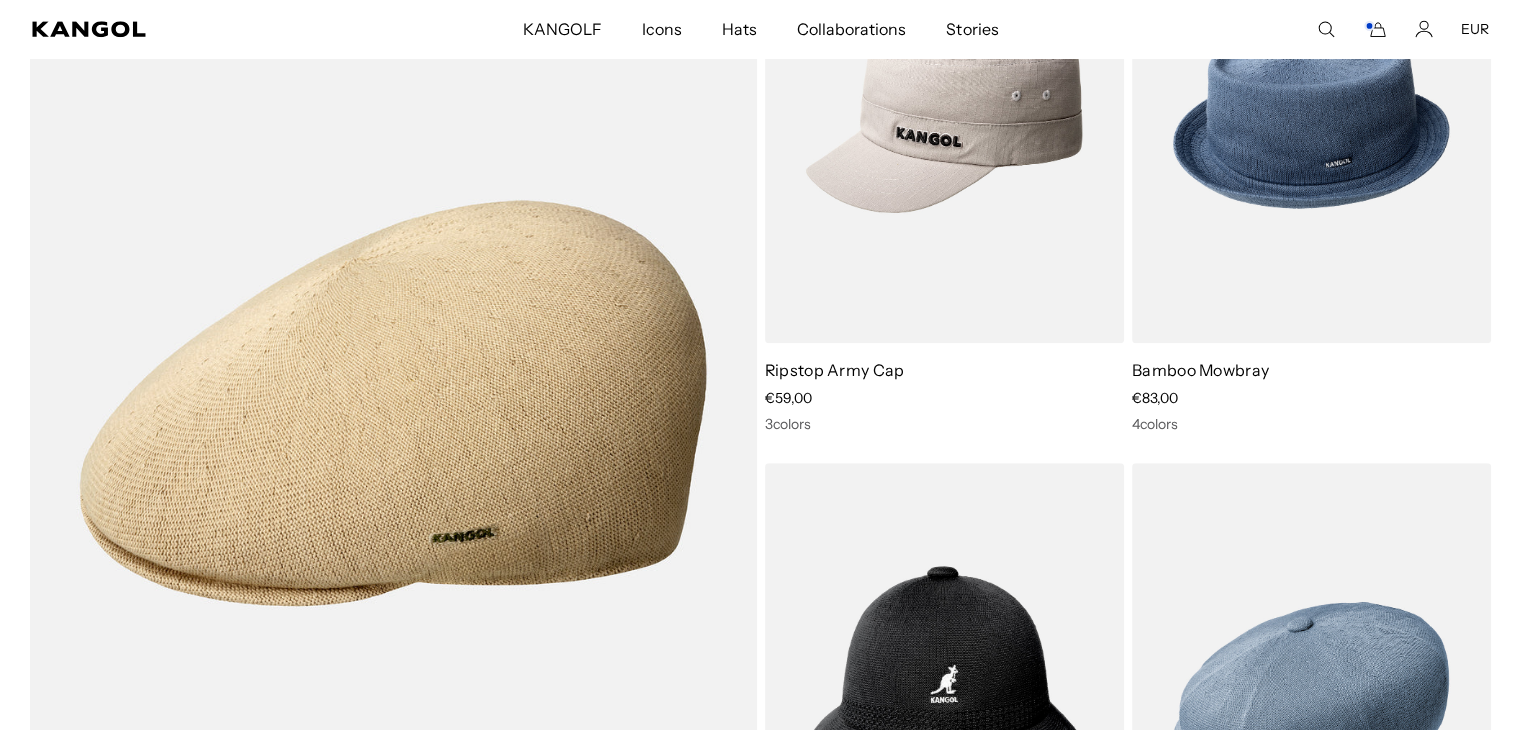 scroll, scrollTop: 0, scrollLeft: 0, axis: both 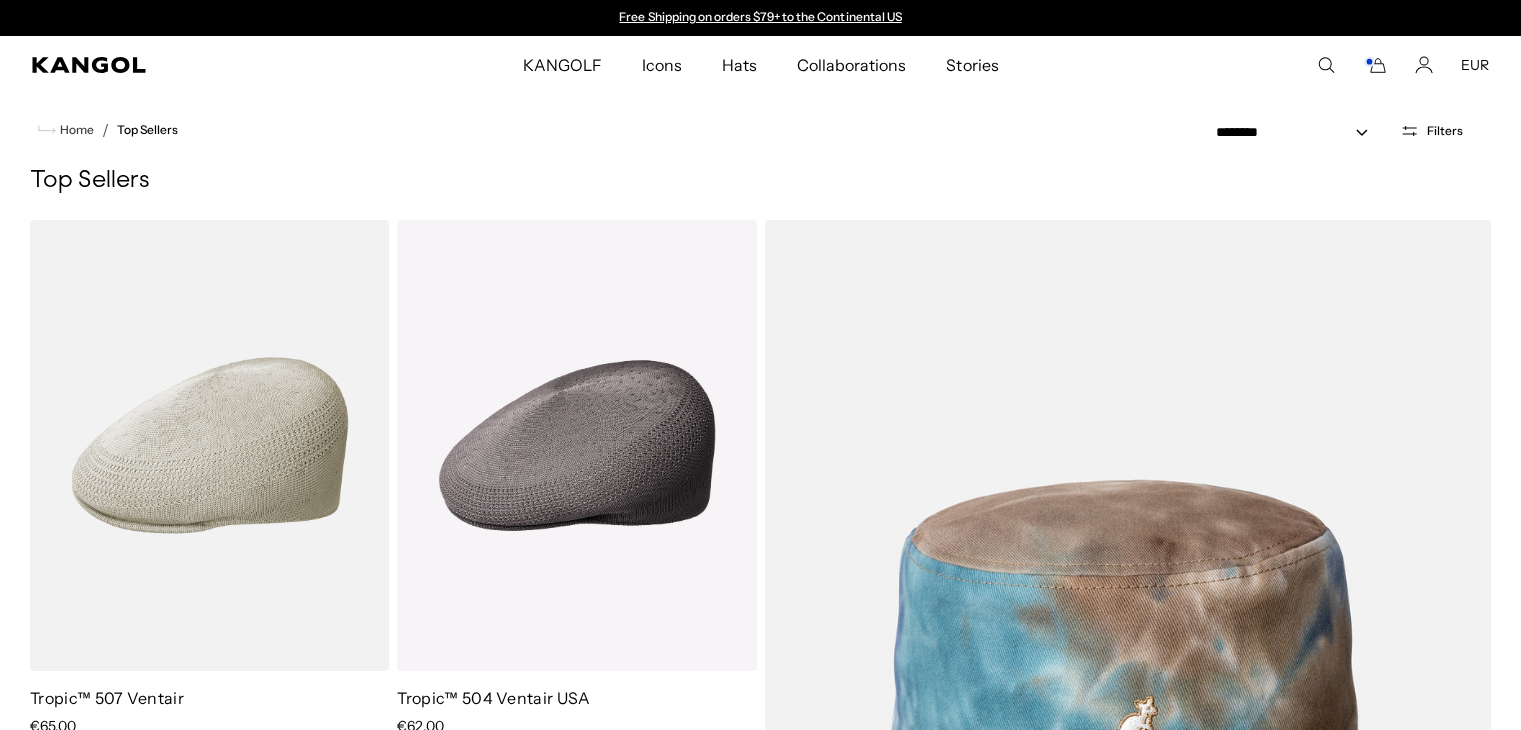 click 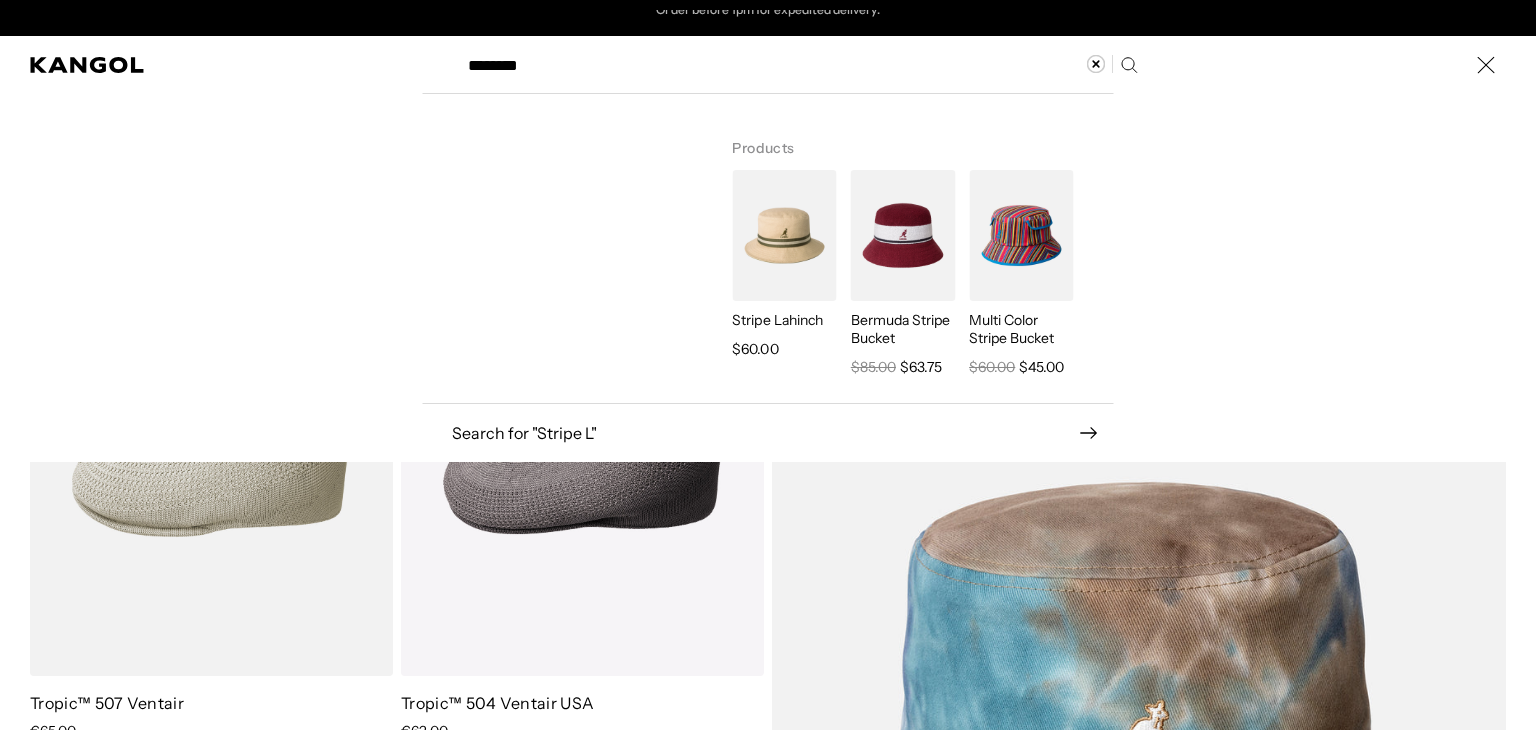 scroll, scrollTop: 0, scrollLeft: 0, axis: both 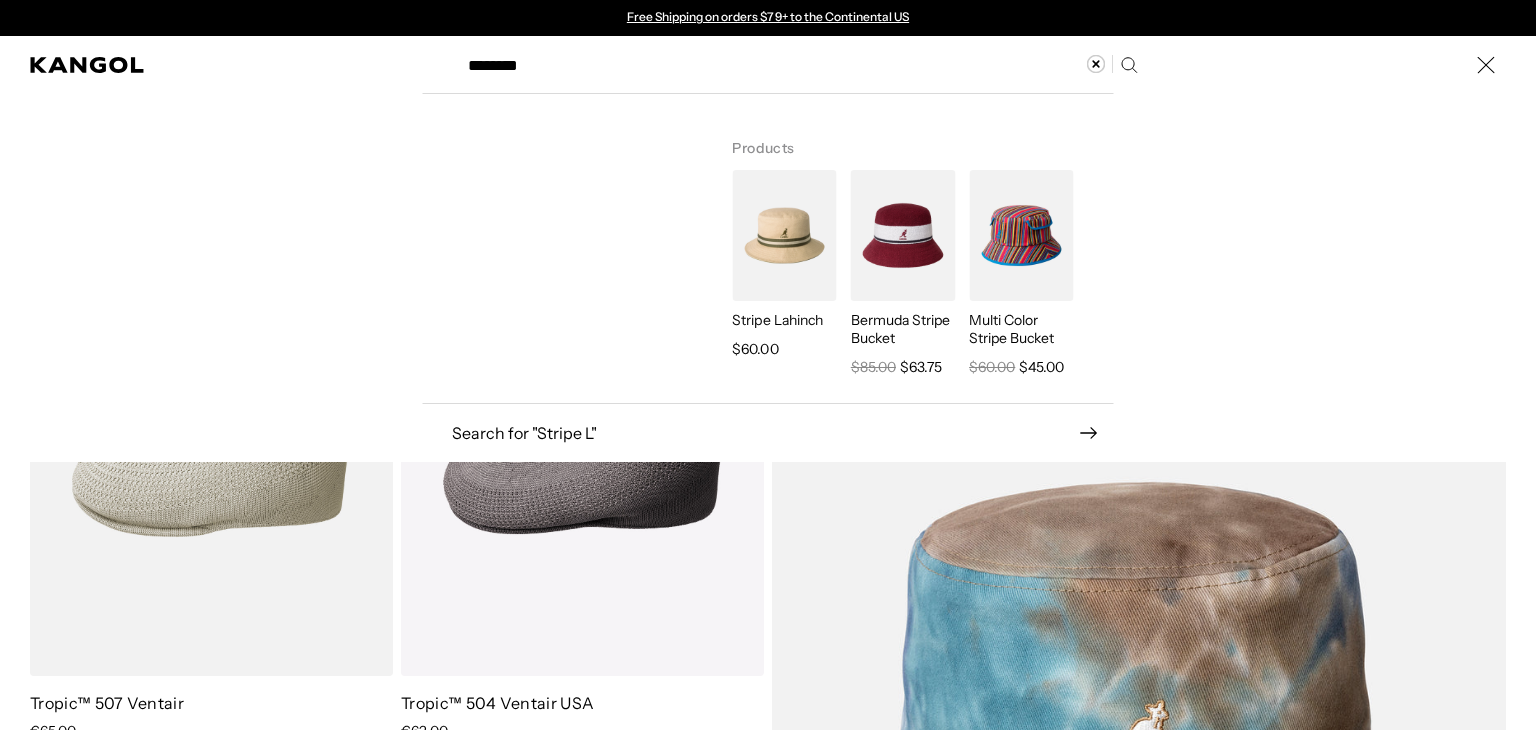 type on "********" 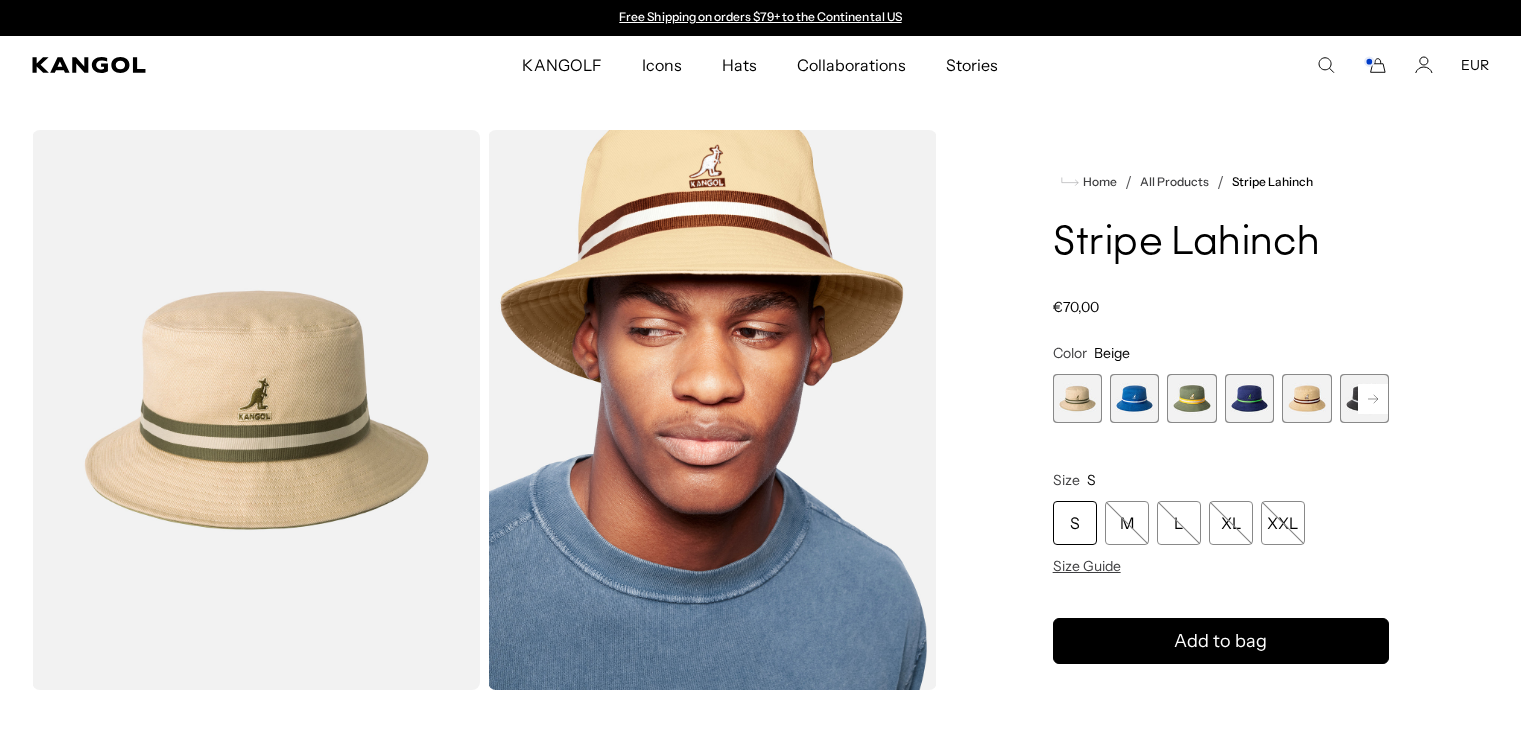 scroll, scrollTop: 0, scrollLeft: 0, axis: both 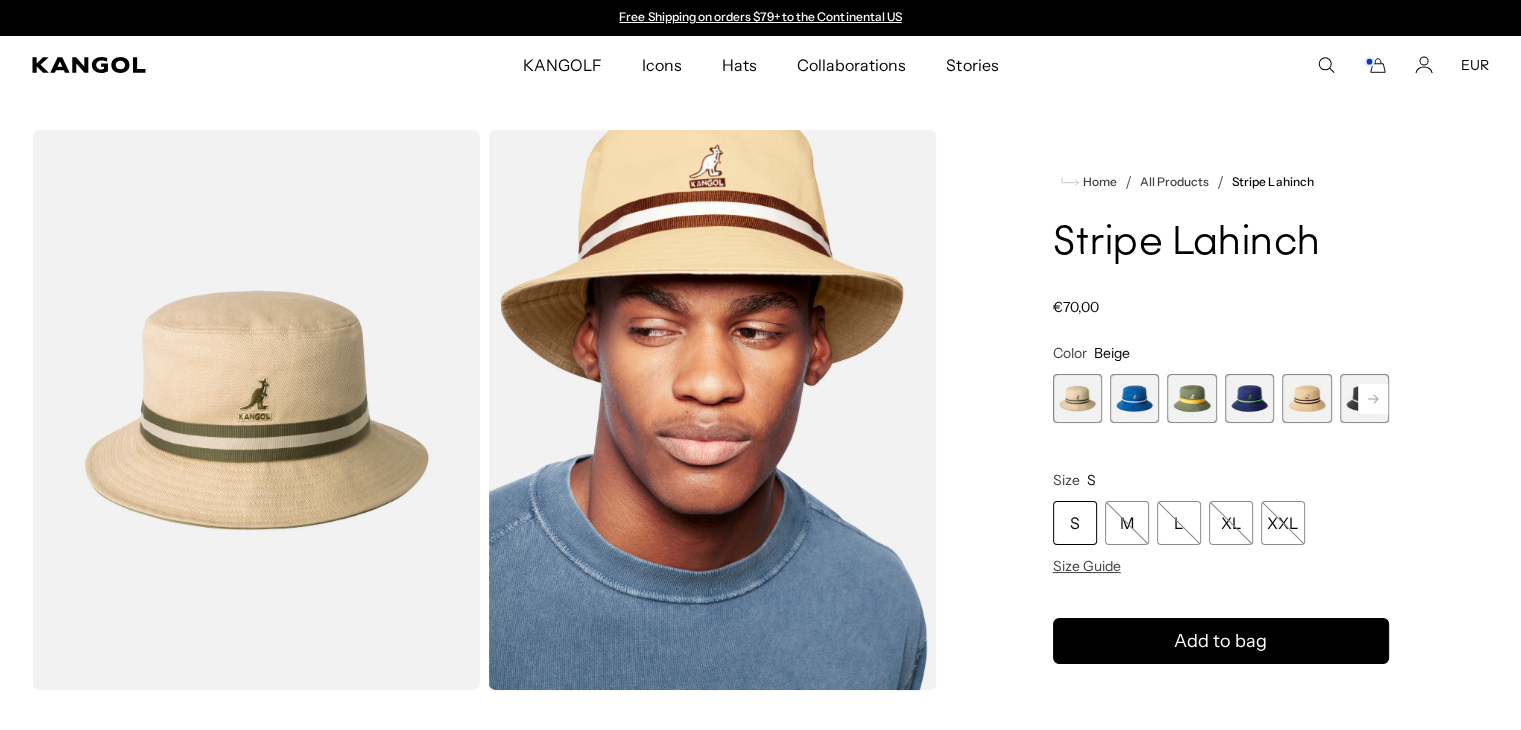 click at bounding box center (1249, 398) 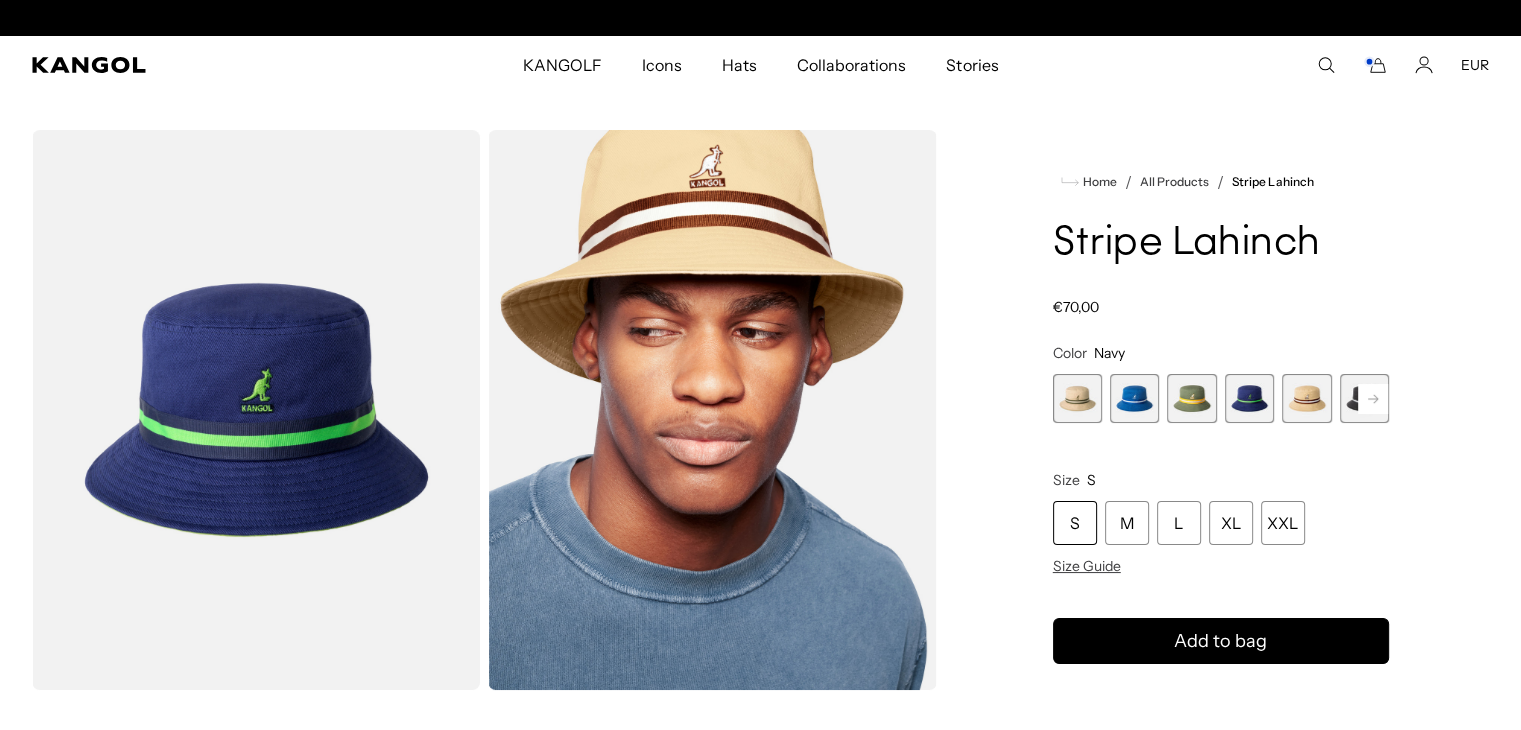 scroll, scrollTop: 0, scrollLeft: 0, axis: both 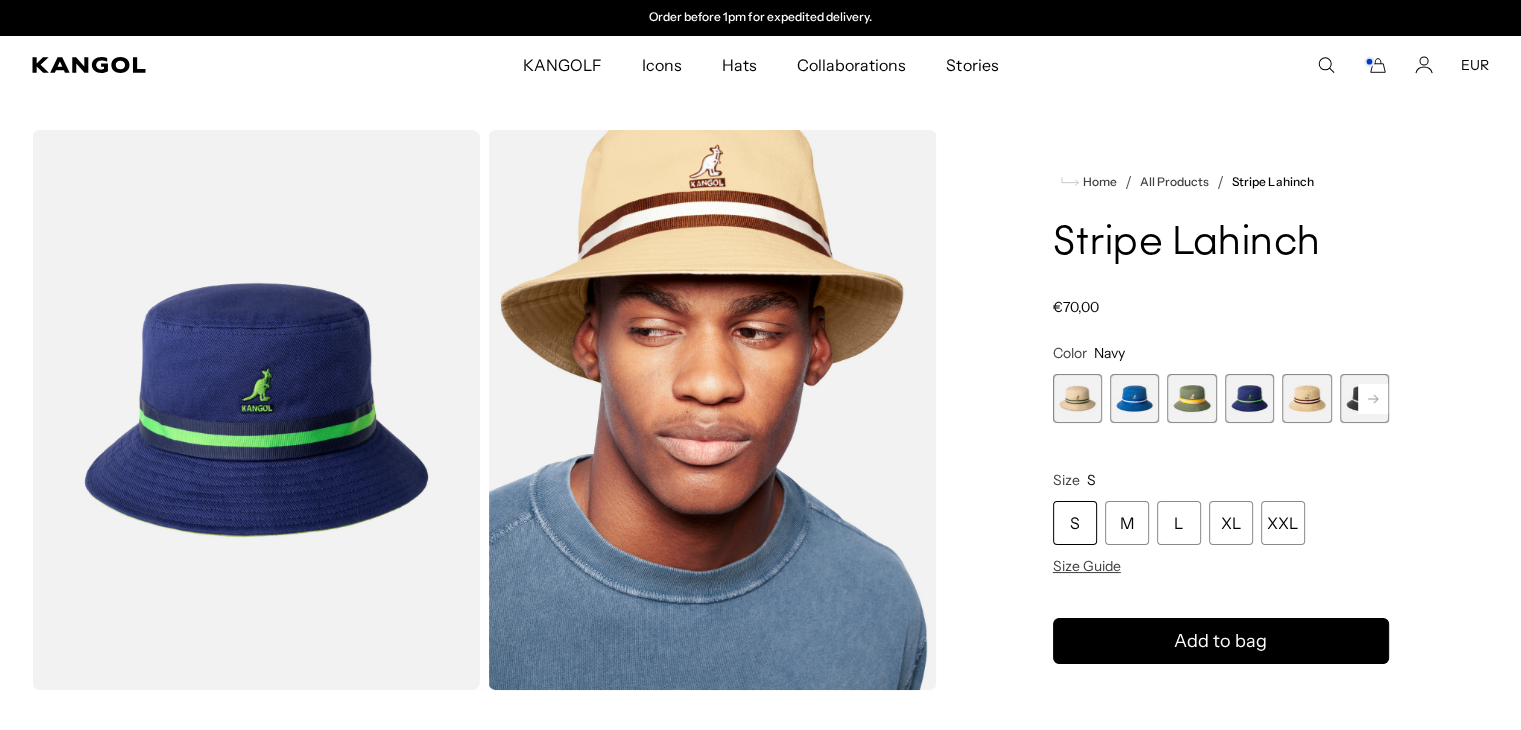 click 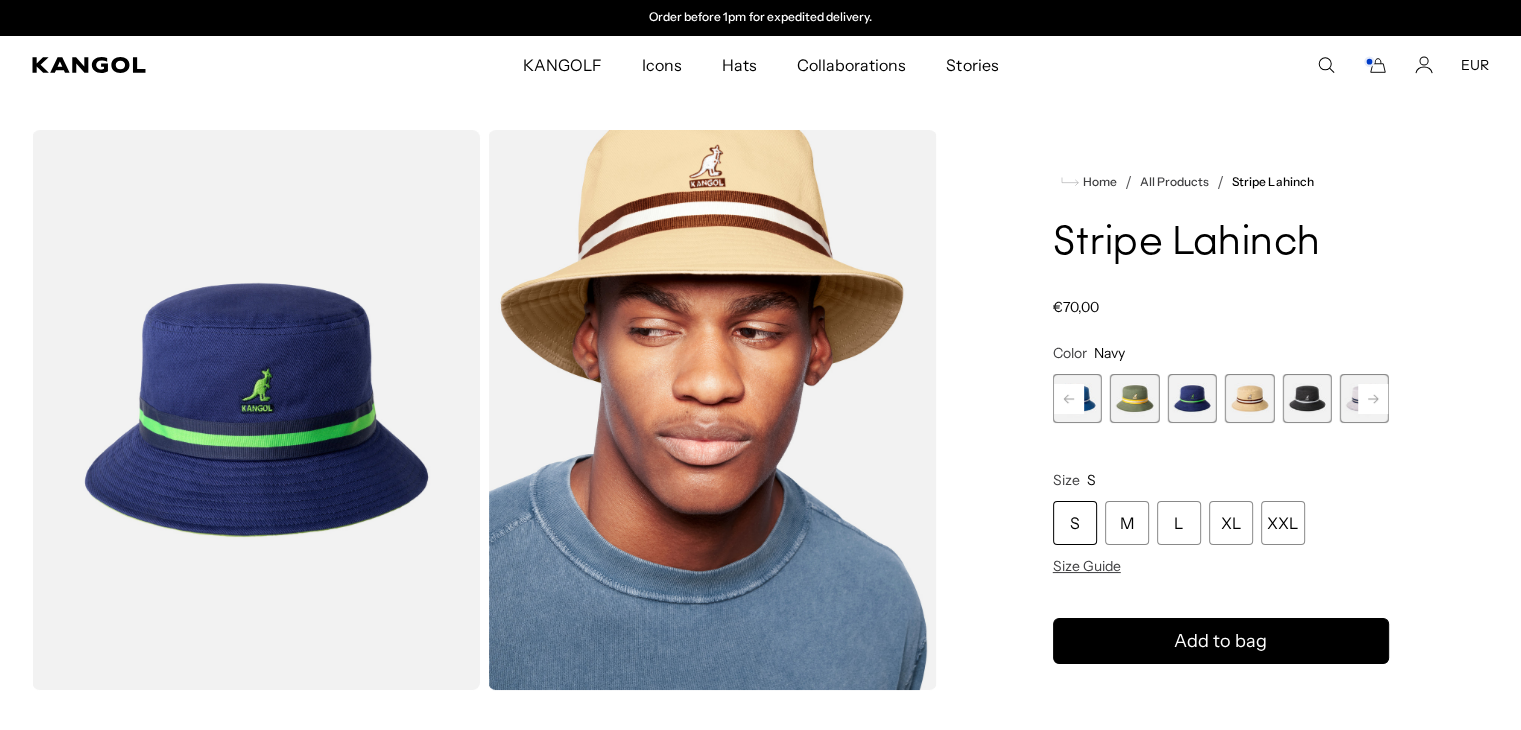 click at bounding box center (1306, 398) 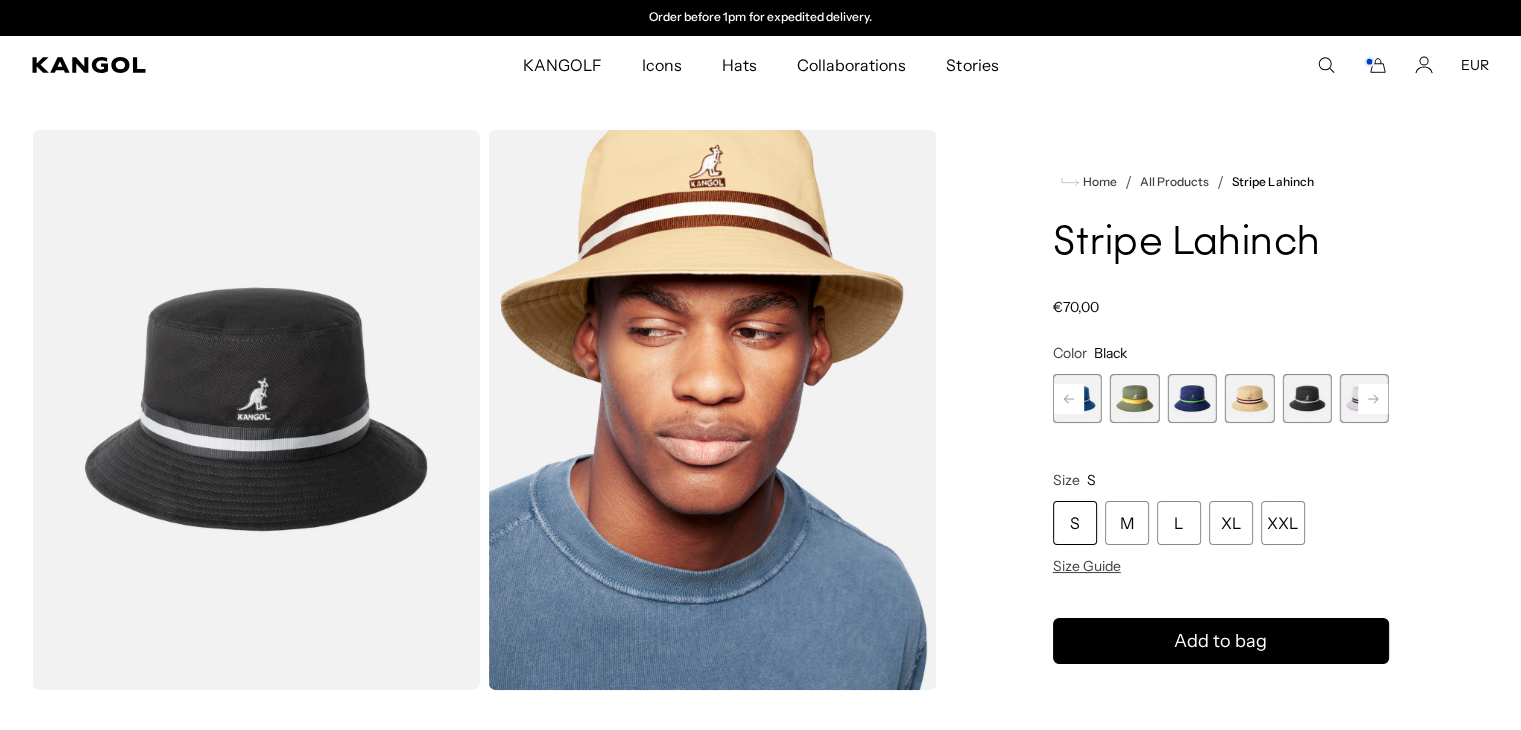 click at bounding box center (1364, 398) 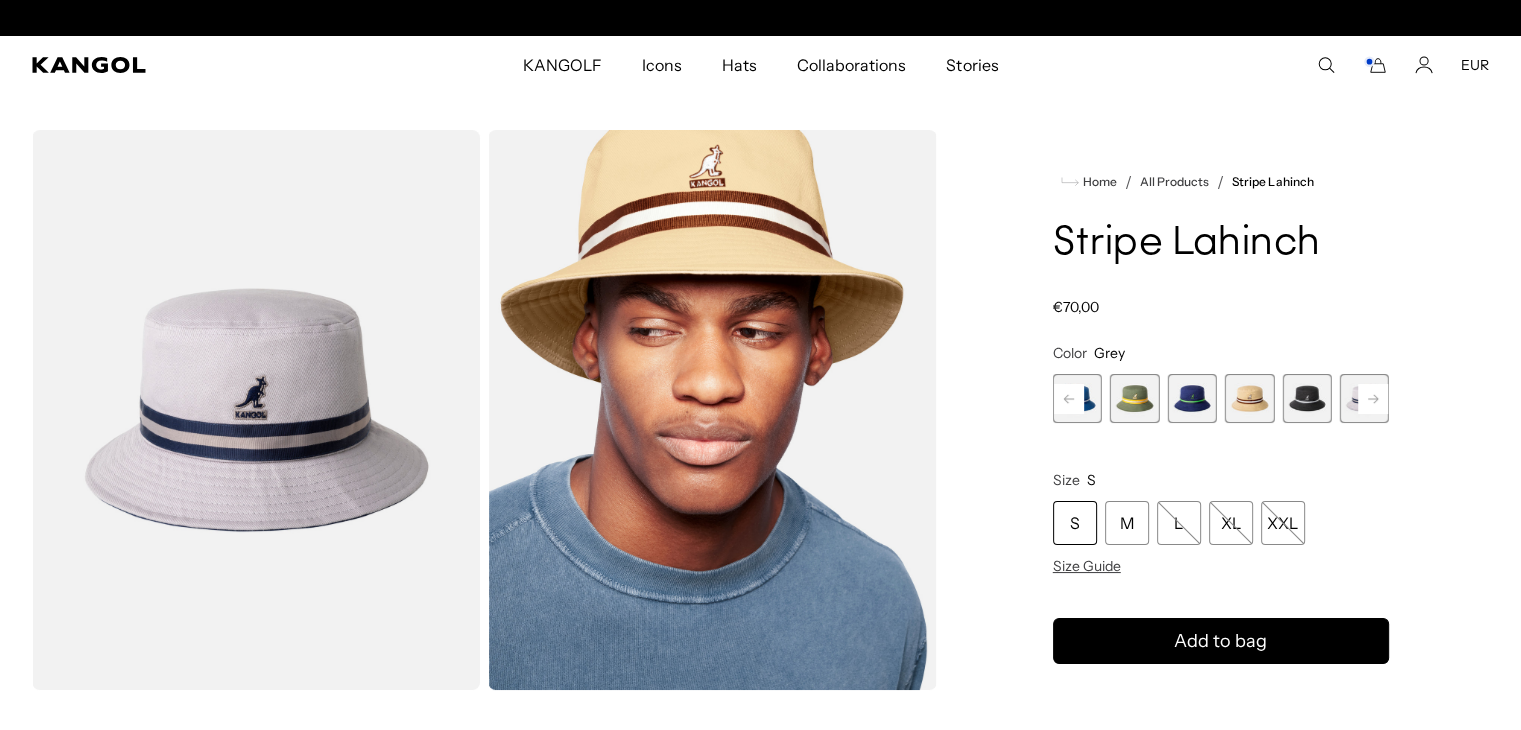 scroll, scrollTop: 0, scrollLeft: 0, axis: both 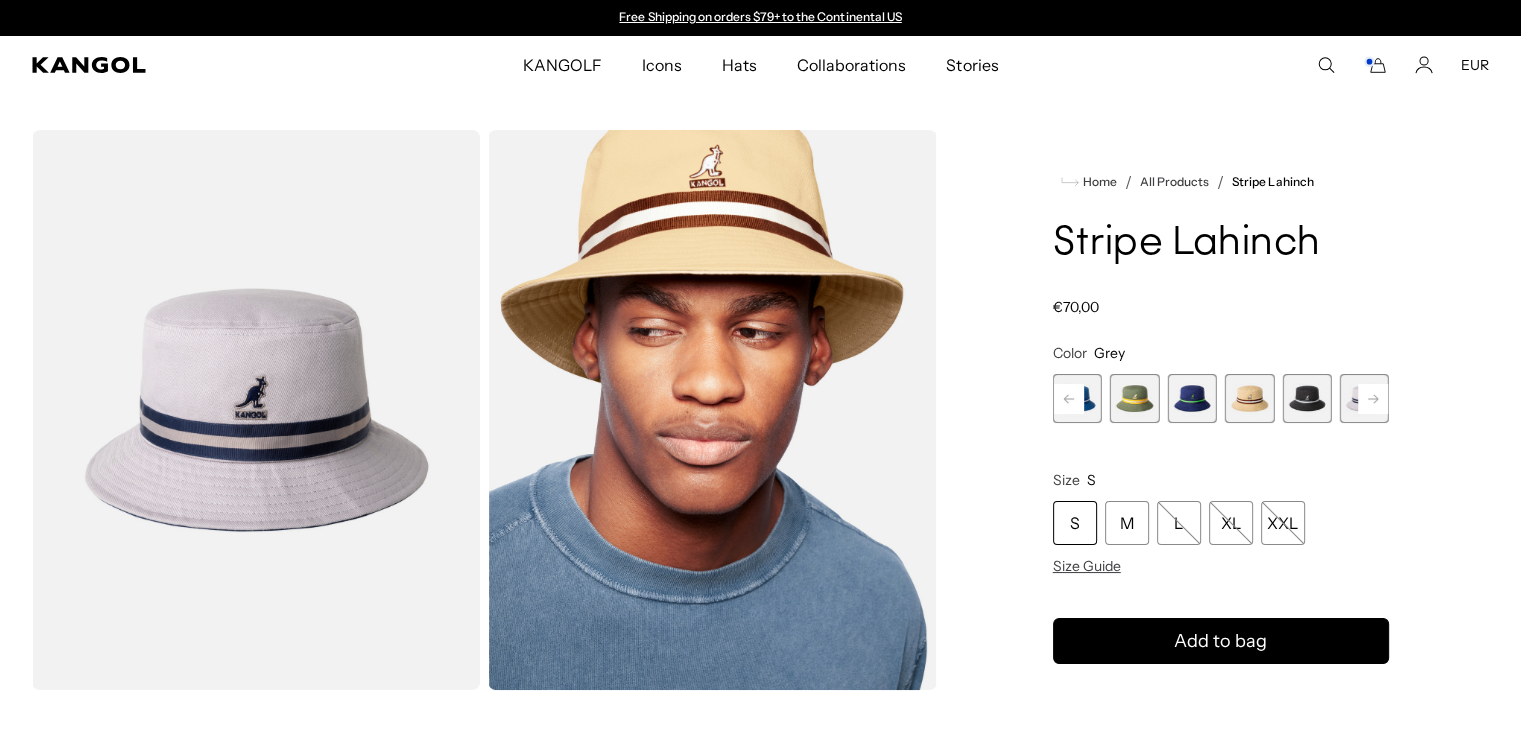 click at bounding box center [1191, 398] 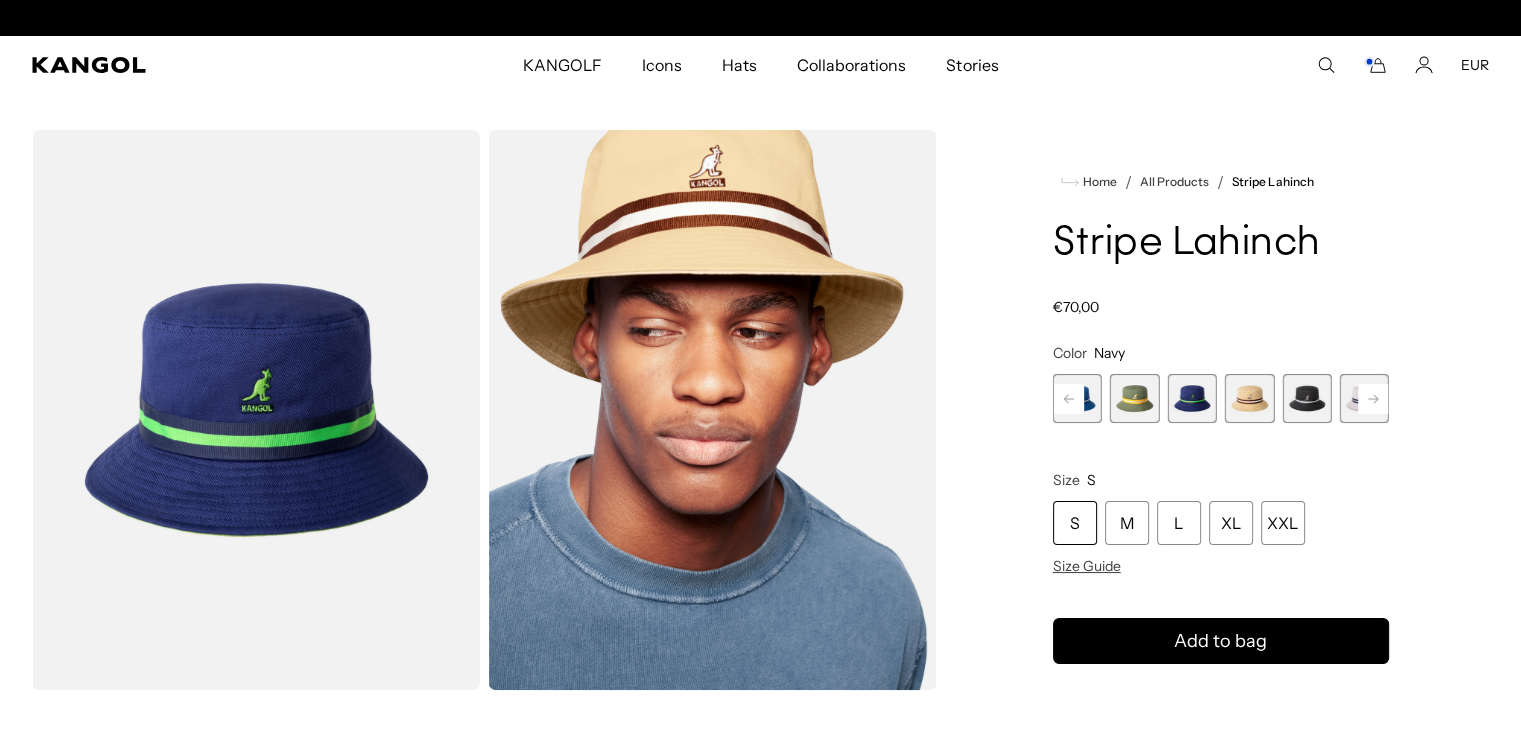scroll, scrollTop: 0, scrollLeft: 412, axis: horizontal 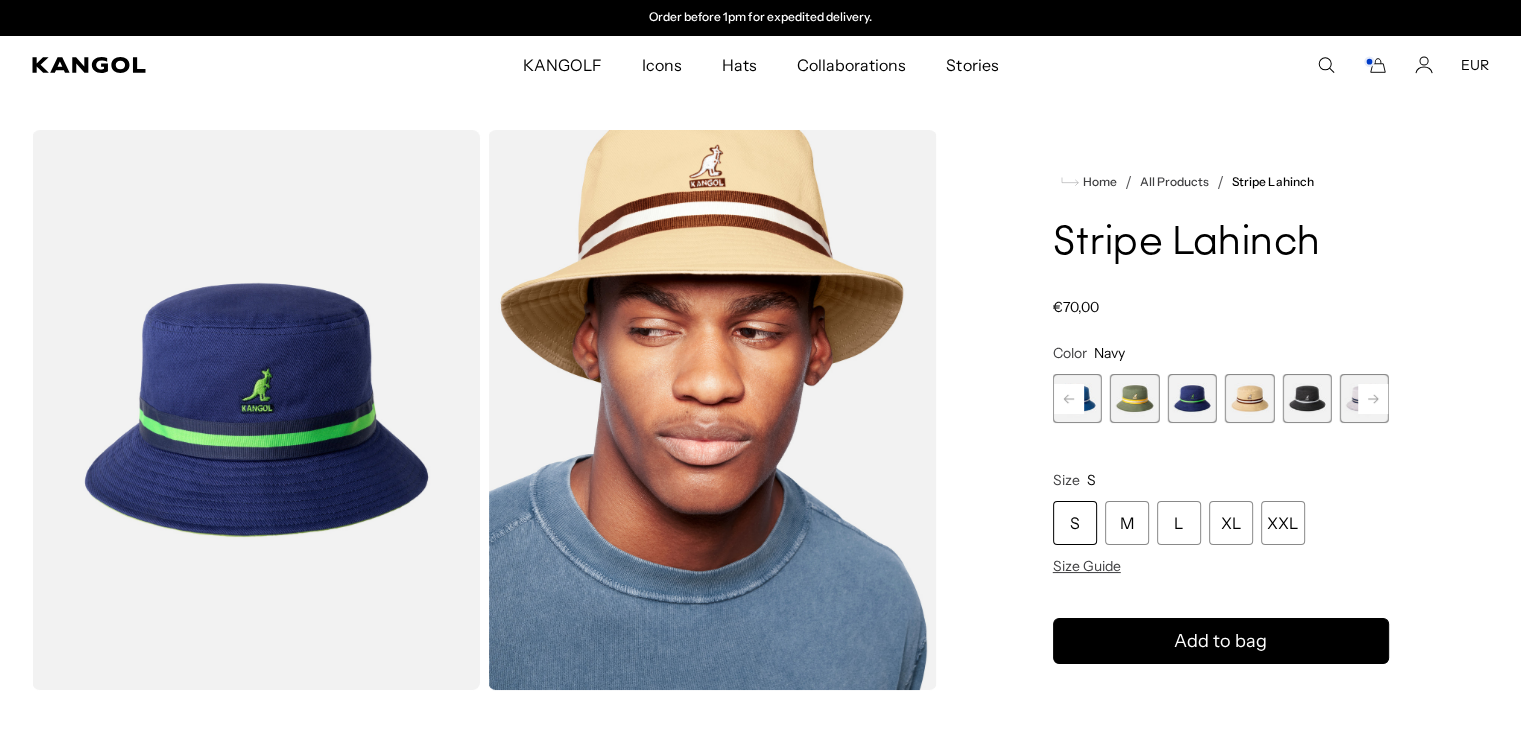 click 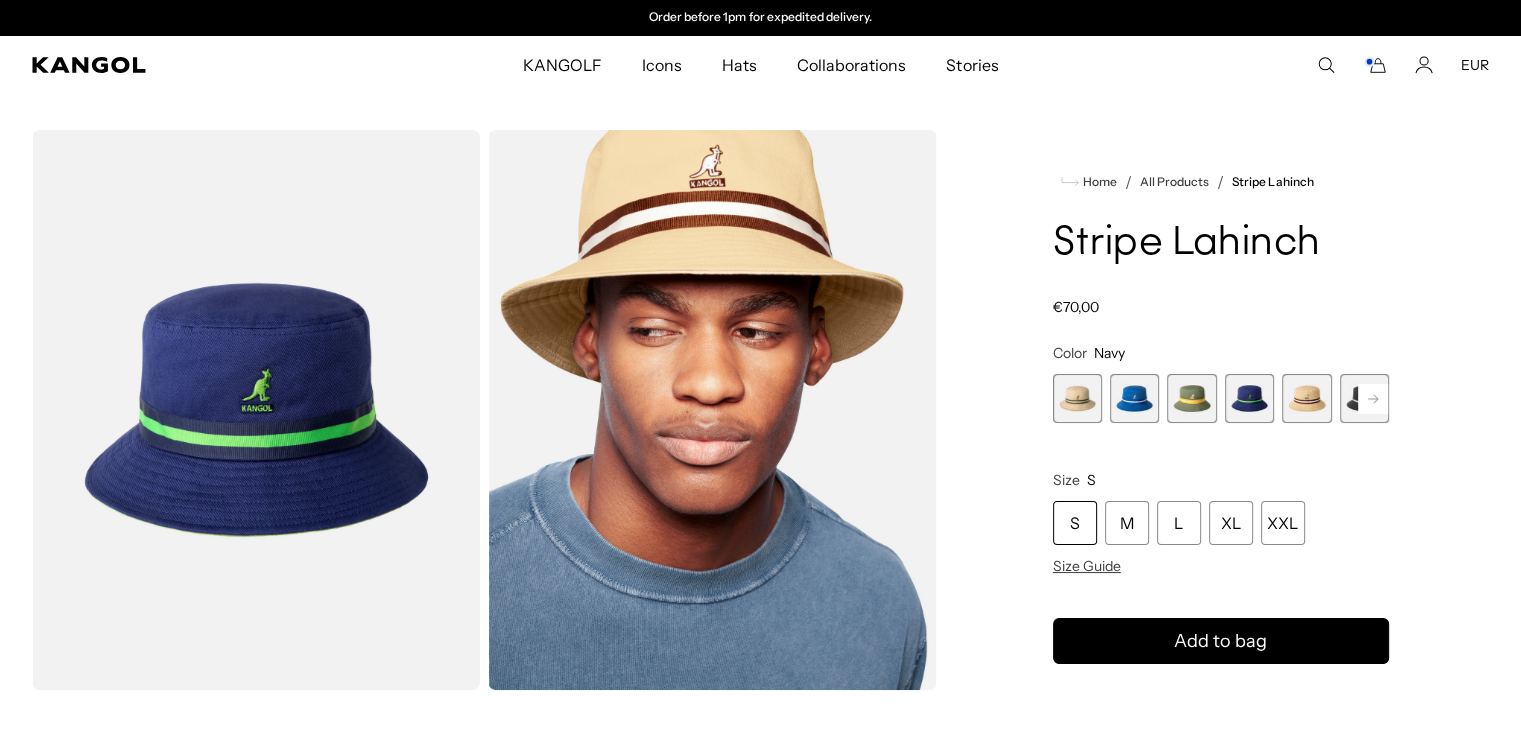 click at bounding box center [1077, 398] 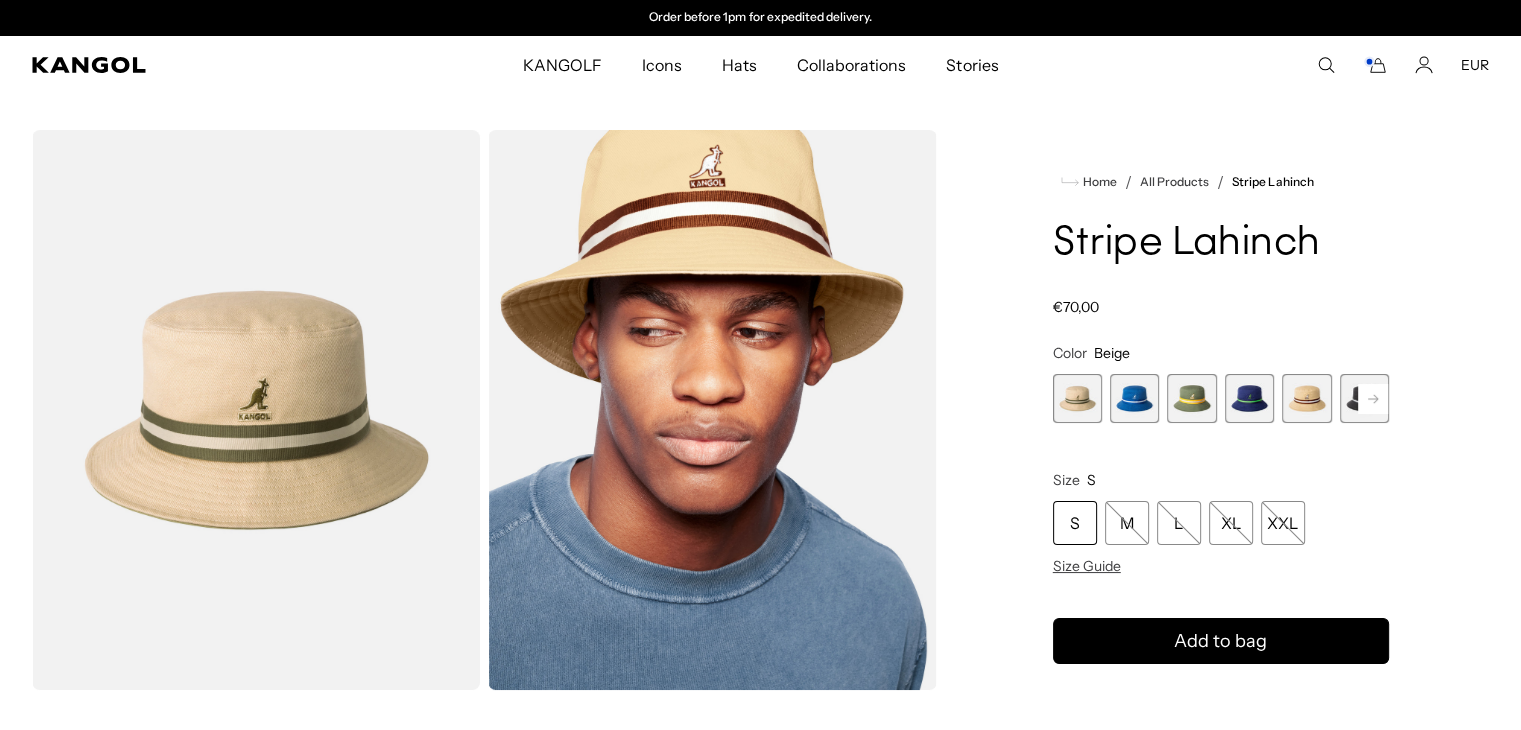 click at bounding box center [1134, 398] 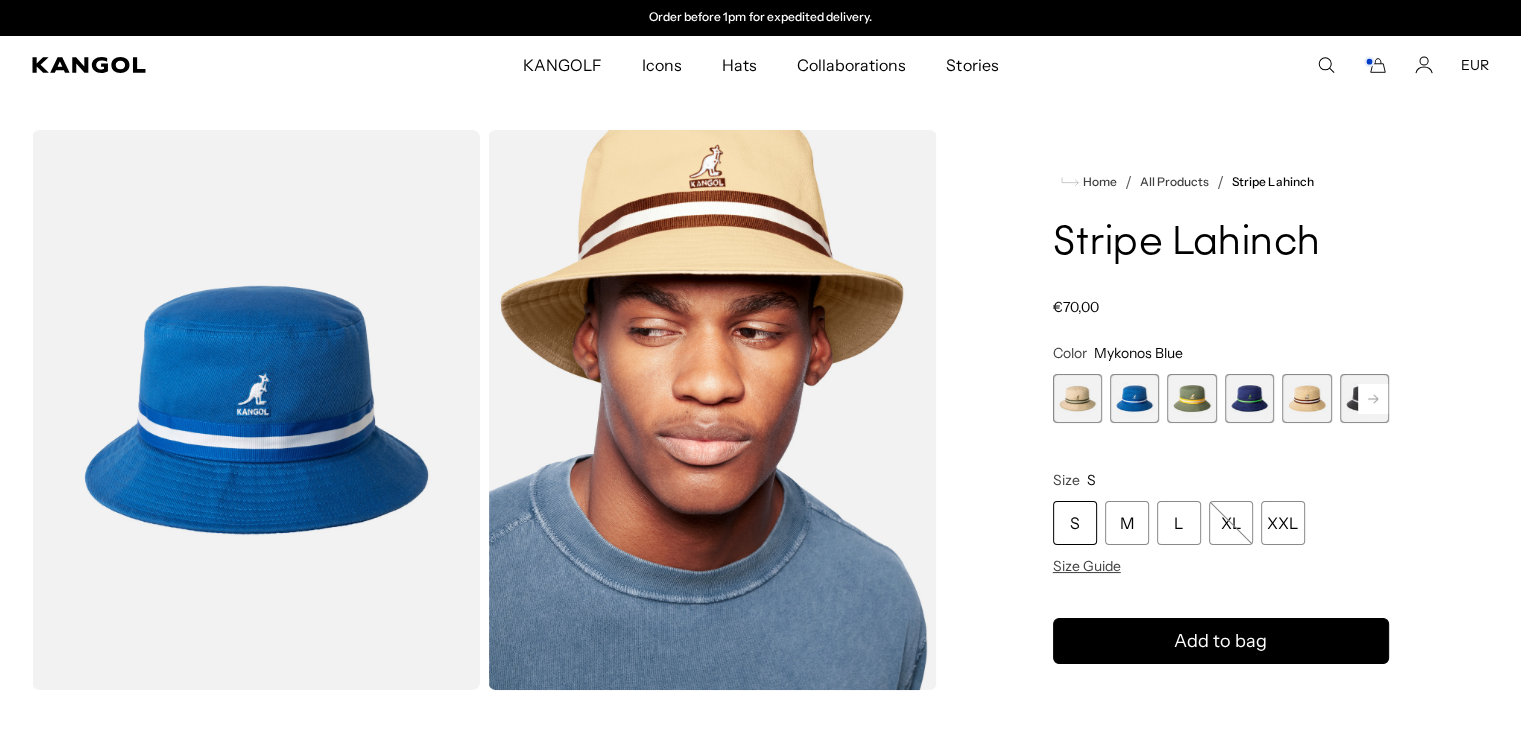 click at bounding box center [1191, 398] 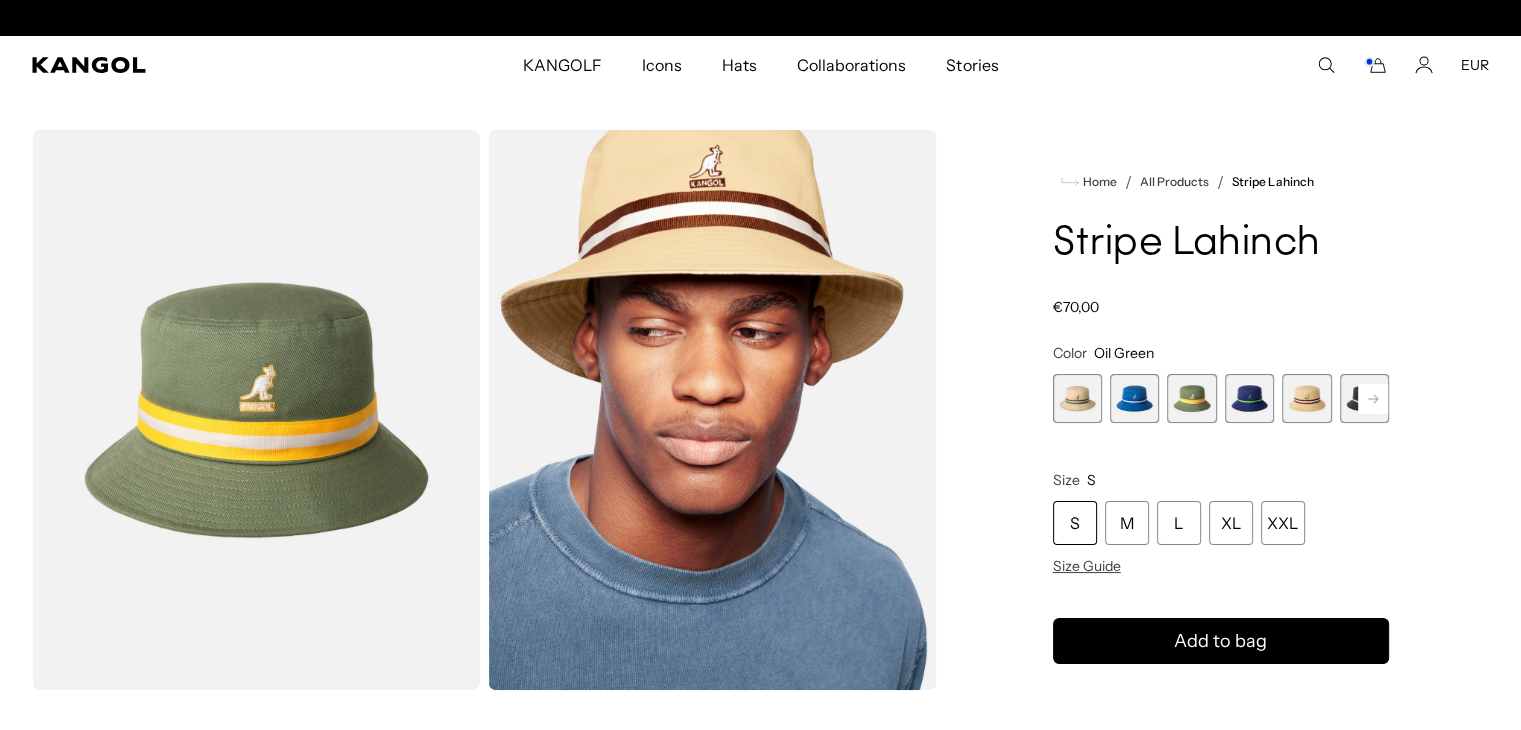 scroll, scrollTop: 0, scrollLeft: 0, axis: both 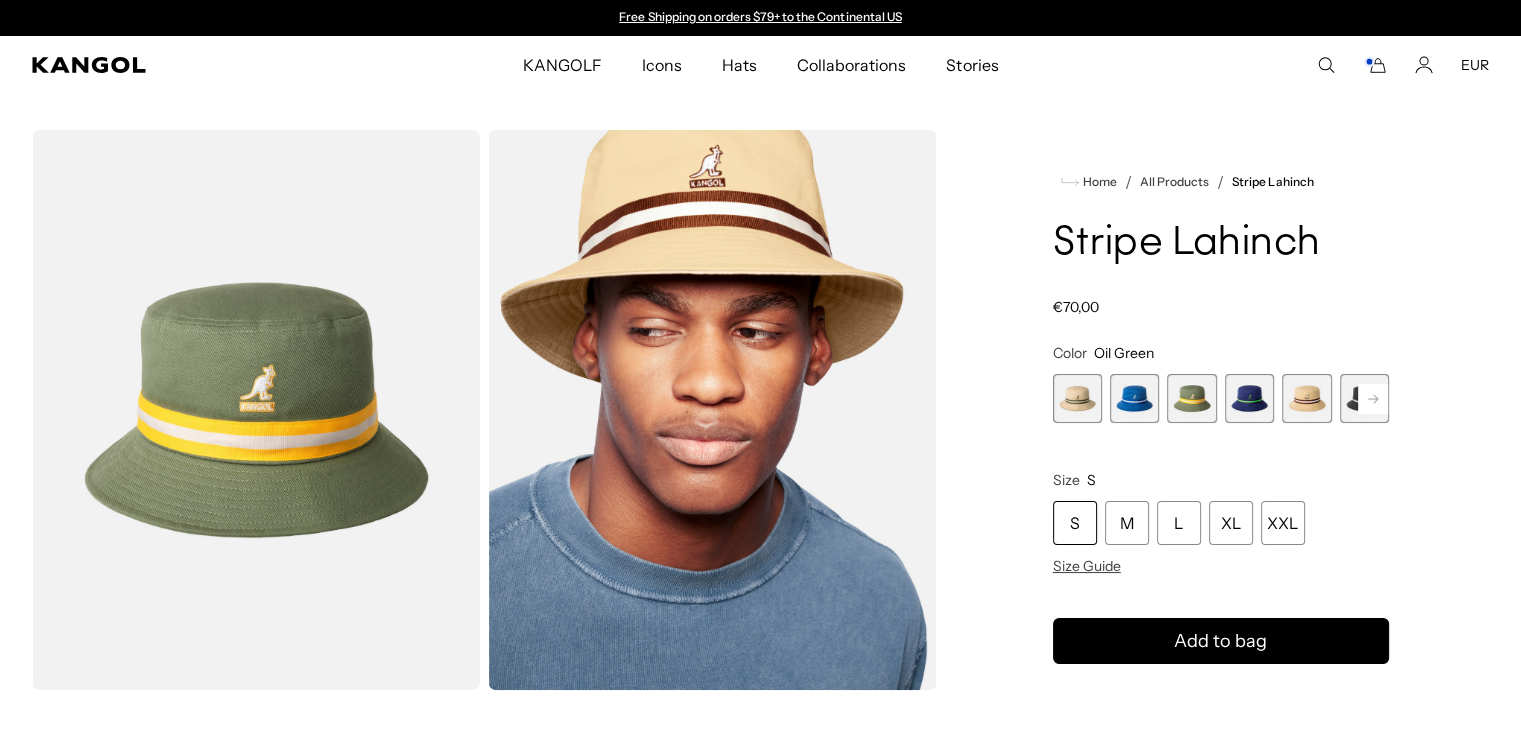 click at bounding box center [1249, 398] 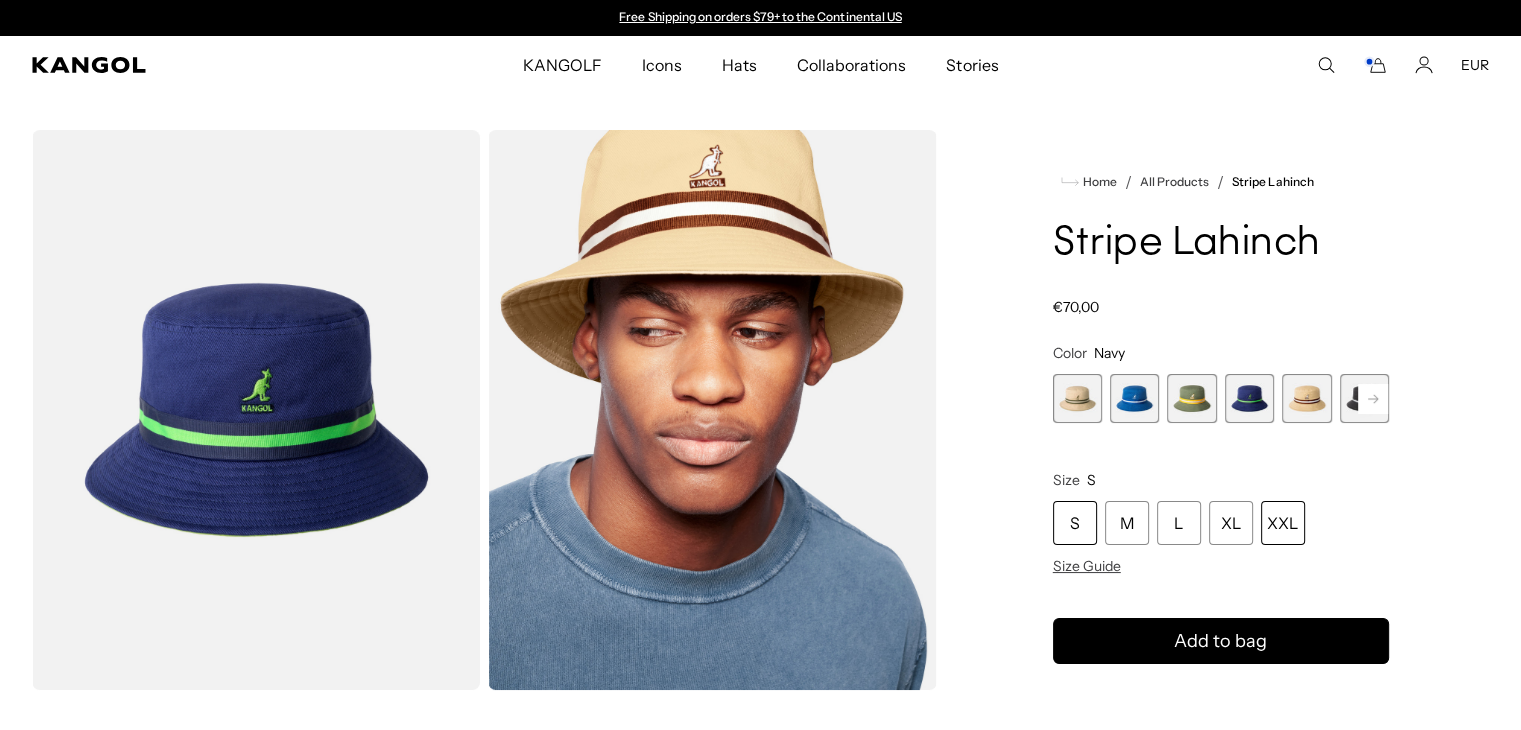 click on "XXL" at bounding box center [1283, 523] 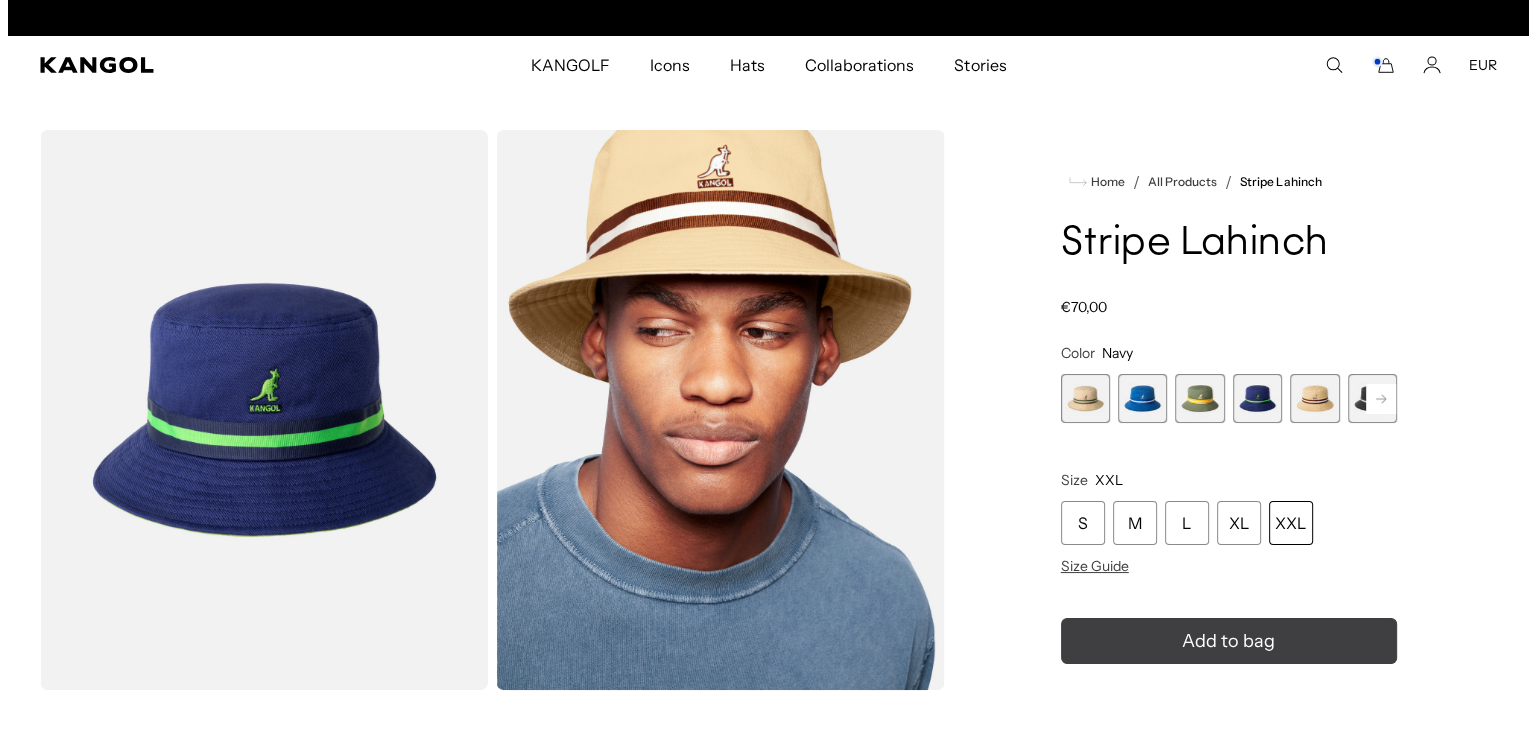 scroll, scrollTop: 0, scrollLeft: 412, axis: horizontal 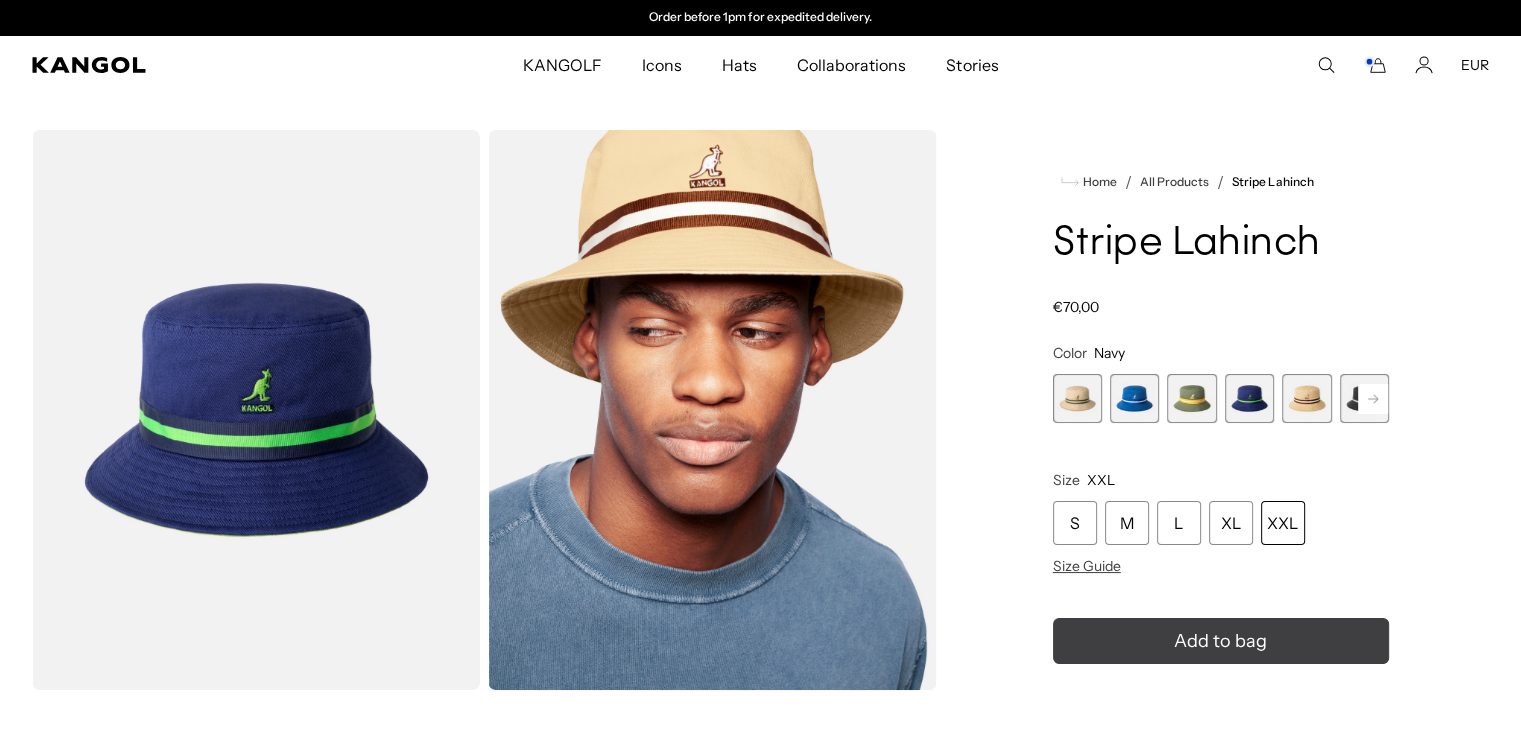 click on "Add to bag" at bounding box center (1220, 641) 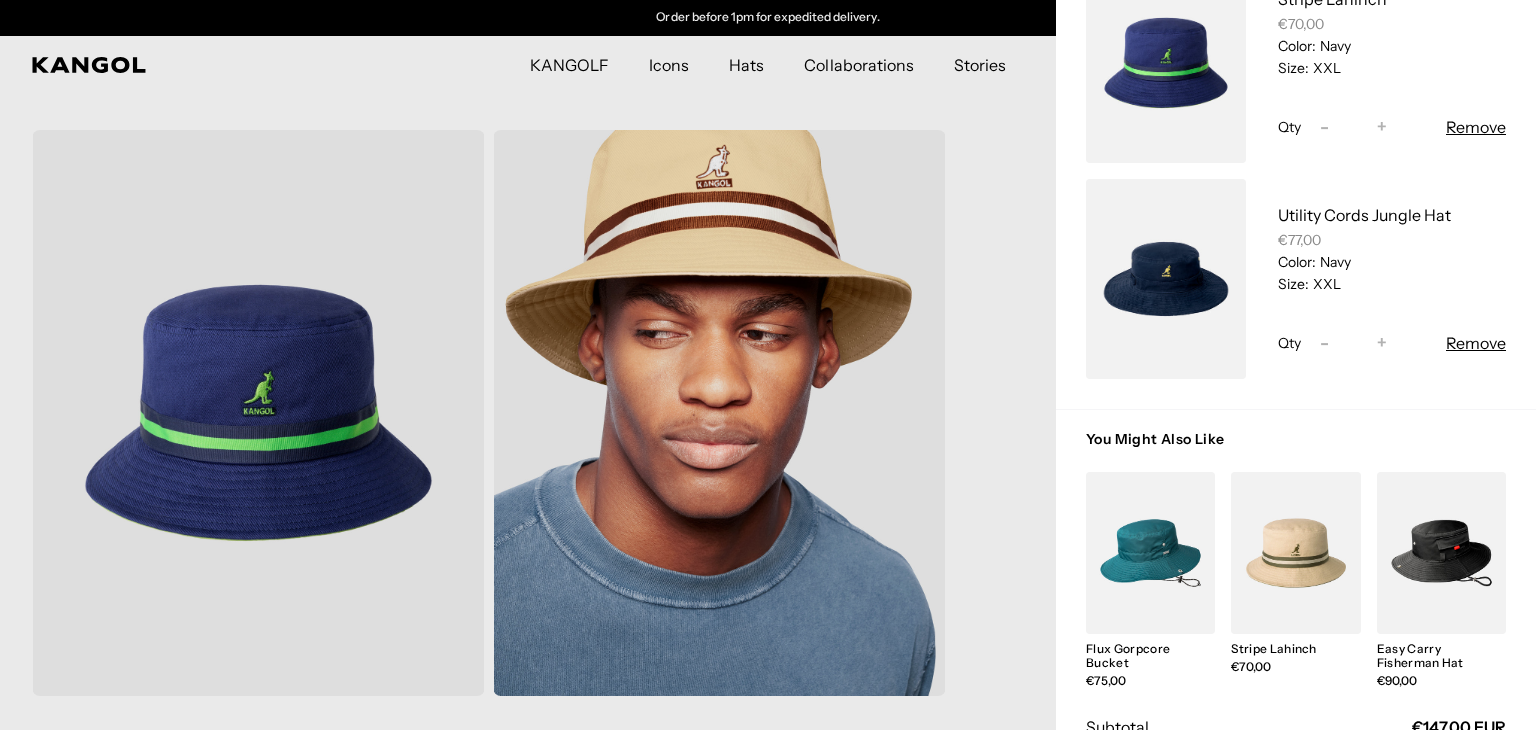 scroll, scrollTop: 200, scrollLeft: 0, axis: vertical 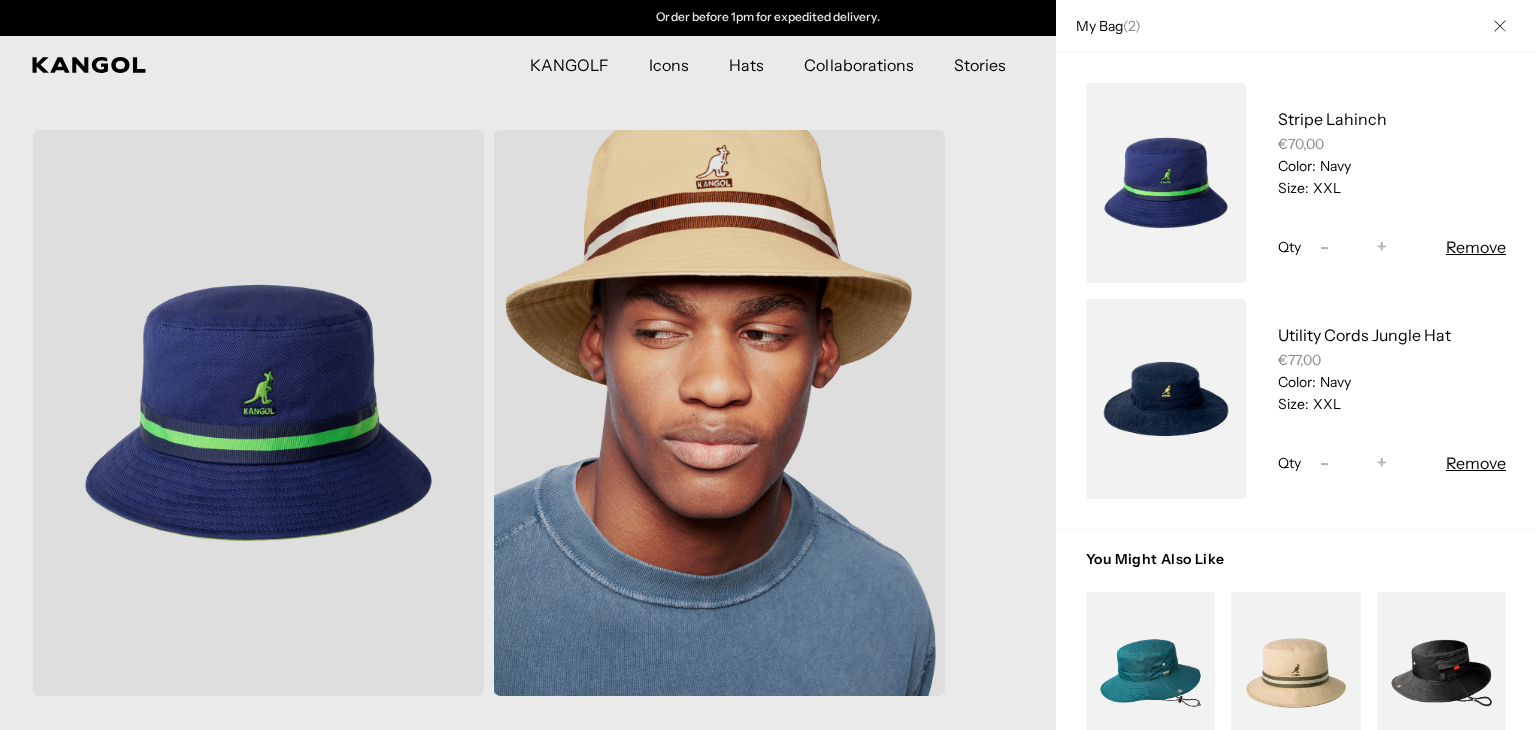 click 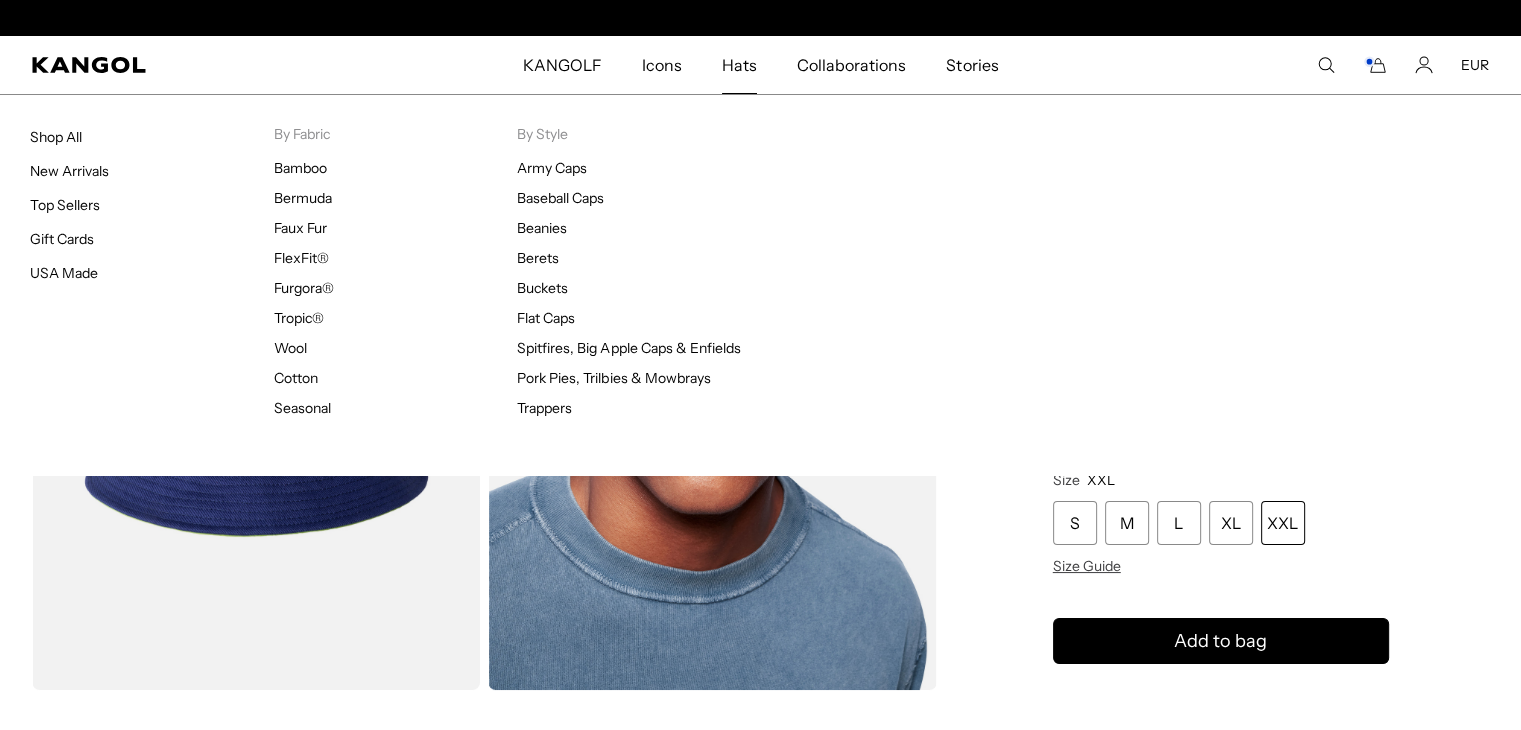 scroll, scrollTop: 0, scrollLeft: 0, axis: both 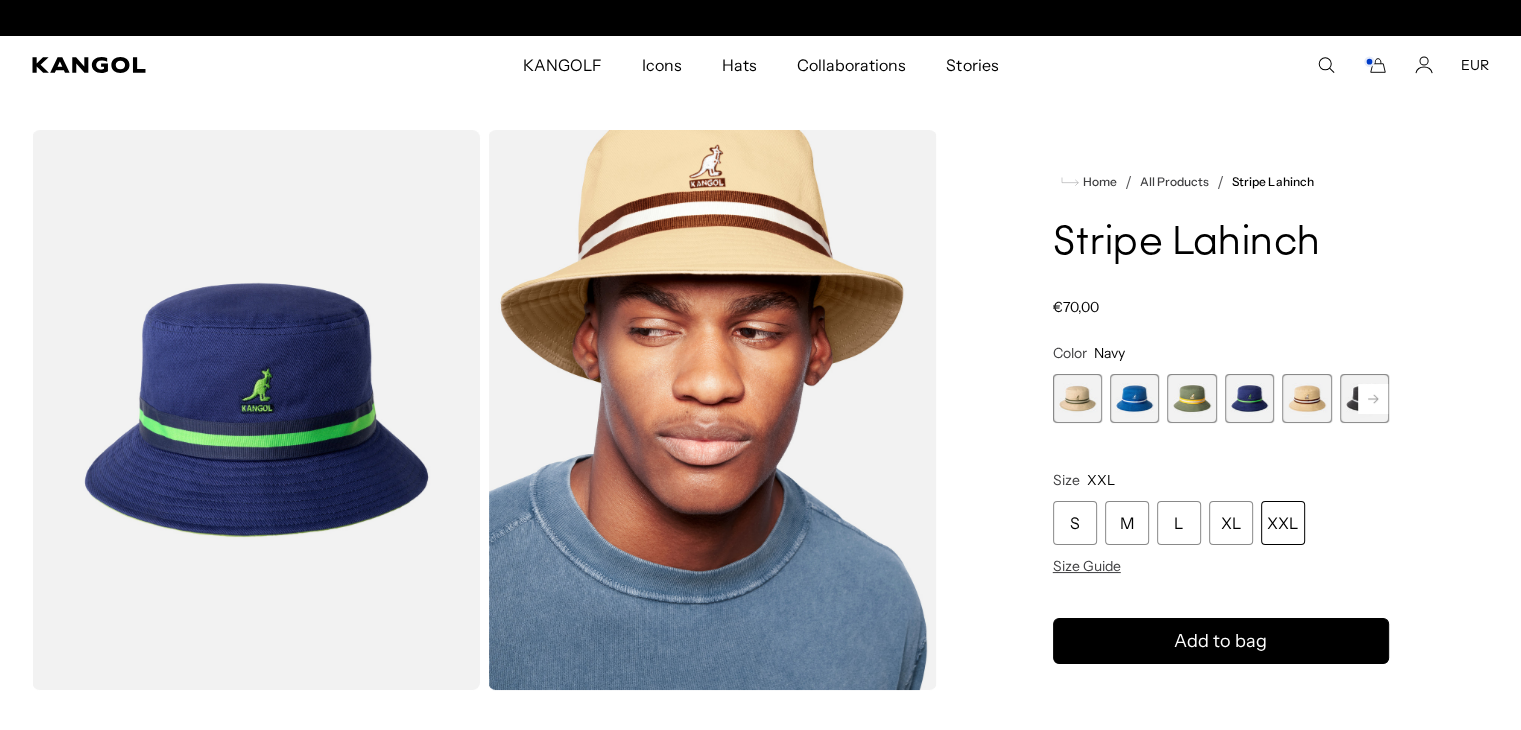 click 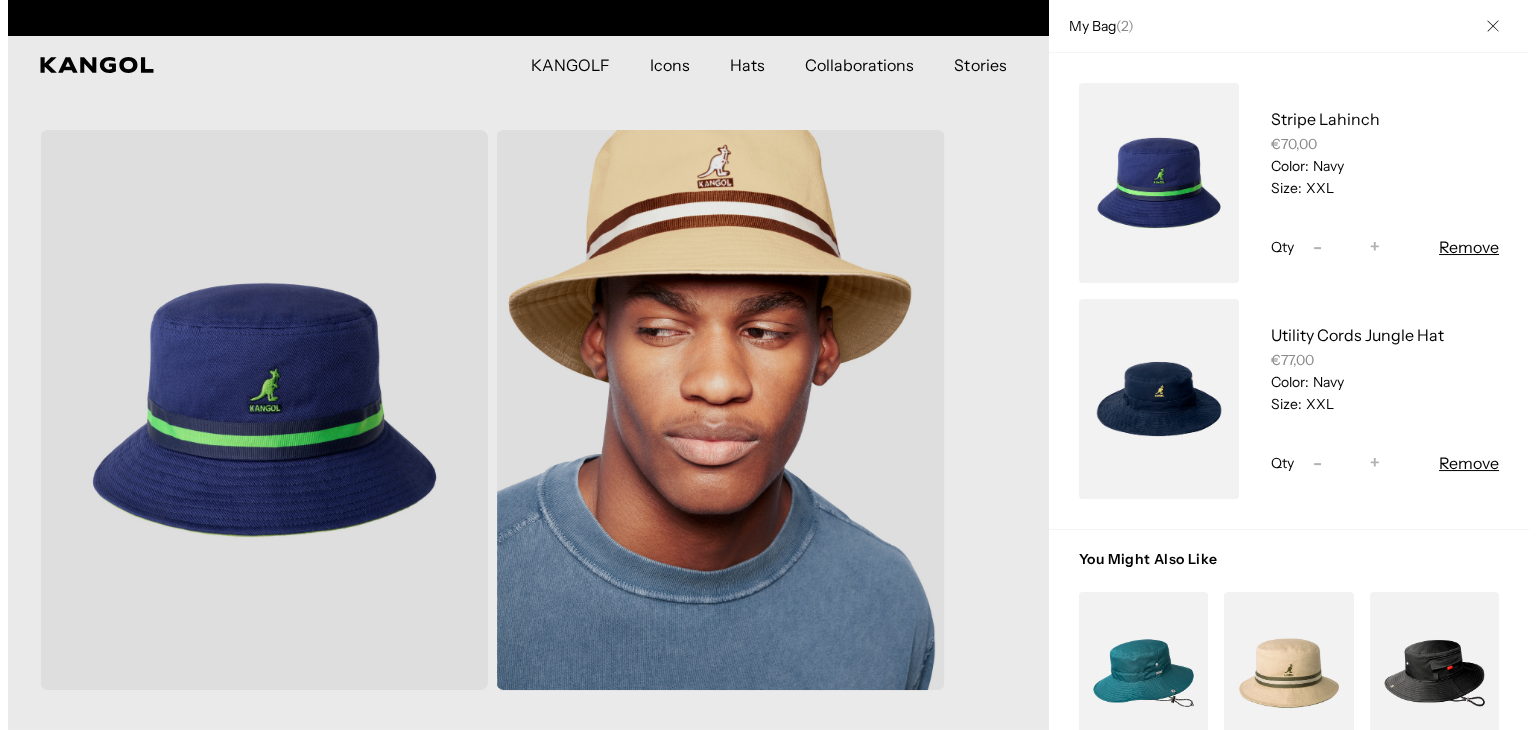 scroll, scrollTop: 0, scrollLeft: 412, axis: horizontal 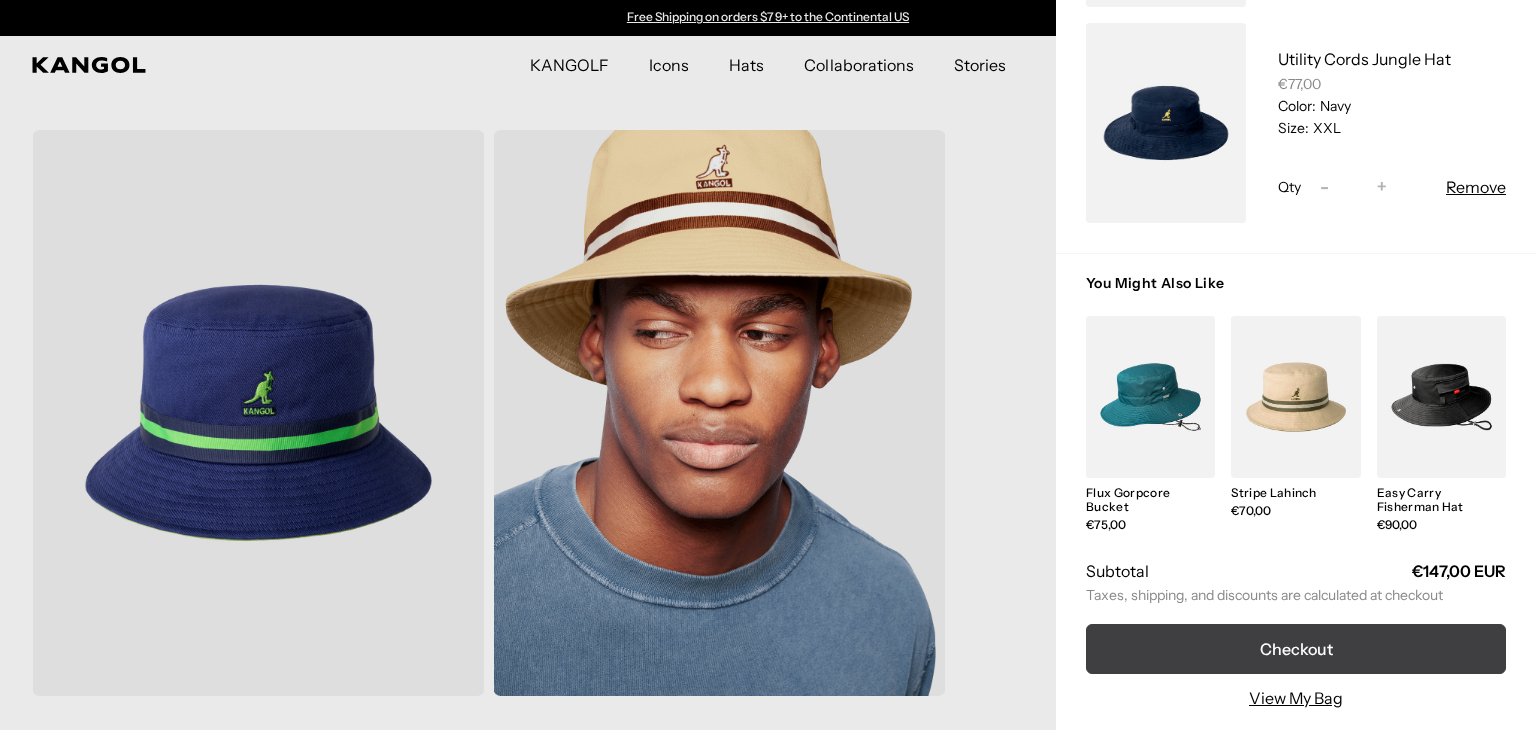 click on "Checkout" at bounding box center [1296, 649] 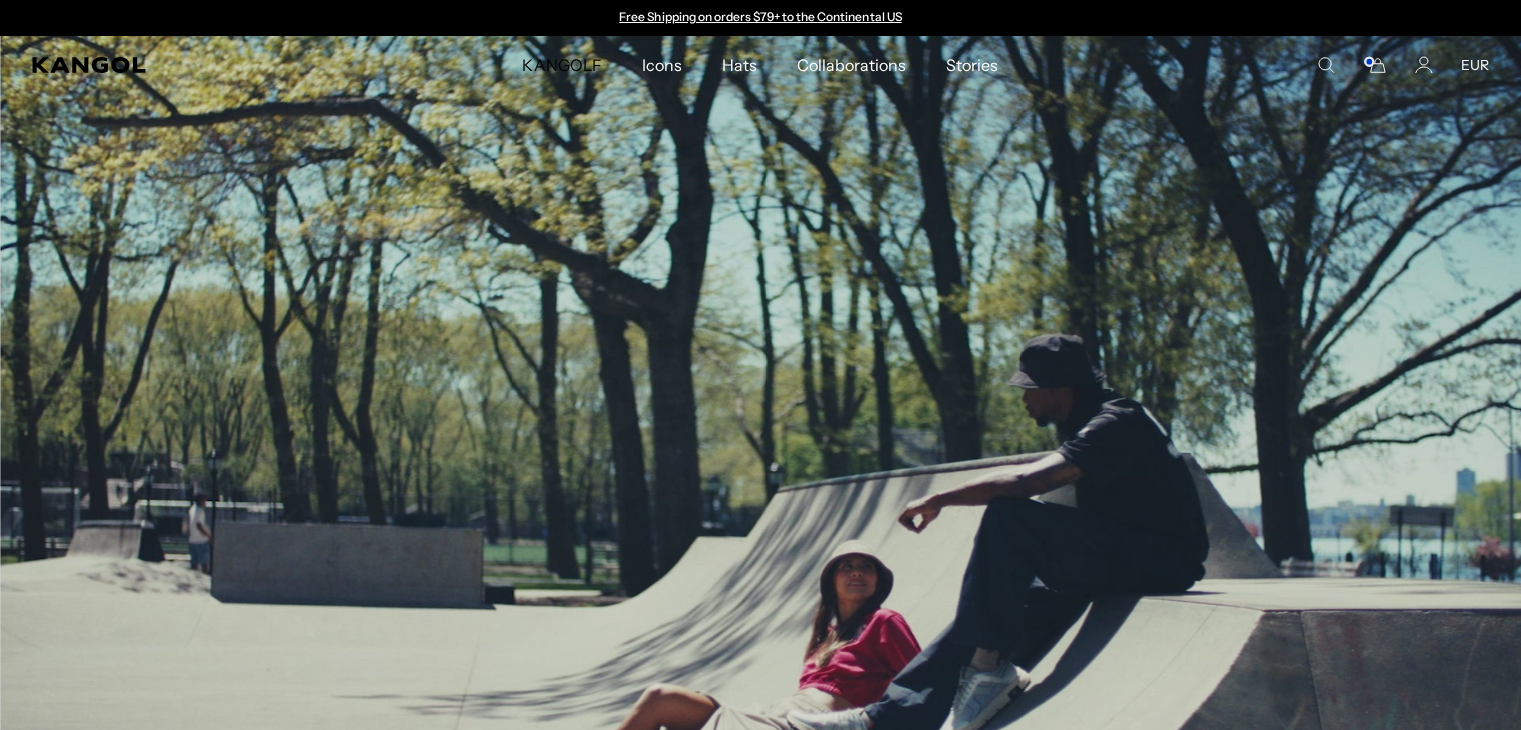 scroll, scrollTop: 0, scrollLeft: 0, axis: both 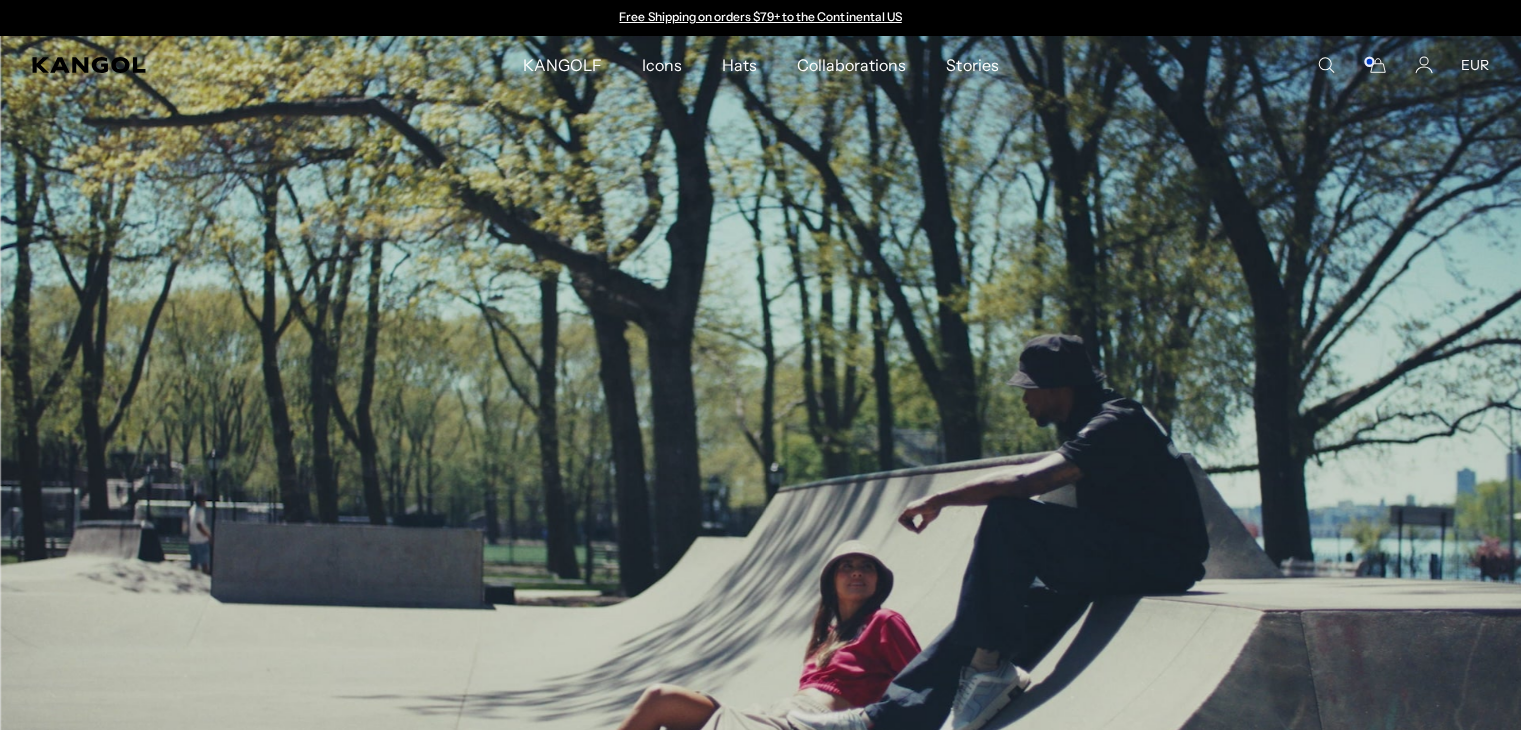 click on "Free Shipping on orders $79+ to the Continental US" at bounding box center [760, 16] 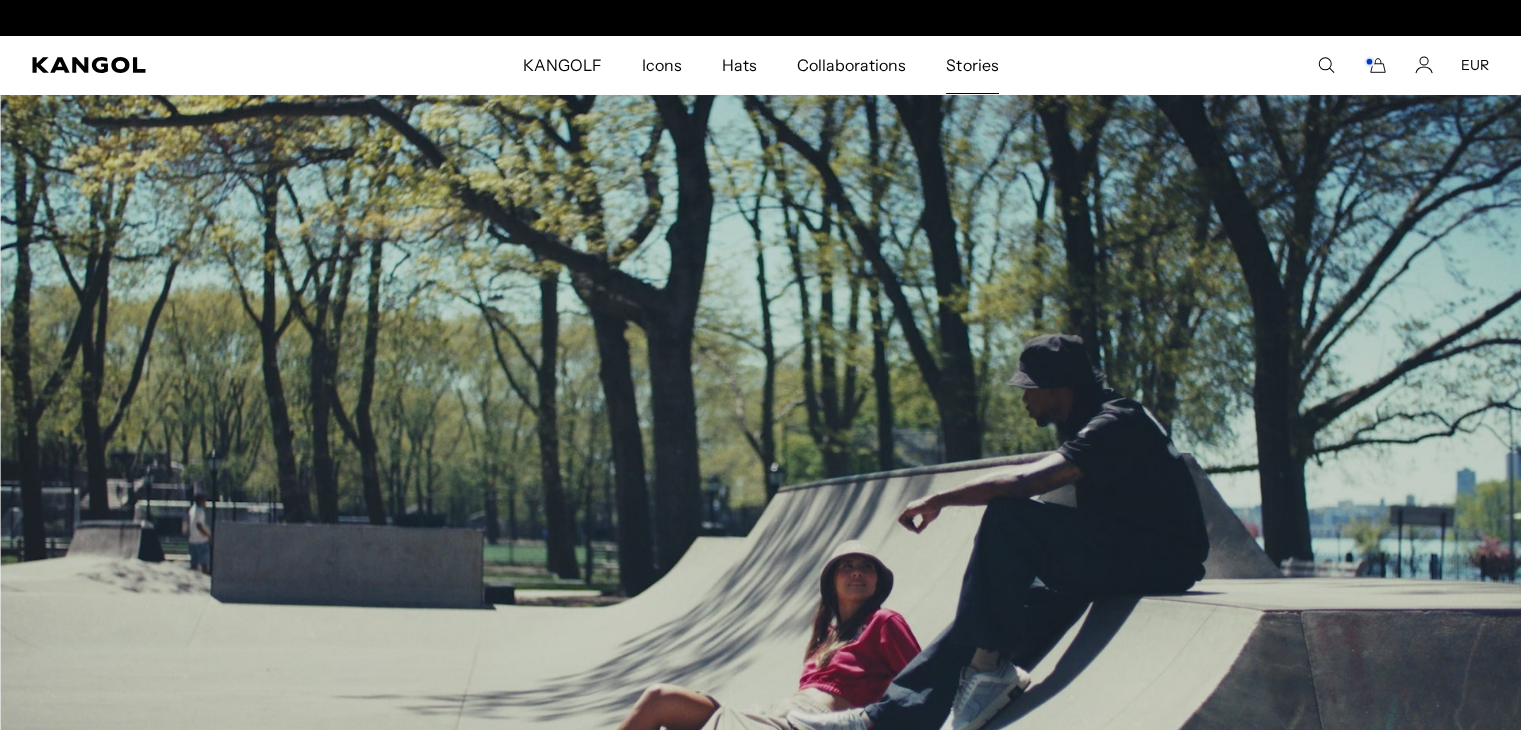 scroll, scrollTop: 0, scrollLeft: 0, axis: both 